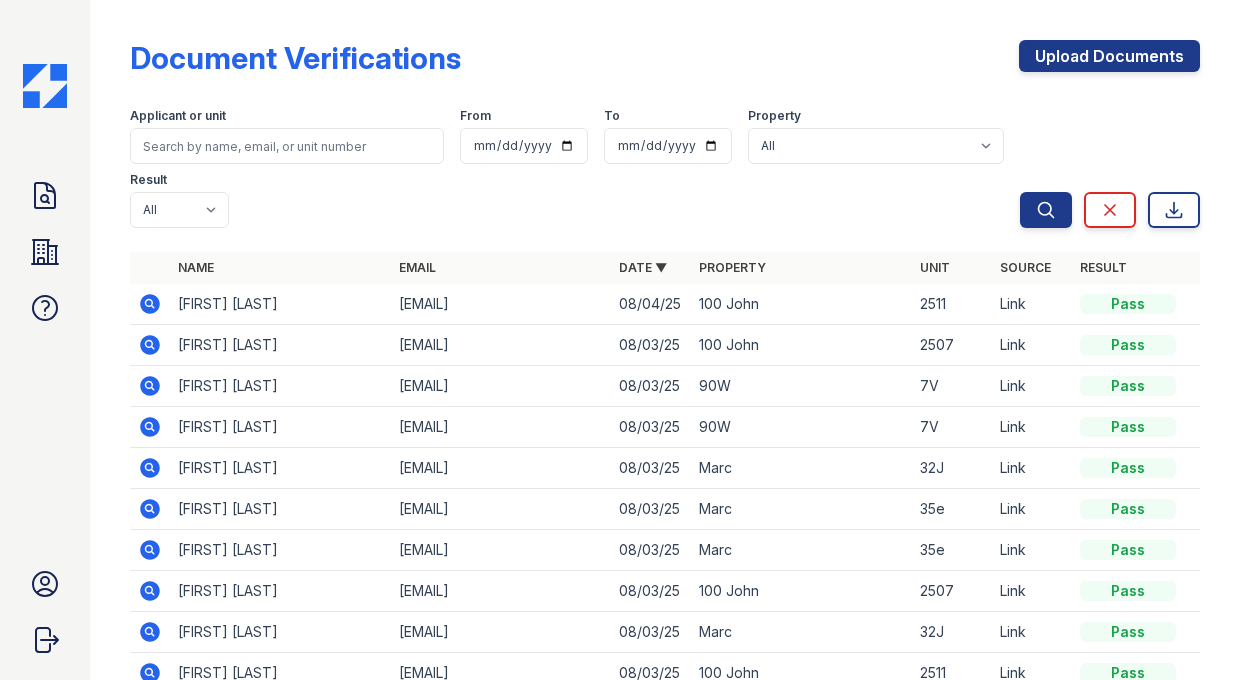 scroll, scrollTop: 0, scrollLeft: 0, axis: both 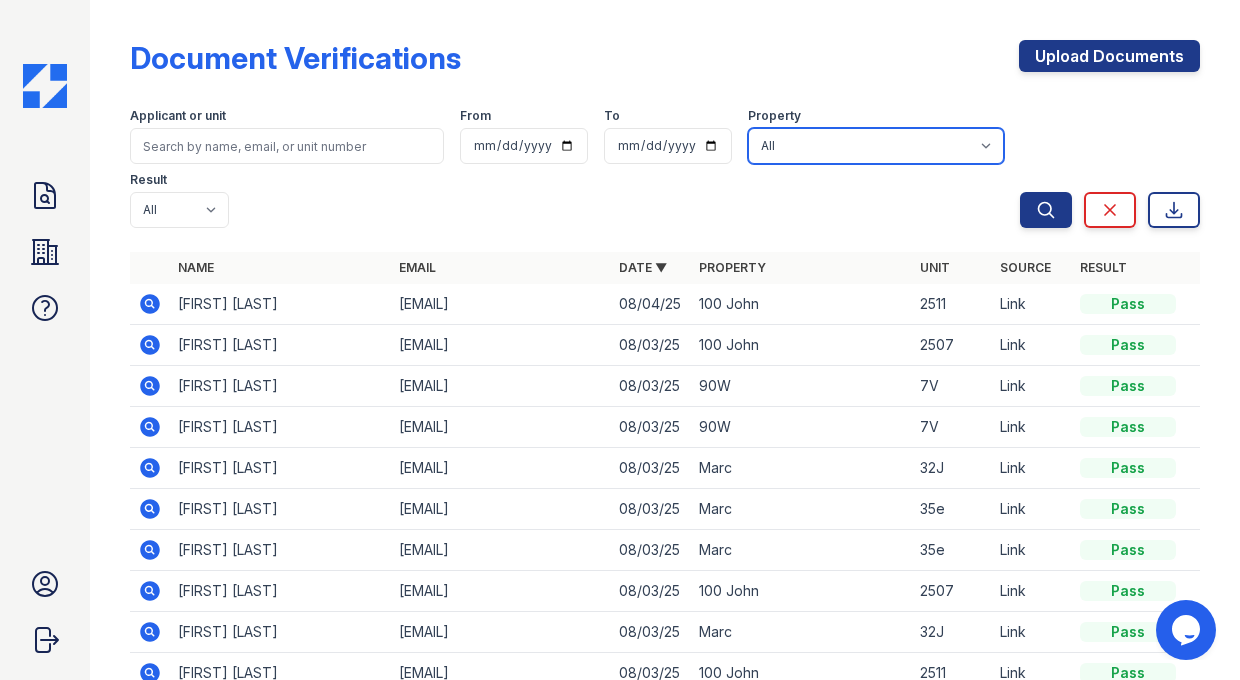 click on "All
100 John
1264
90W
Marc
Ocean
PLG
Sky" at bounding box center (876, 146) 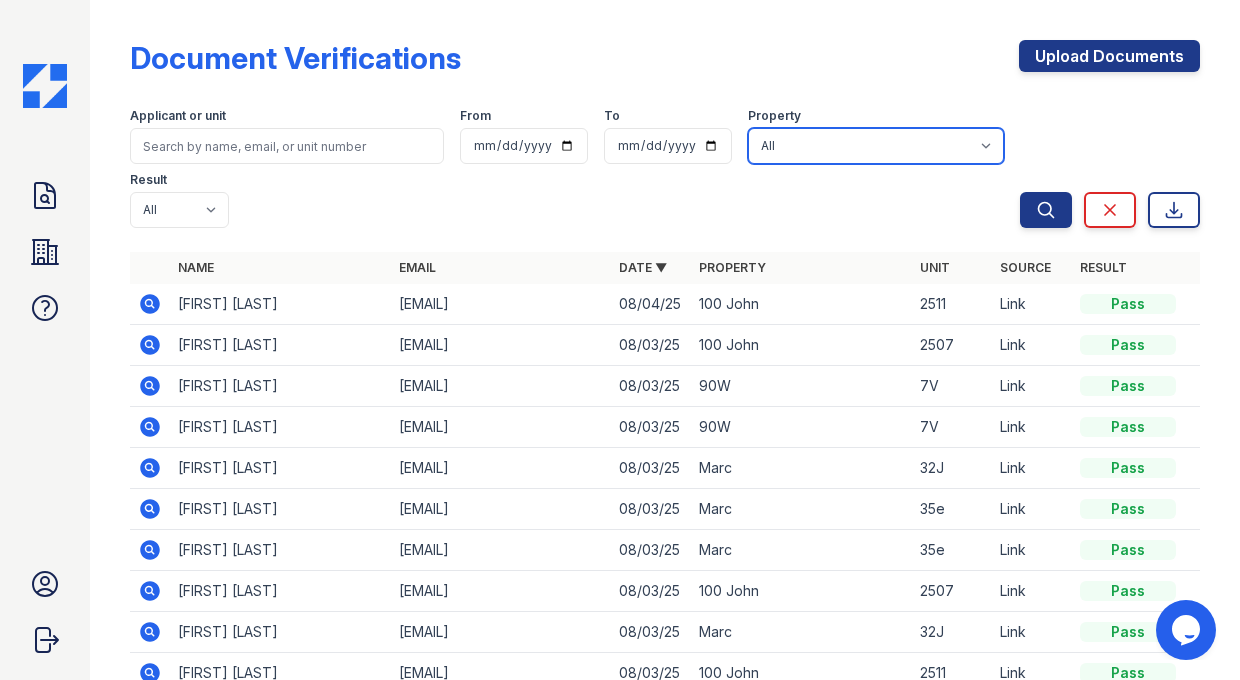 select on "131" 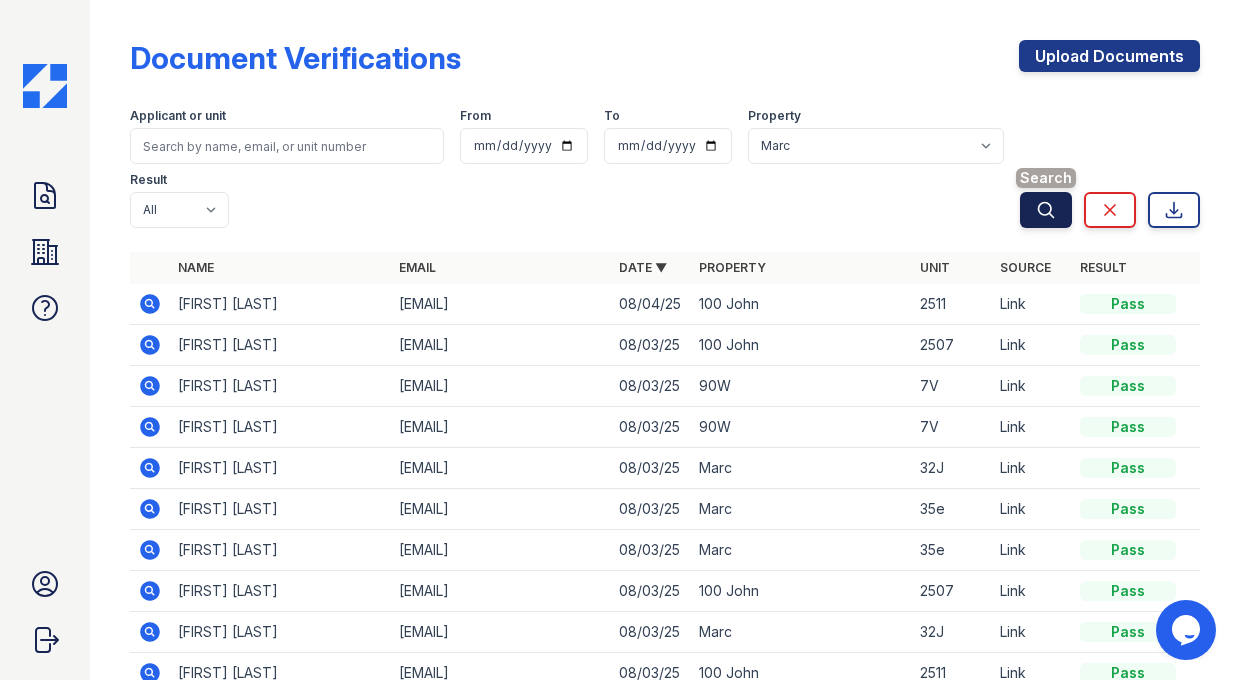 click 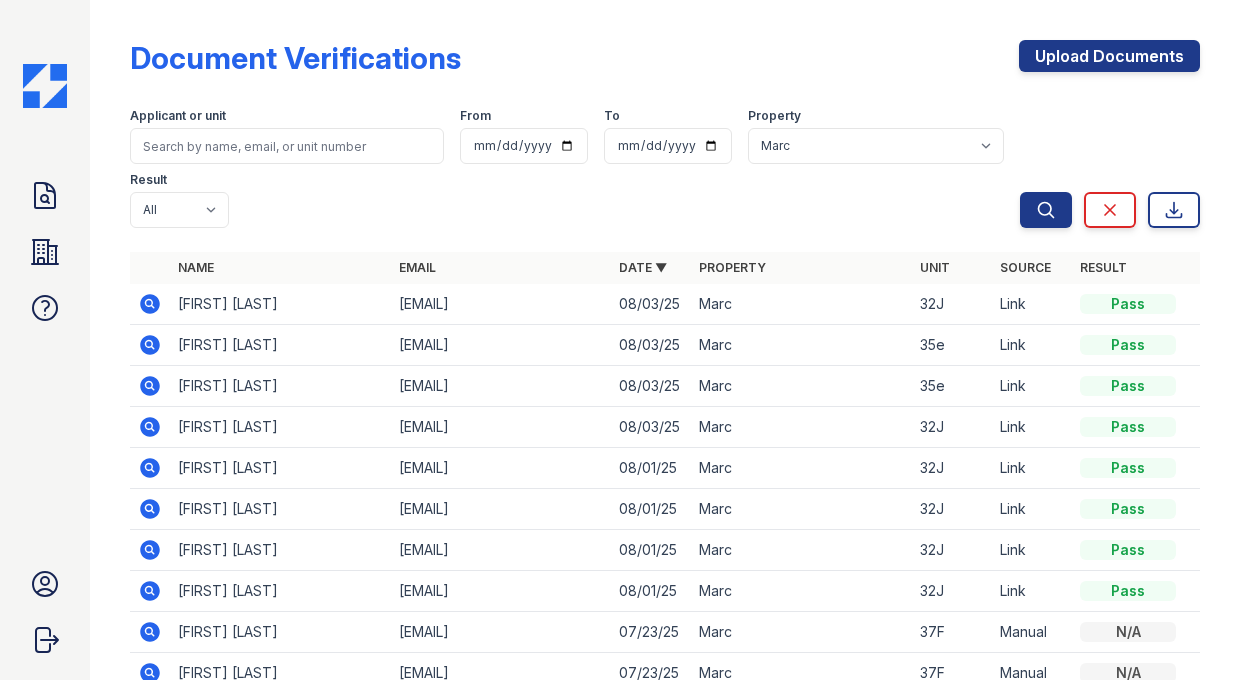 click 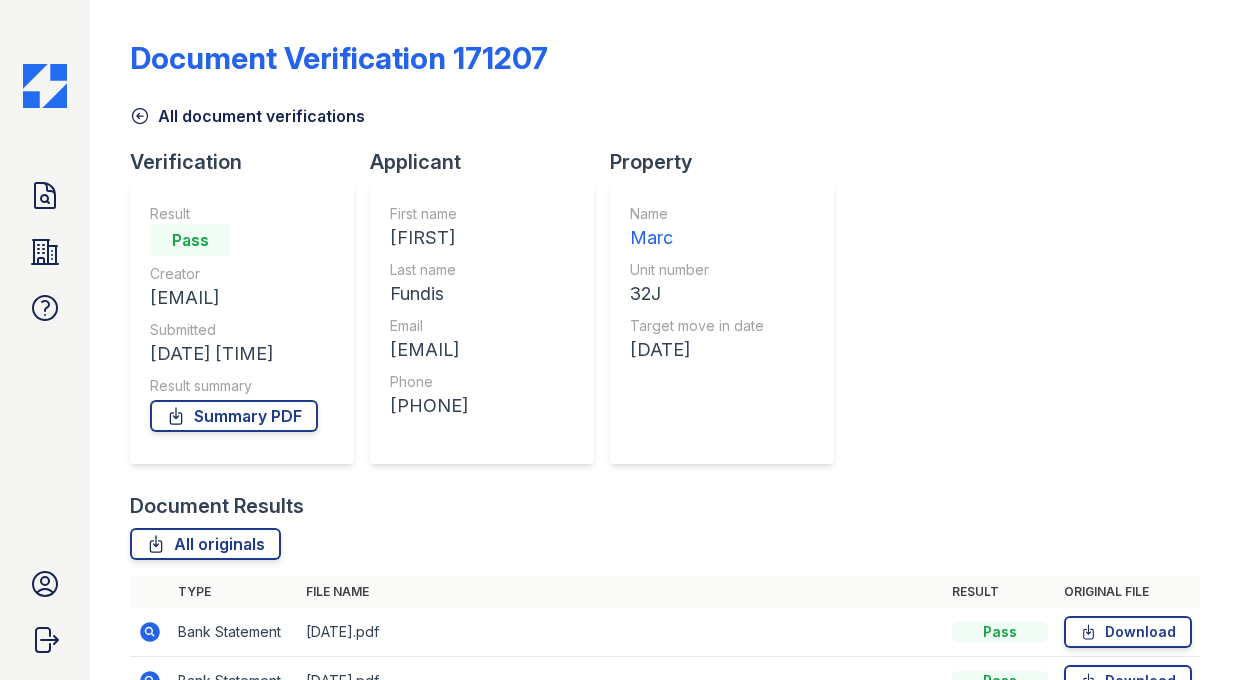 scroll, scrollTop: 0, scrollLeft: 0, axis: both 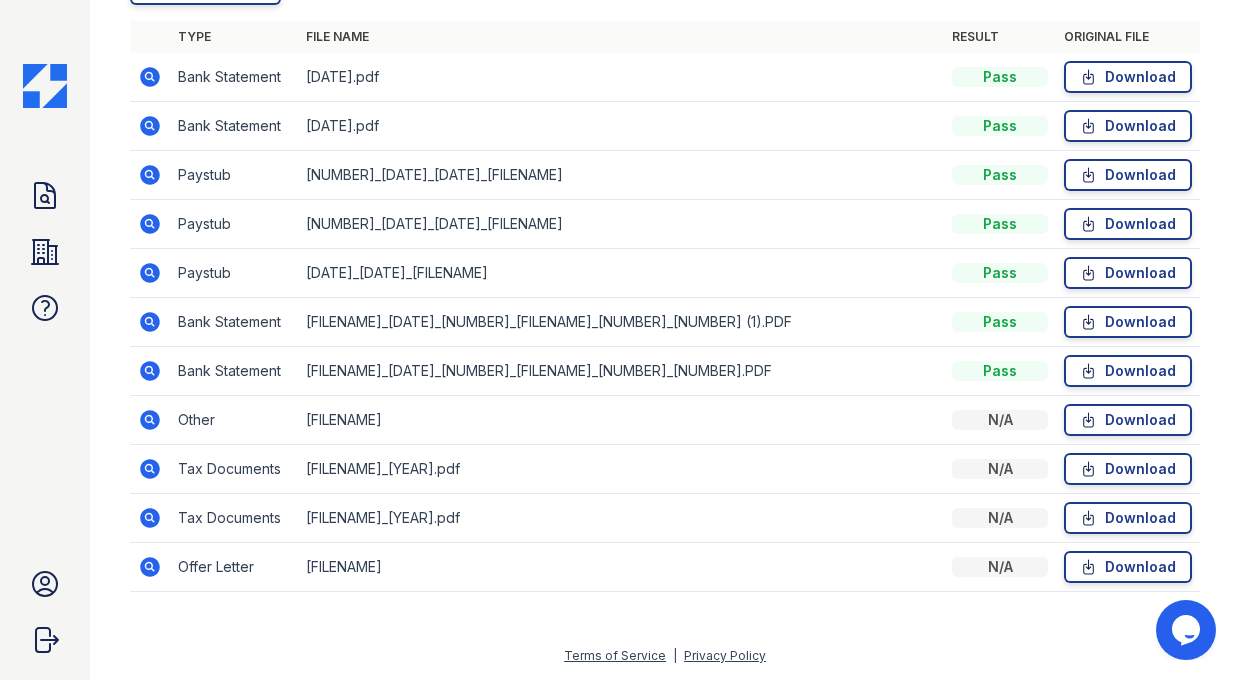 click 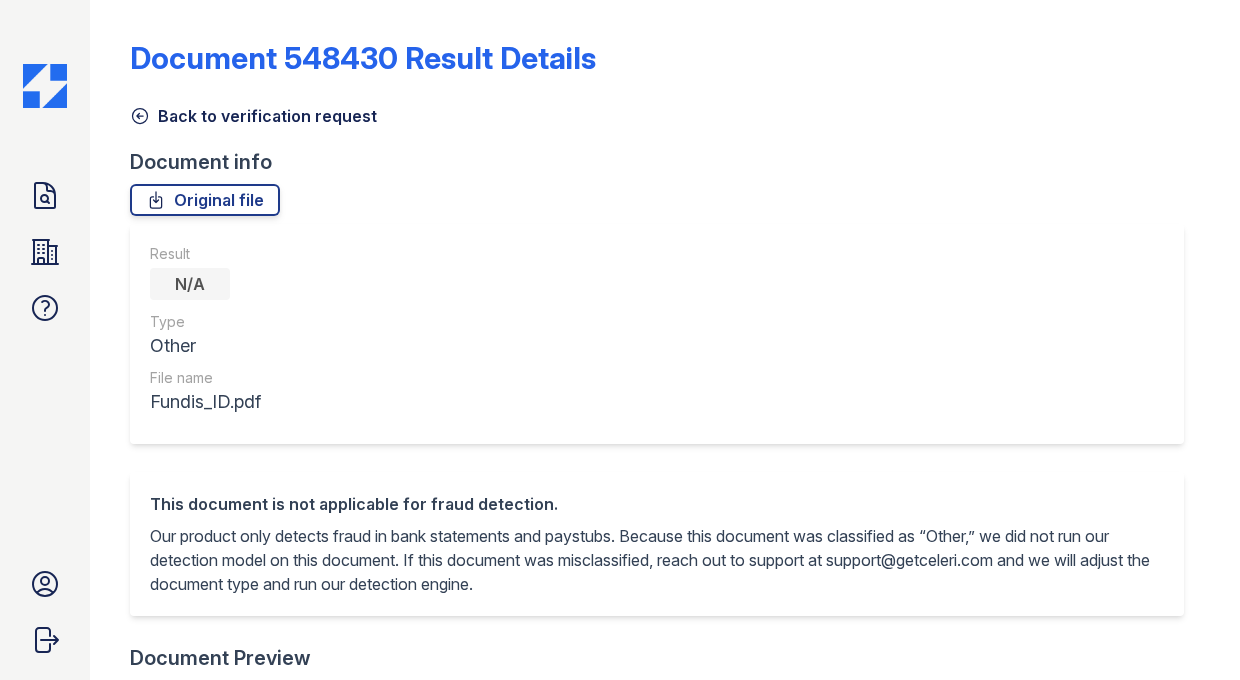 scroll, scrollTop: 0, scrollLeft: 0, axis: both 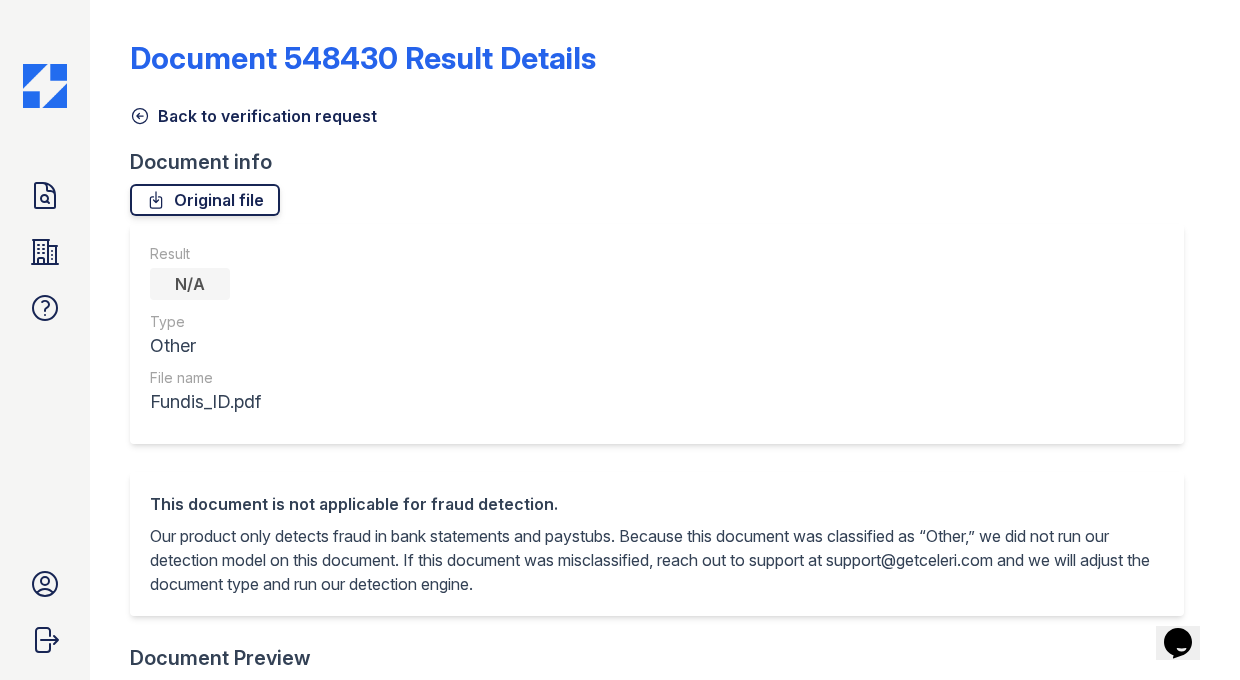 click on "Original file" at bounding box center [205, 200] 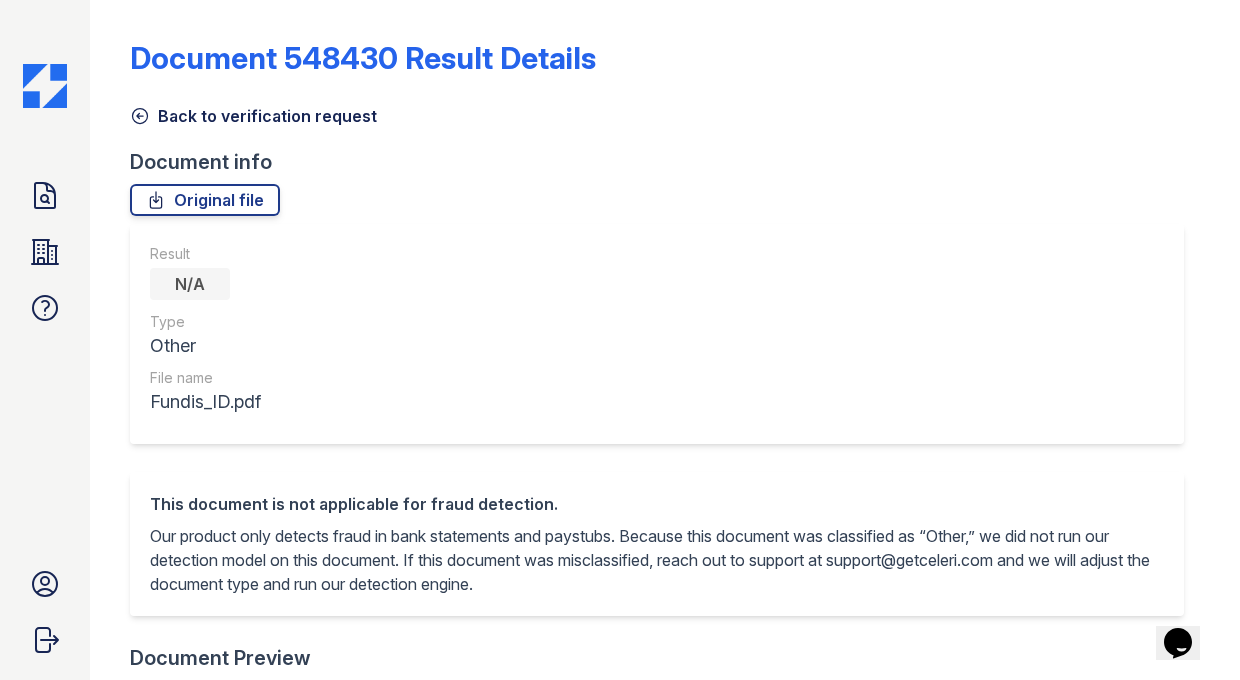 click on "Back to verification request" at bounding box center (253, 116) 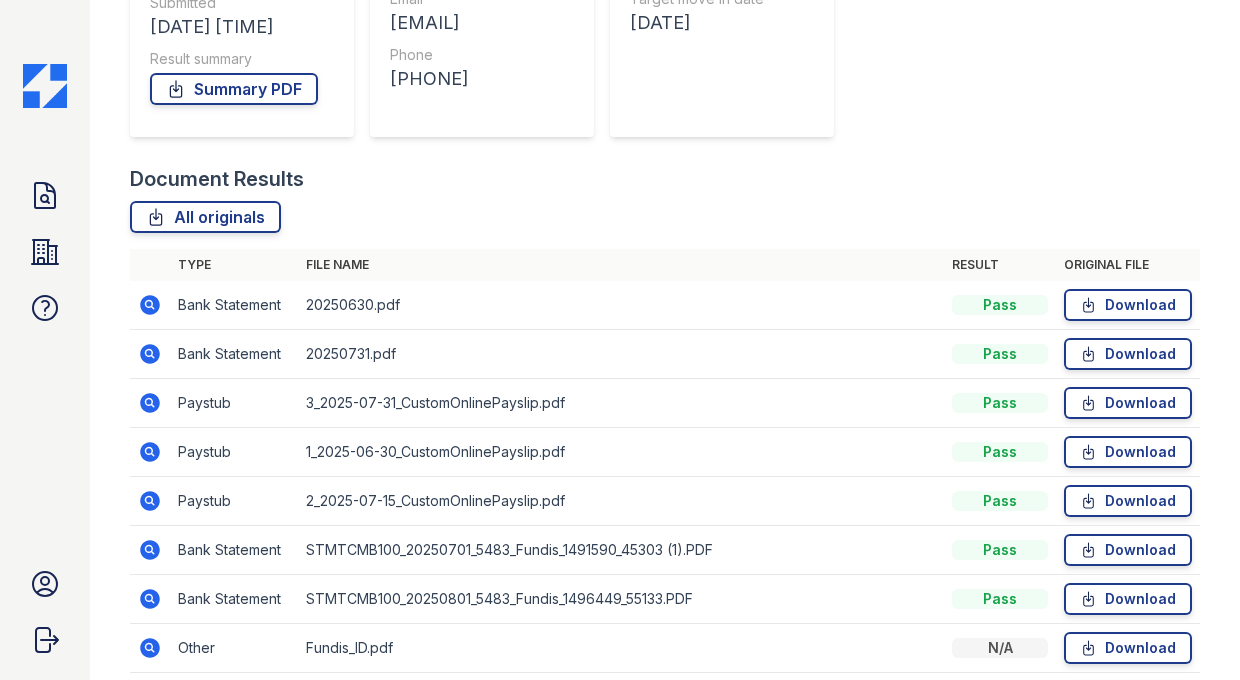 scroll, scrollTop: 555, scrollLeft: 0, axis: vertical 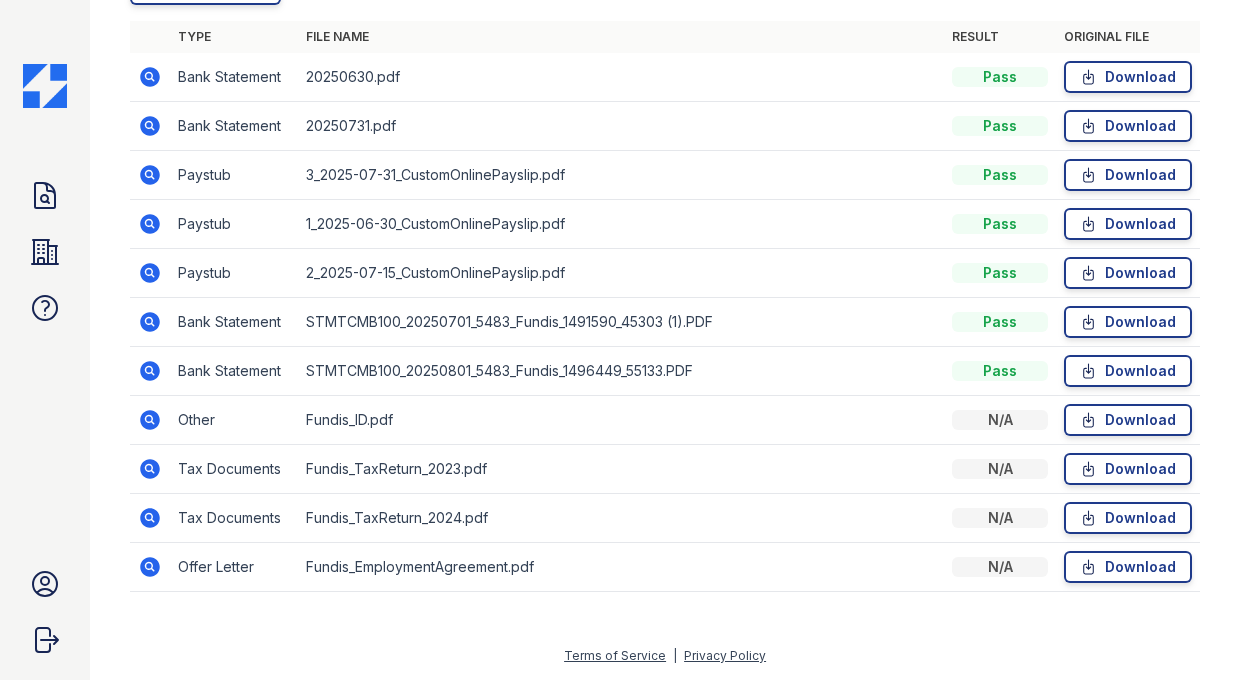 click 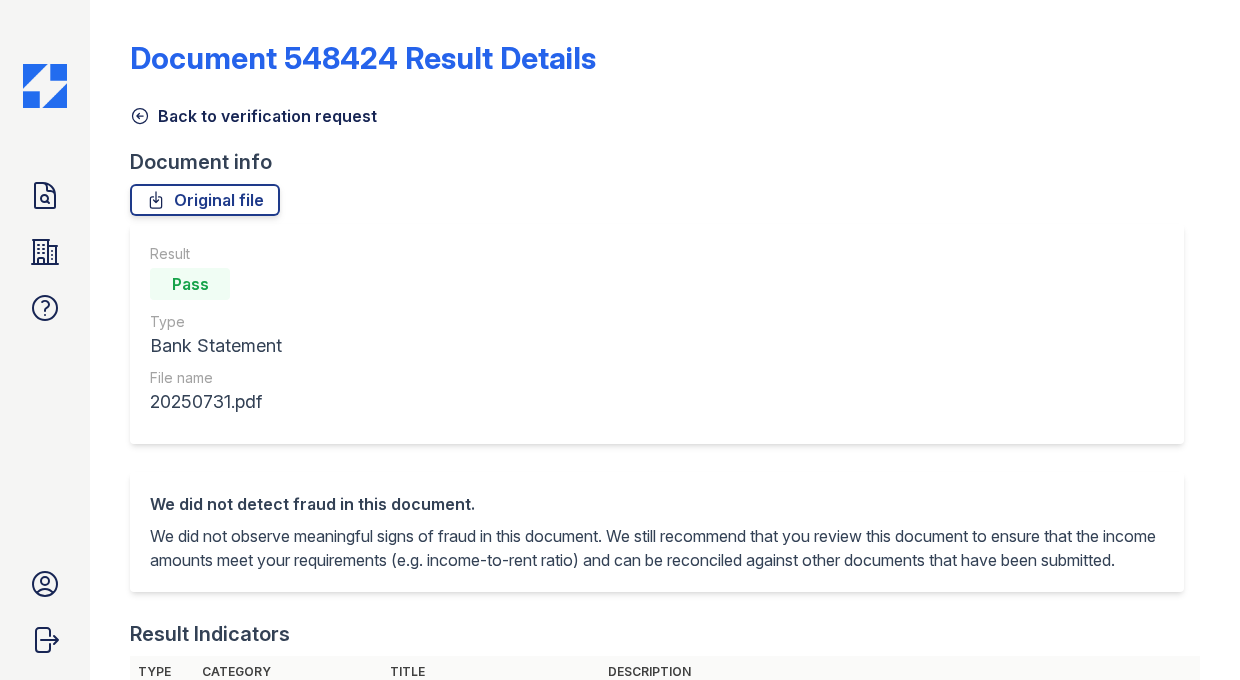 scroll, scrollTop: 0, scrollLeft: 0, axis: both 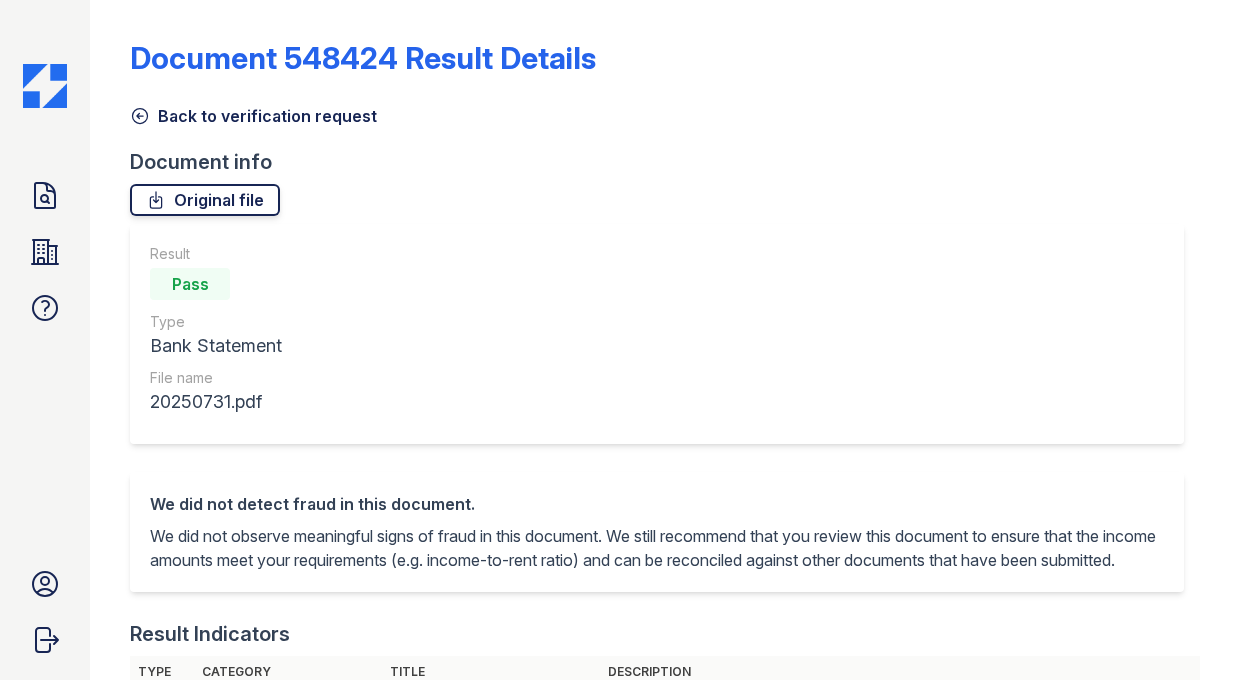 click on "Original file" at bounding box center [205, 200] 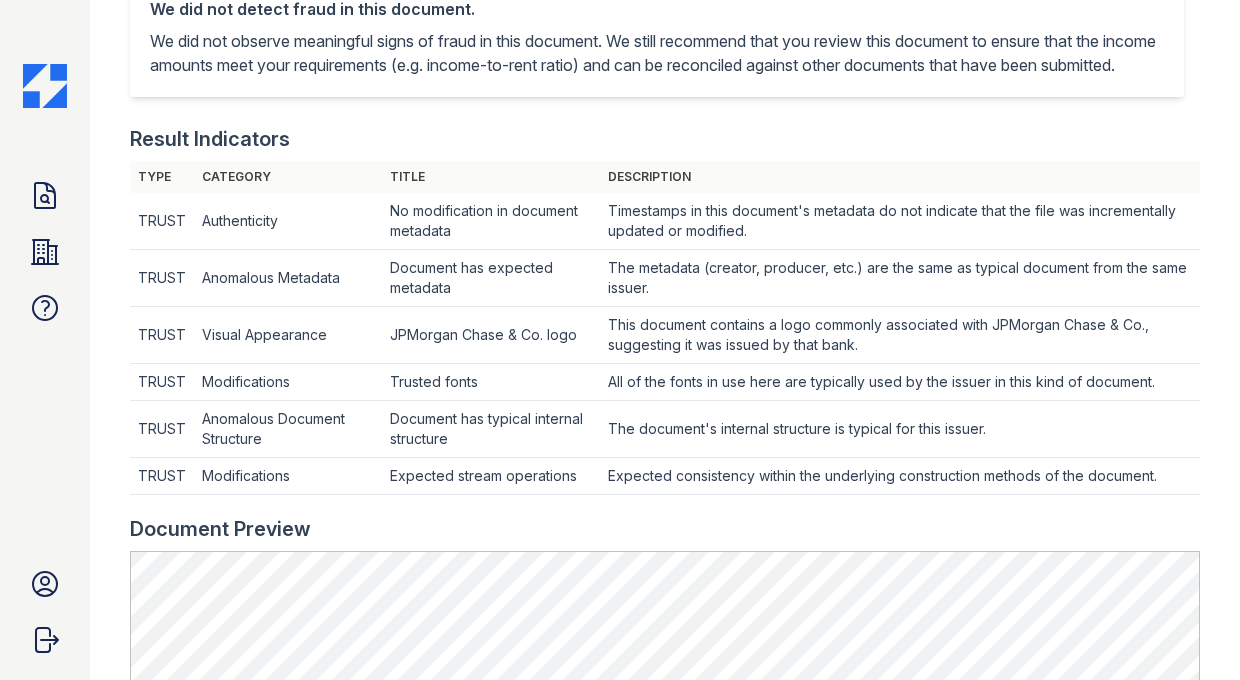 scroll, scrollTop: 840, scrollLeft: 0, axis: vertical 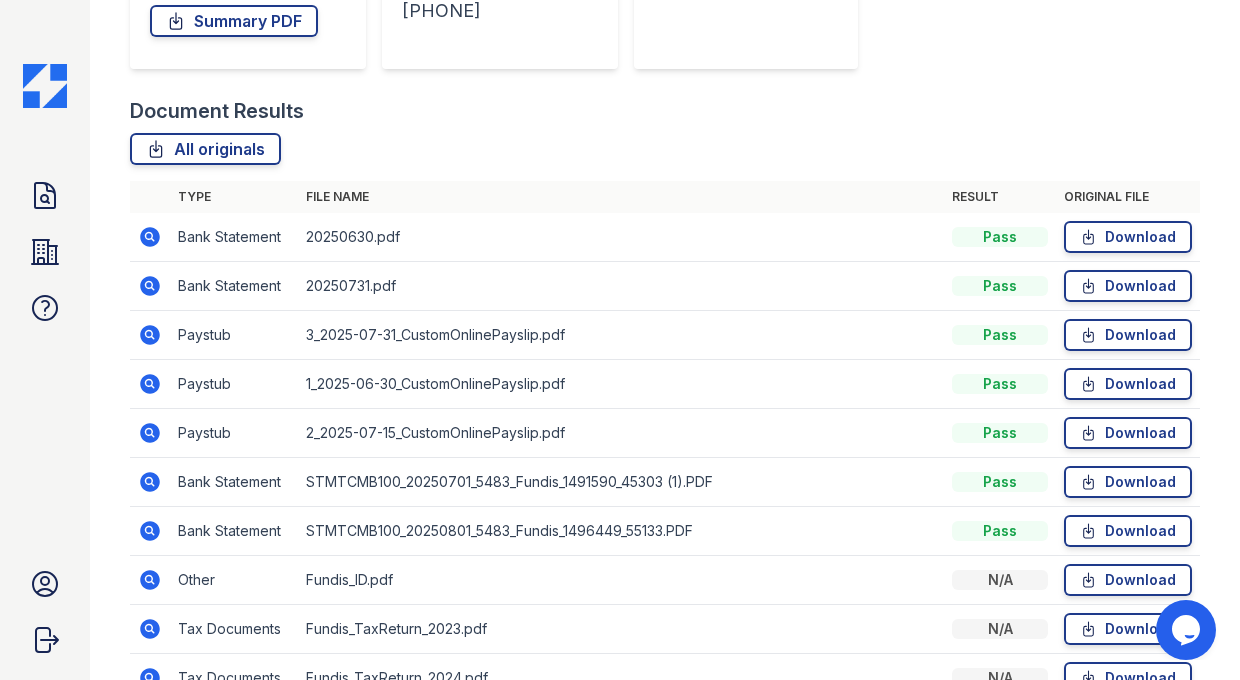 click 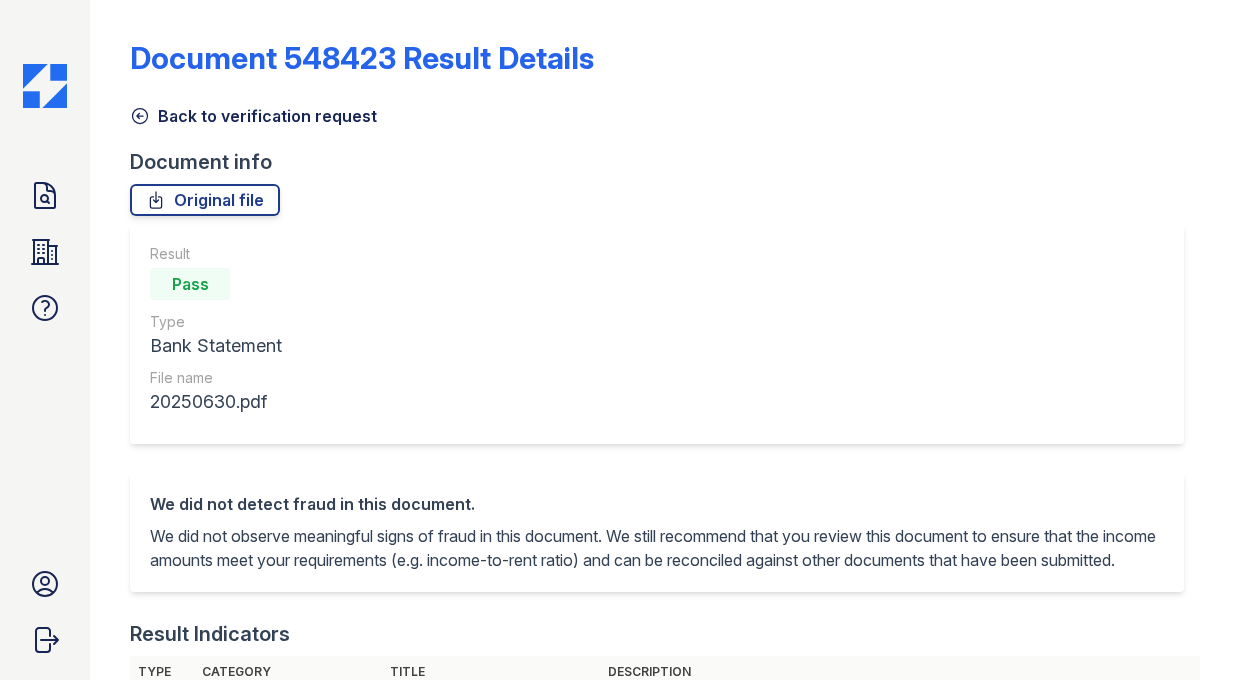 scroll, scrollTop: 0, scrollLeft: 0, axis: both 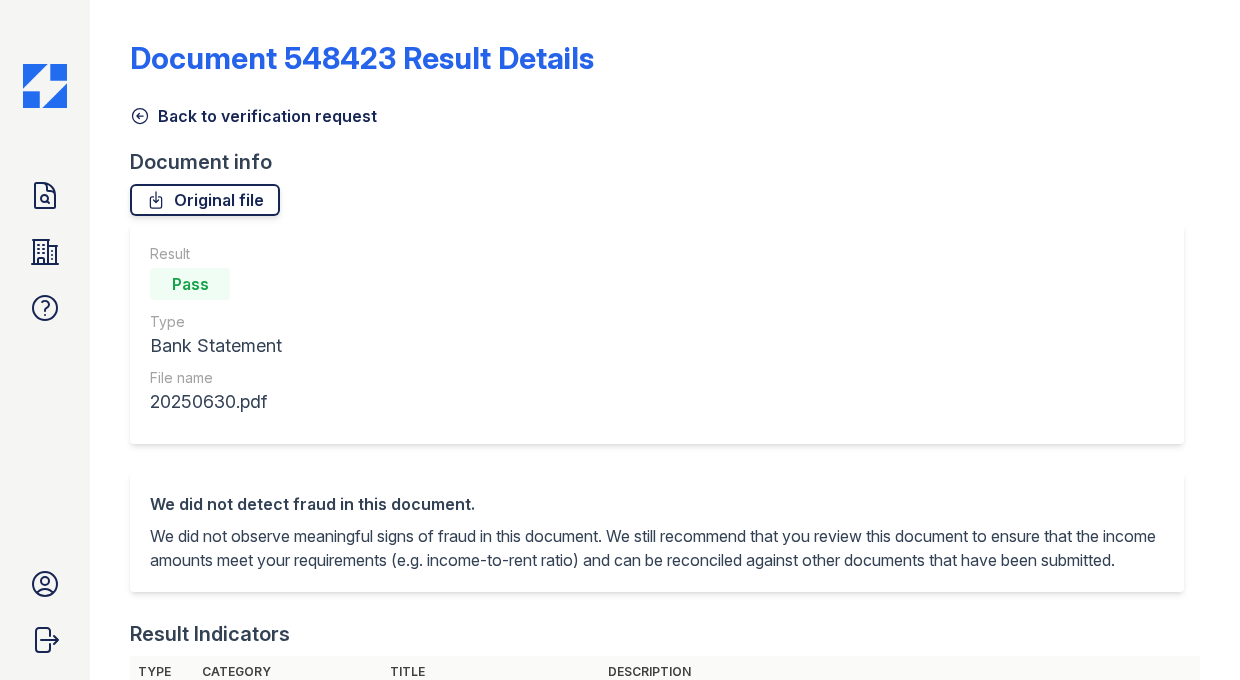 click on "Original file" at bounding box center (205, 200) 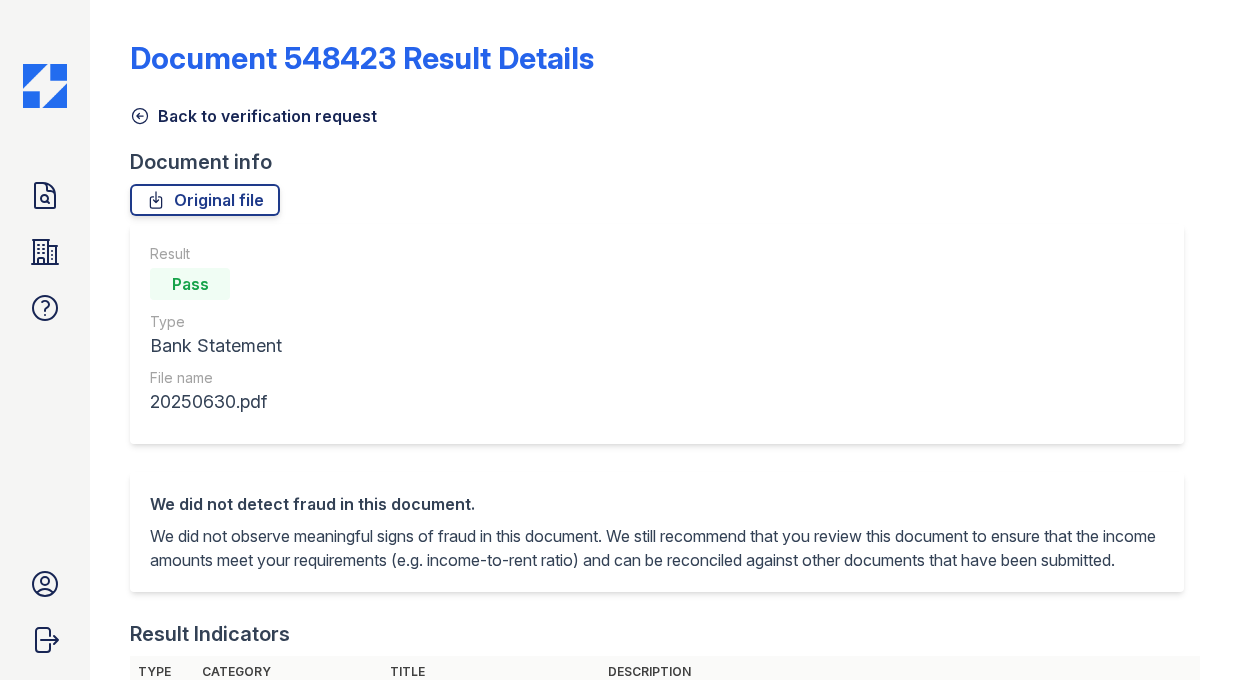click on "Back to verification request" at bounding box center [253, 116] 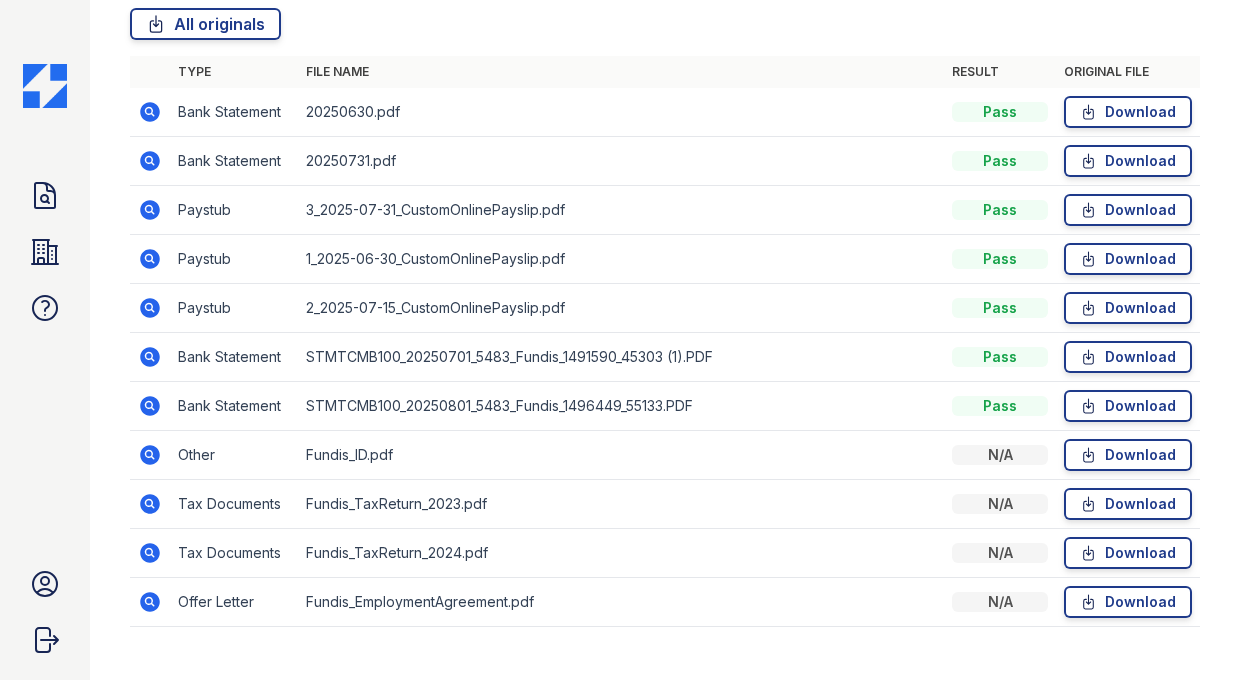 scroll, scrollTop: 522, scrollLeft: 0, axis: vertical 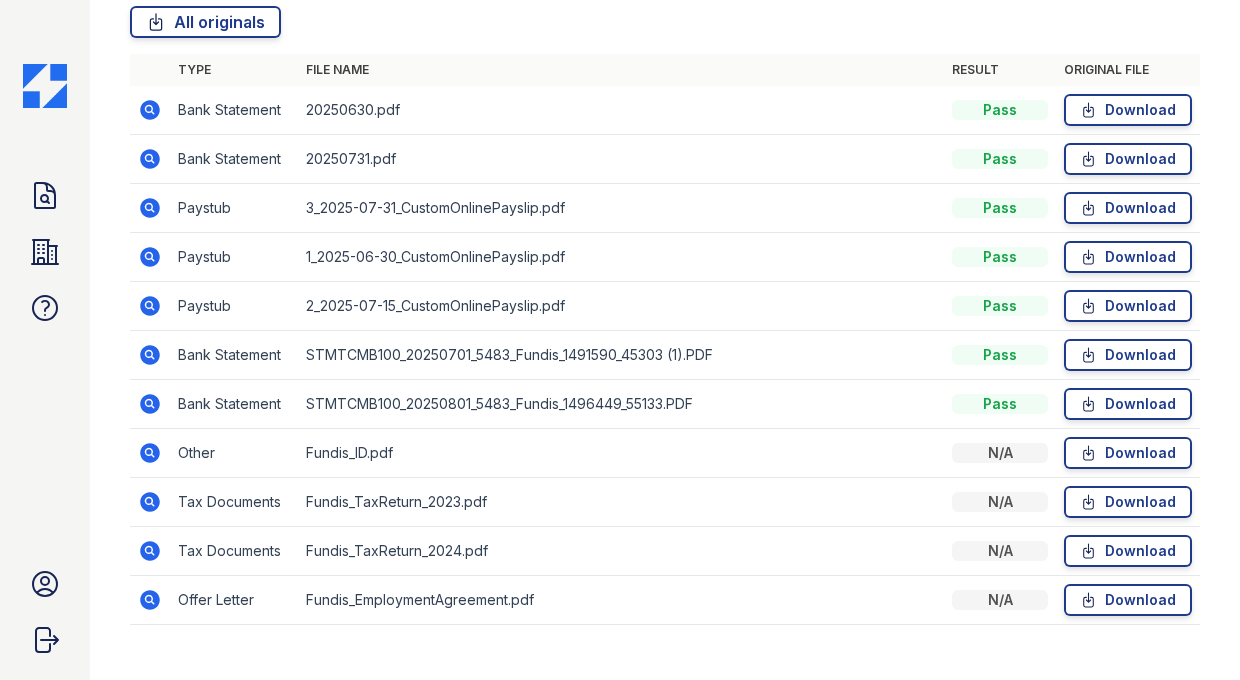 click 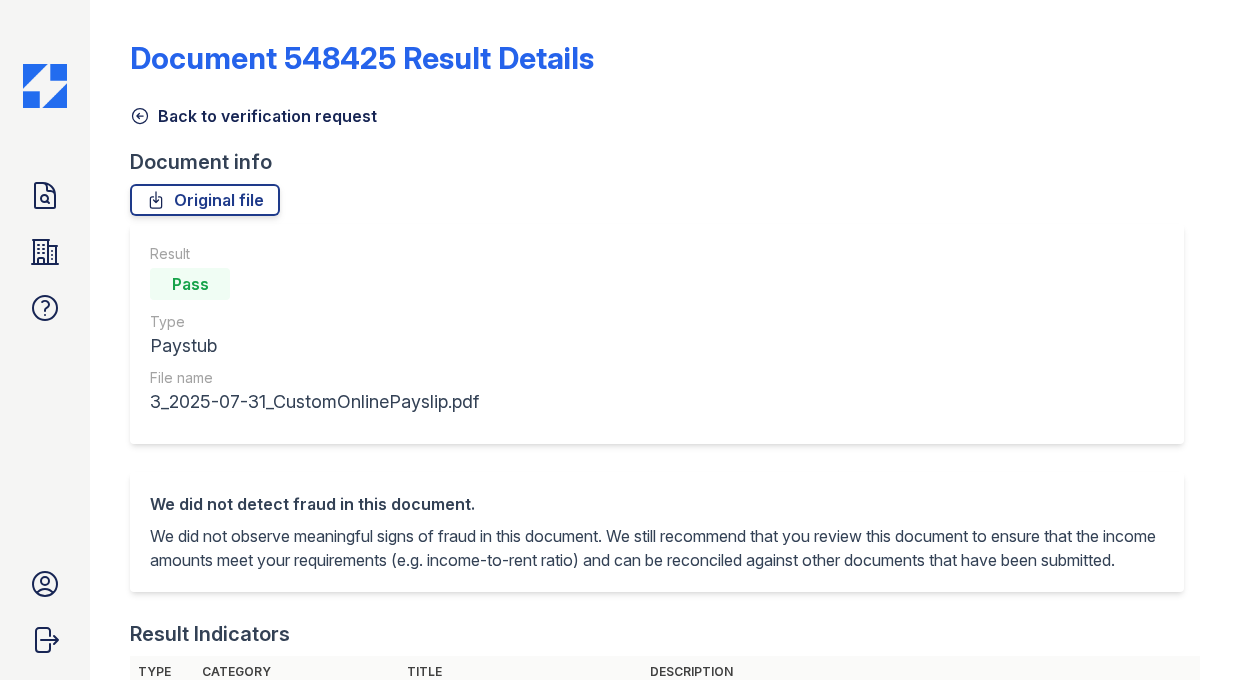 scroll, scrollTop: 0, scrollLeft: 0, axis: both 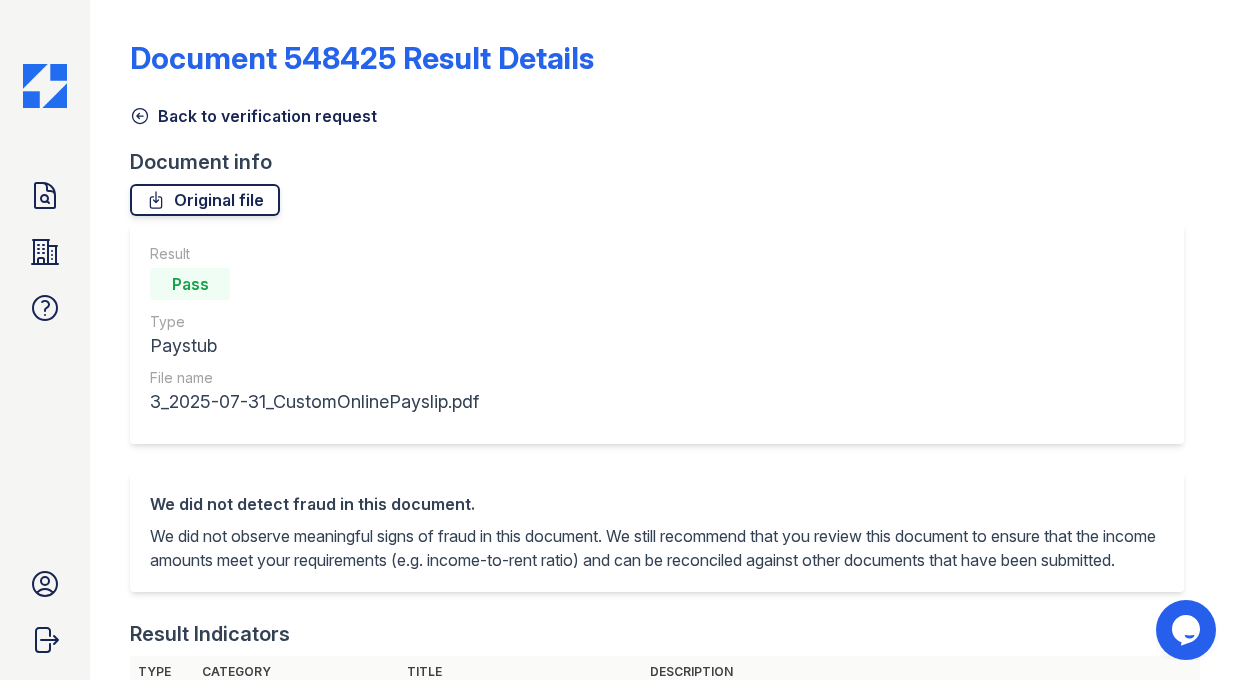click on "Original file" at bounding box center (205, 200) 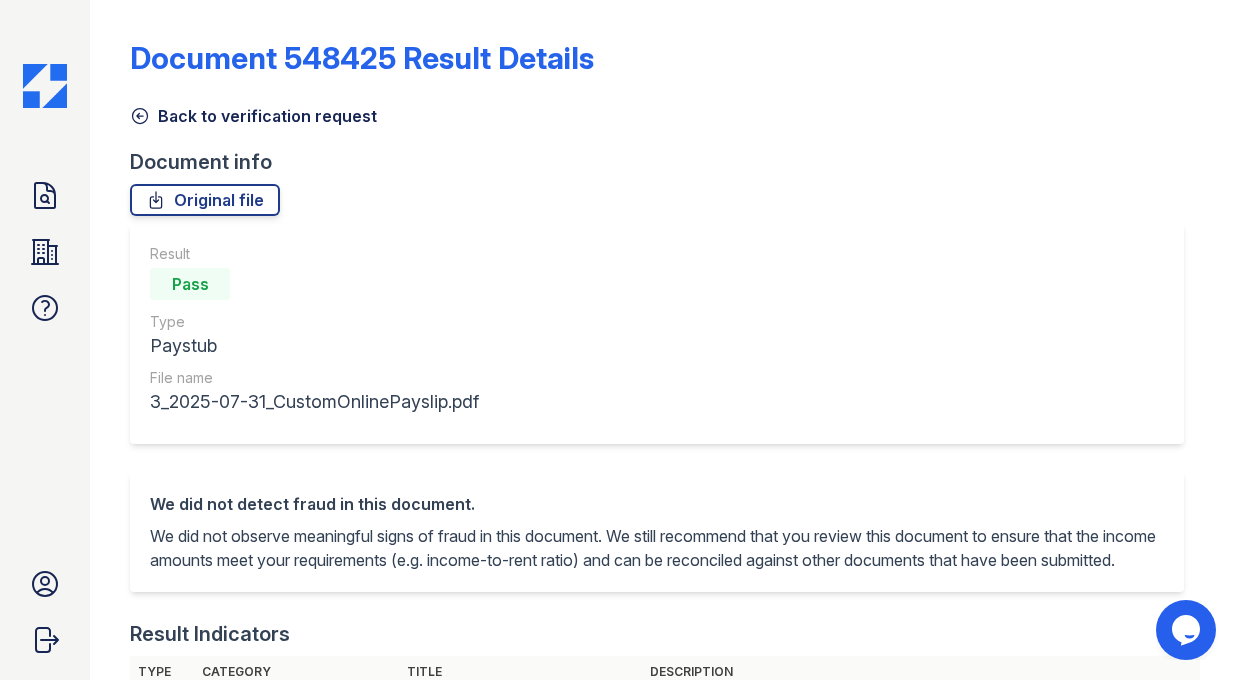 click on "Back to verification request" at bounding box center (253, 116) 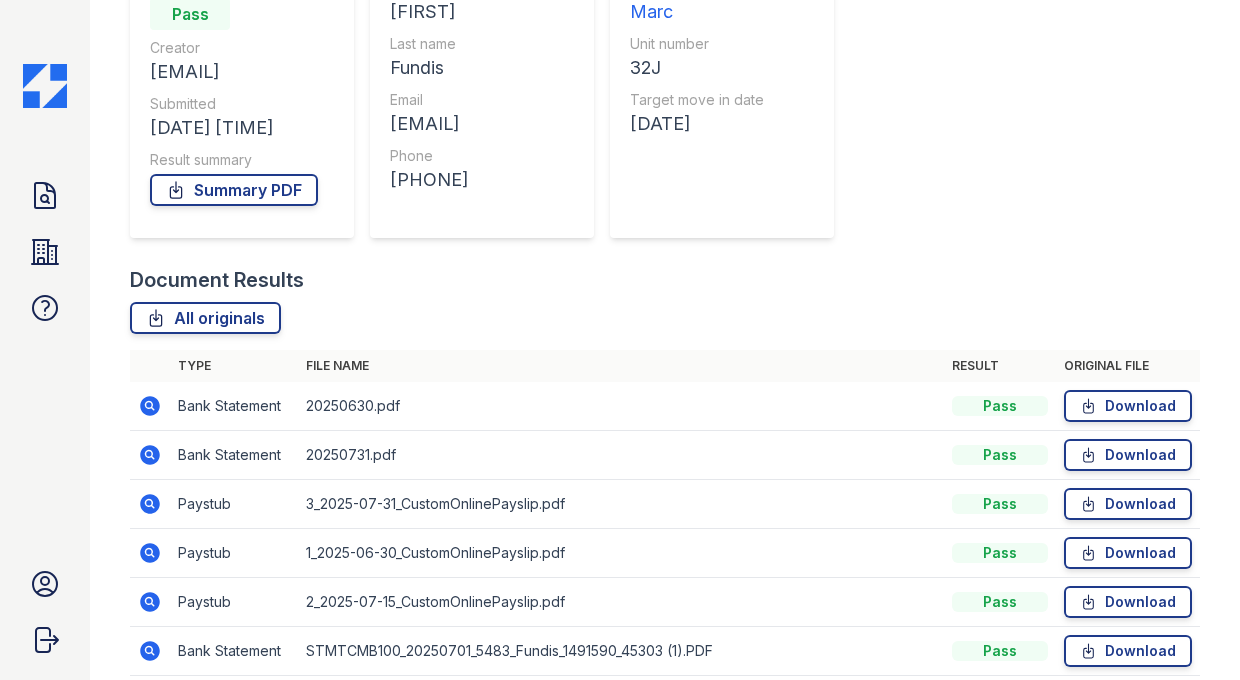 scroll, scrollTop: 555, scrollLeft: 0, axis: vertical 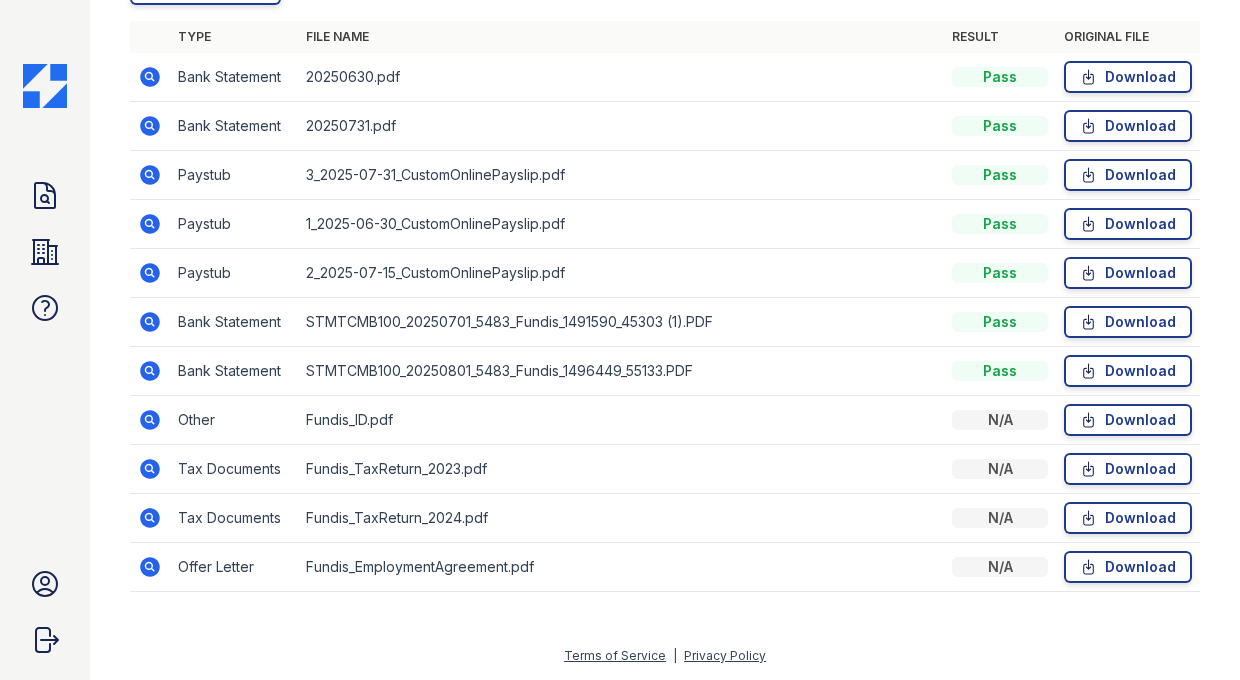 click 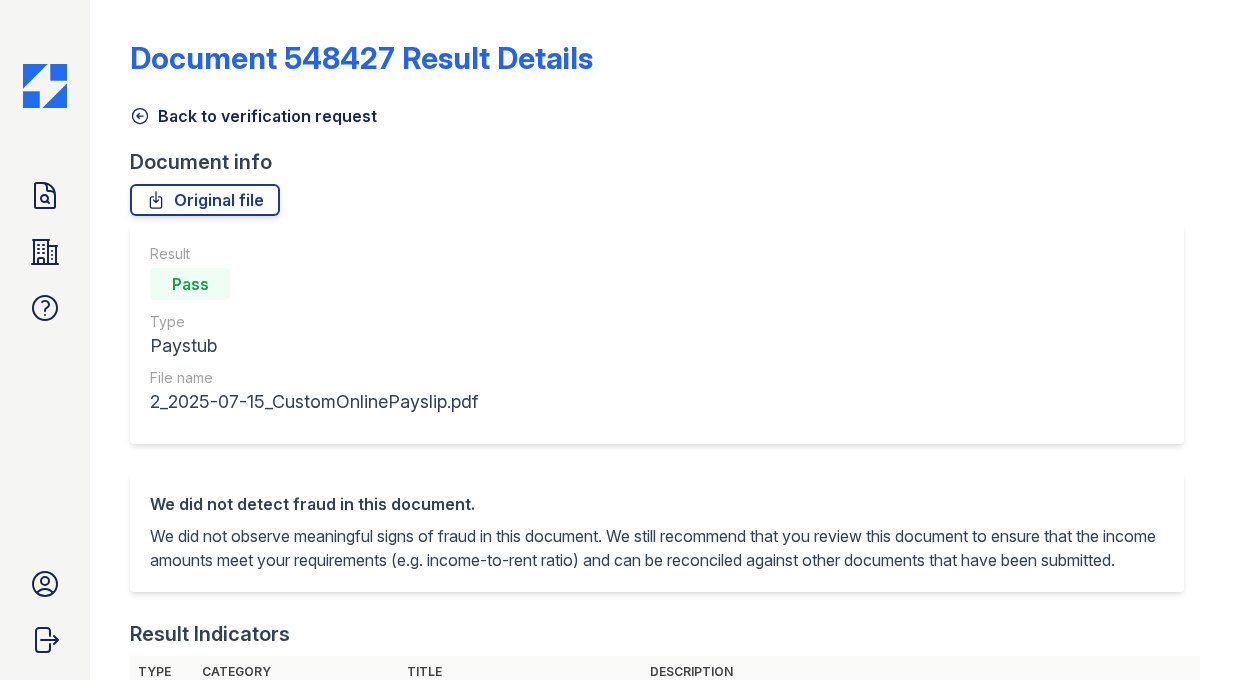scroll, scrollTop: 0, scrollLeft: 0, axis: both 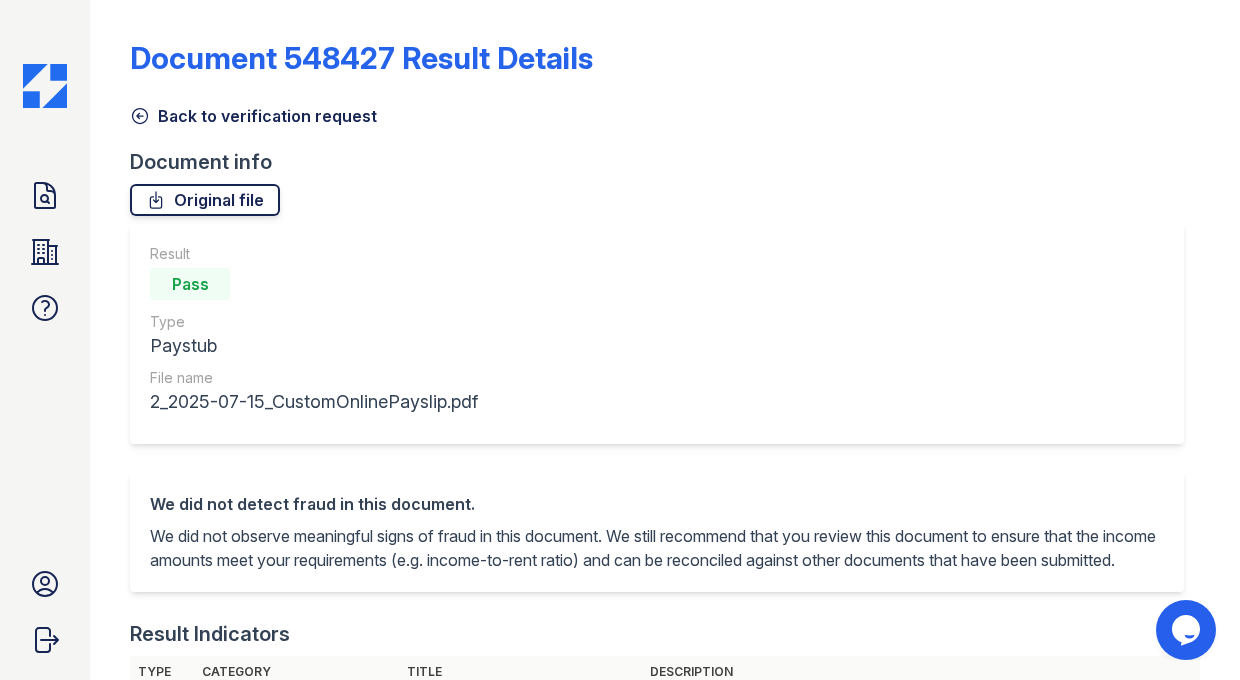 click on "Original file" at bounding box center (205, 200) 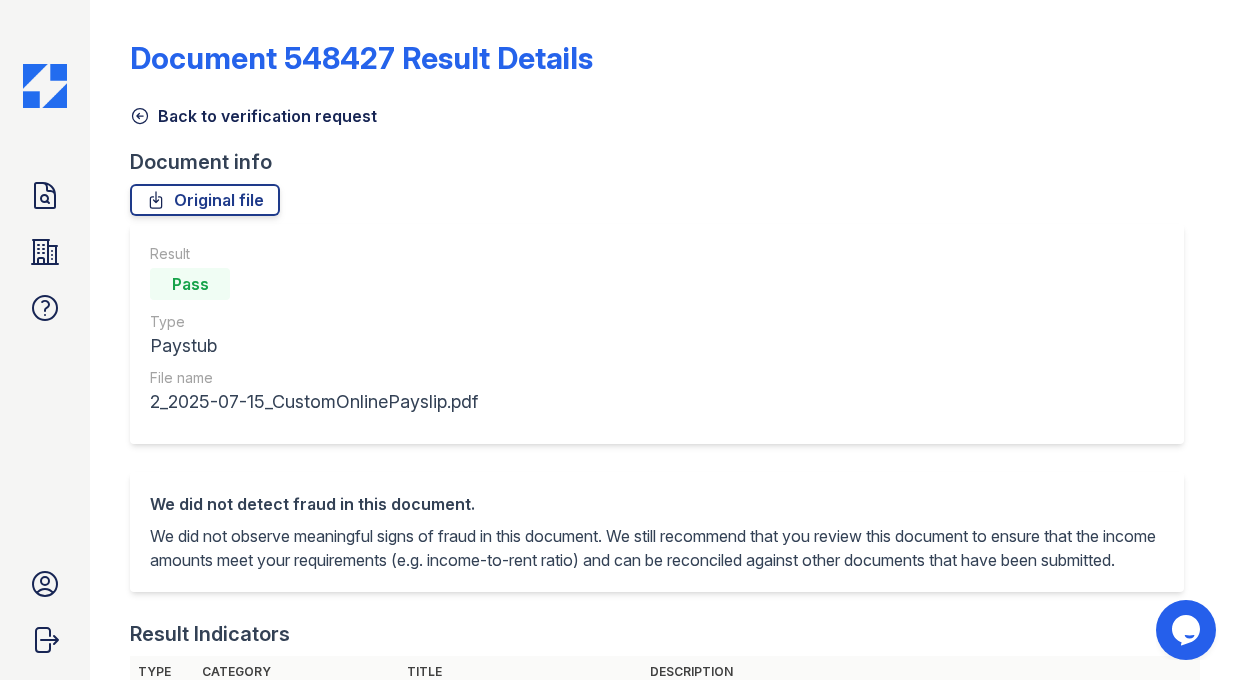 click on "Back to verification request" at bounding box center (253, 116) 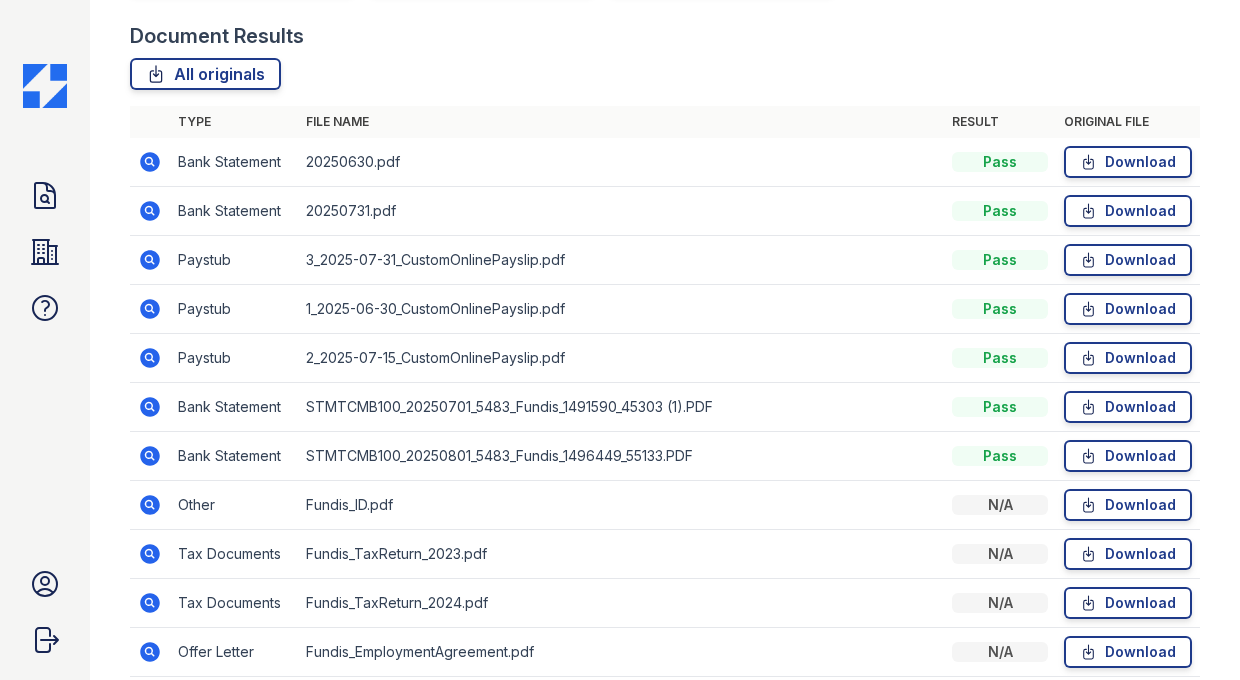 scroll, scrollTop: 555, scrollLeft: 0, axis: vertical 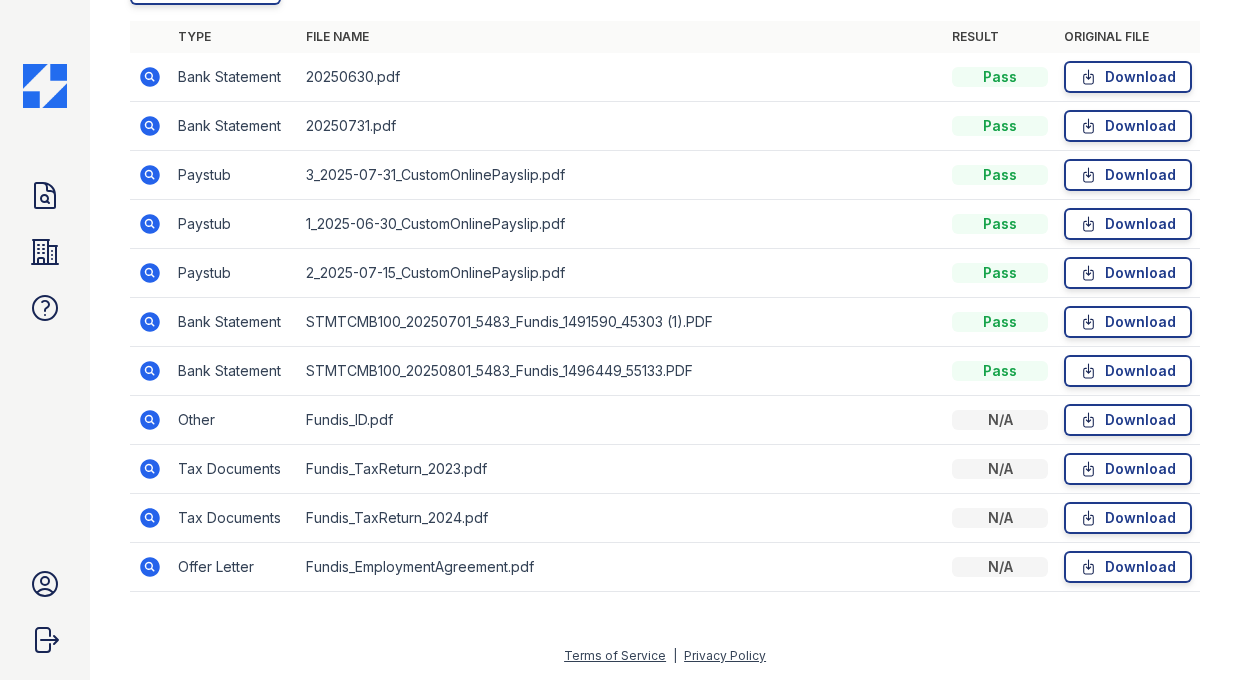 click 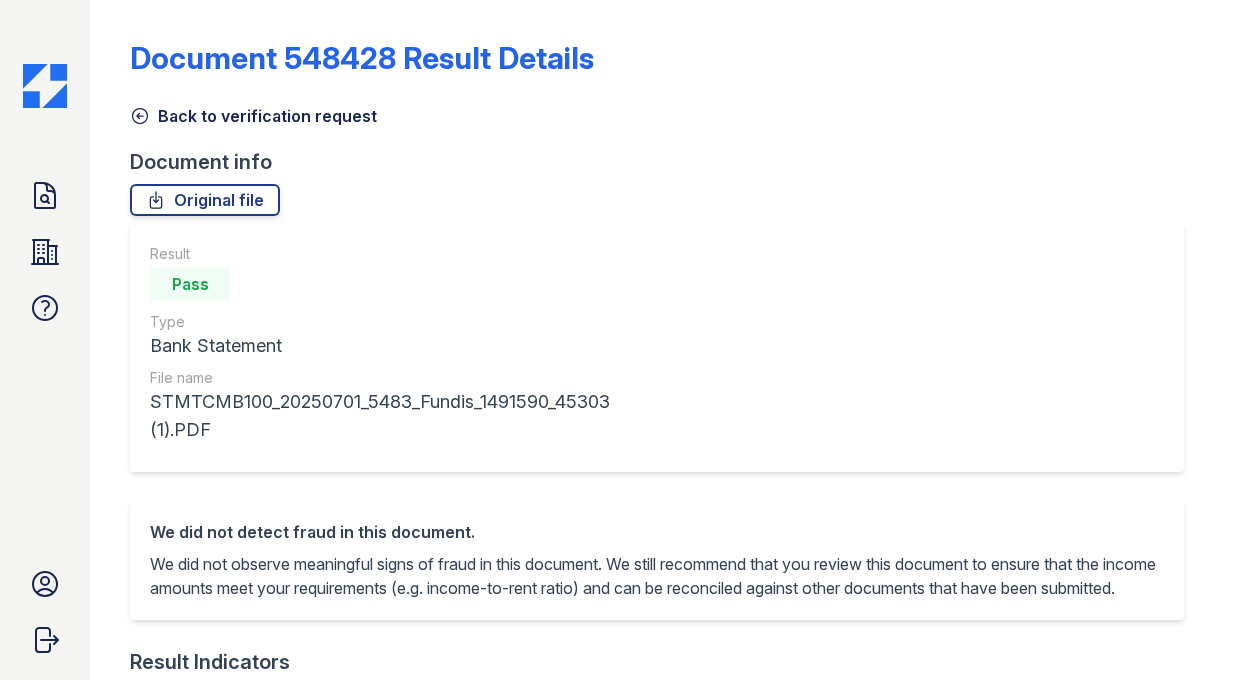 scroll, scrollTop: 0, scrollLeft: 0, axis: both 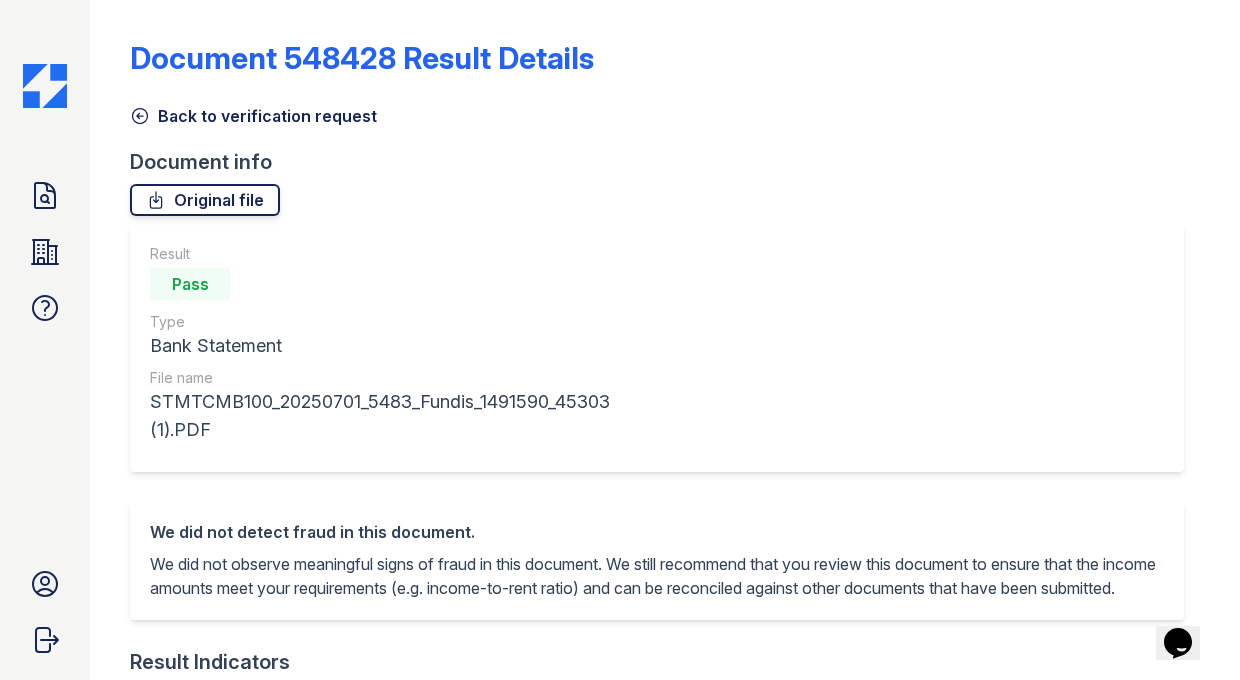 click on "Original file" at bounding box center (205, 200) 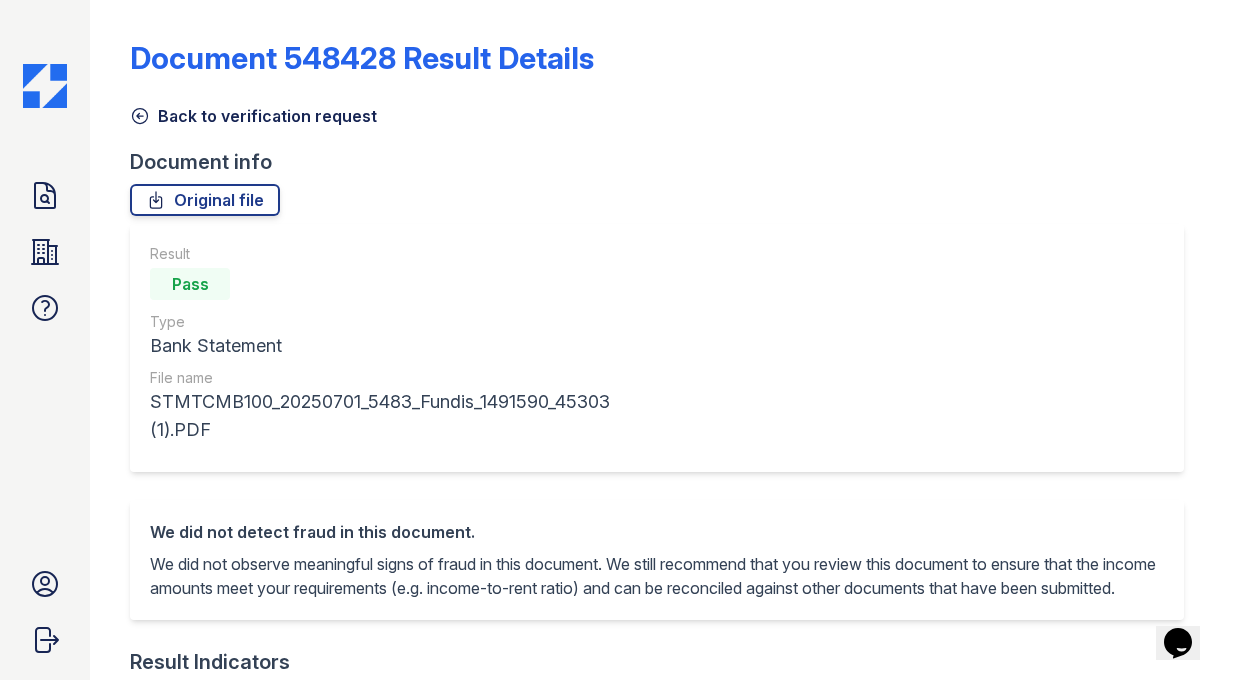 click on "Back to verification request" at bounding box center (253, 116) 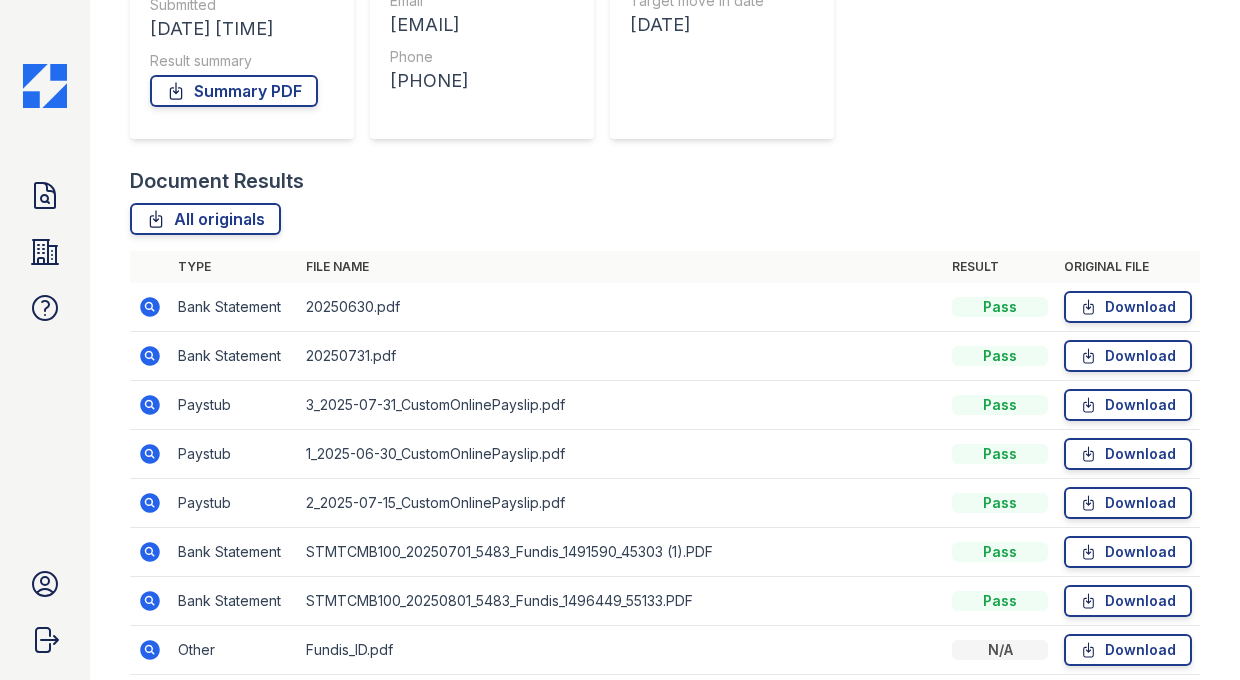 scroll, scrollTop: 555, scrollLeft: 0, axis: vertical 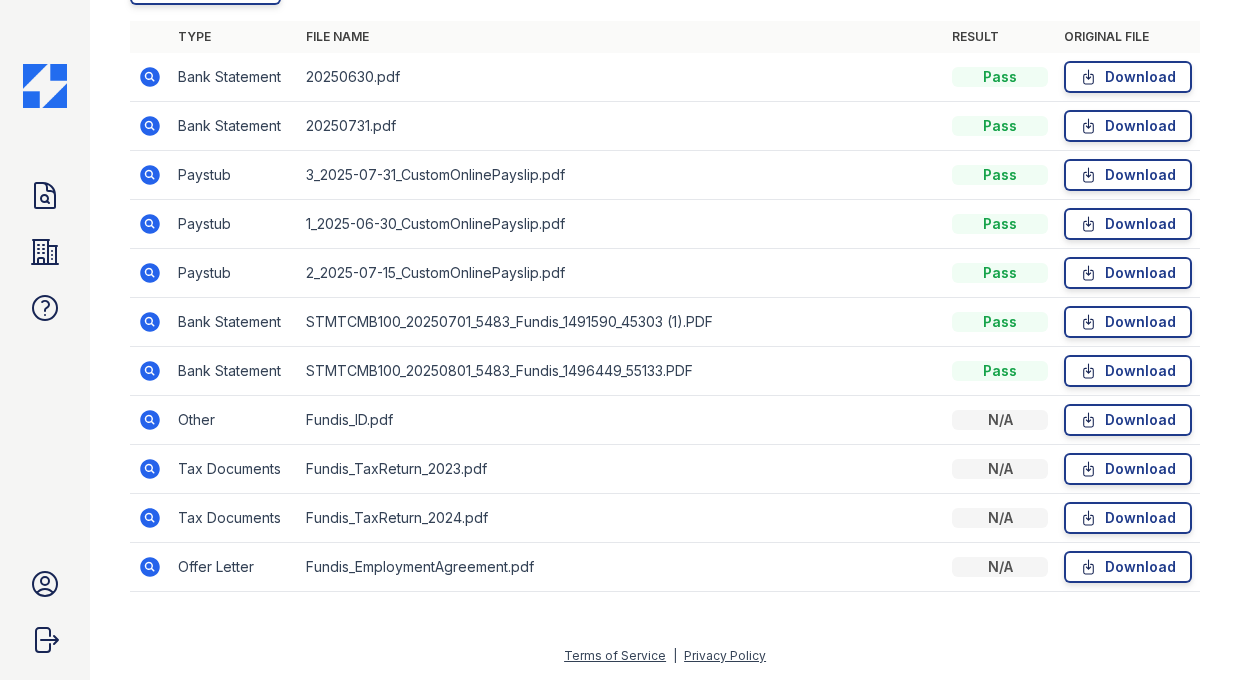 click 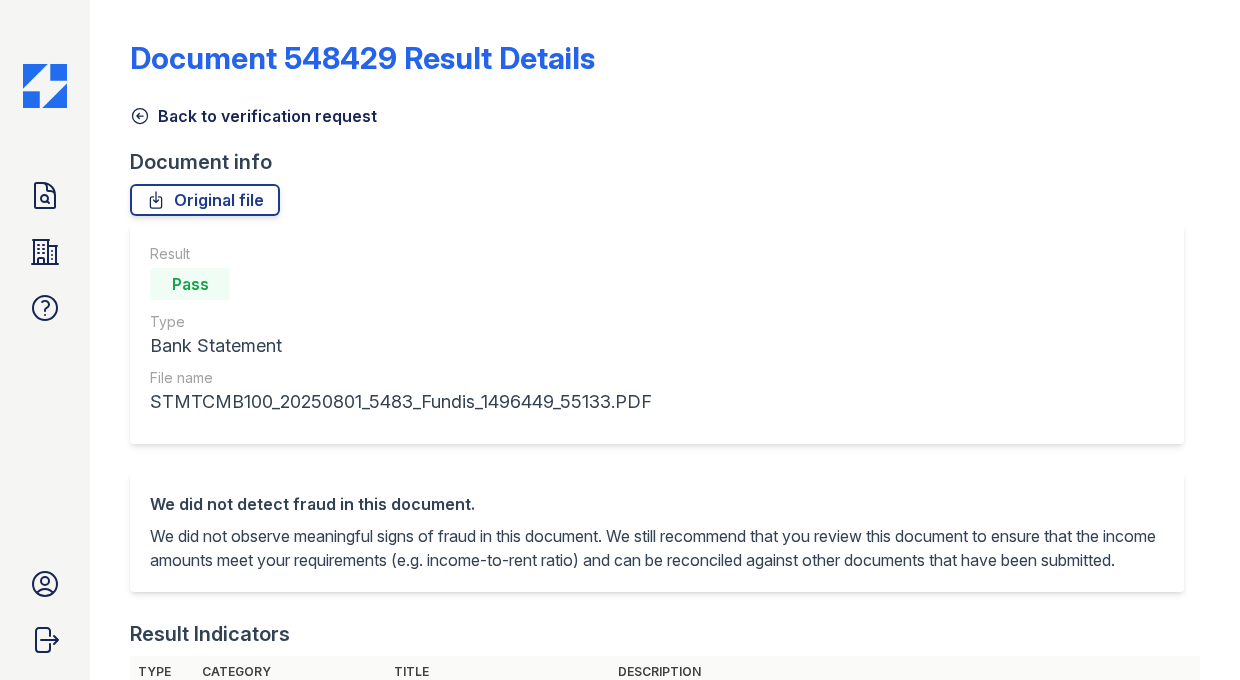 scroll, scrollTop: 0, scrollLeft: 0, axis: both 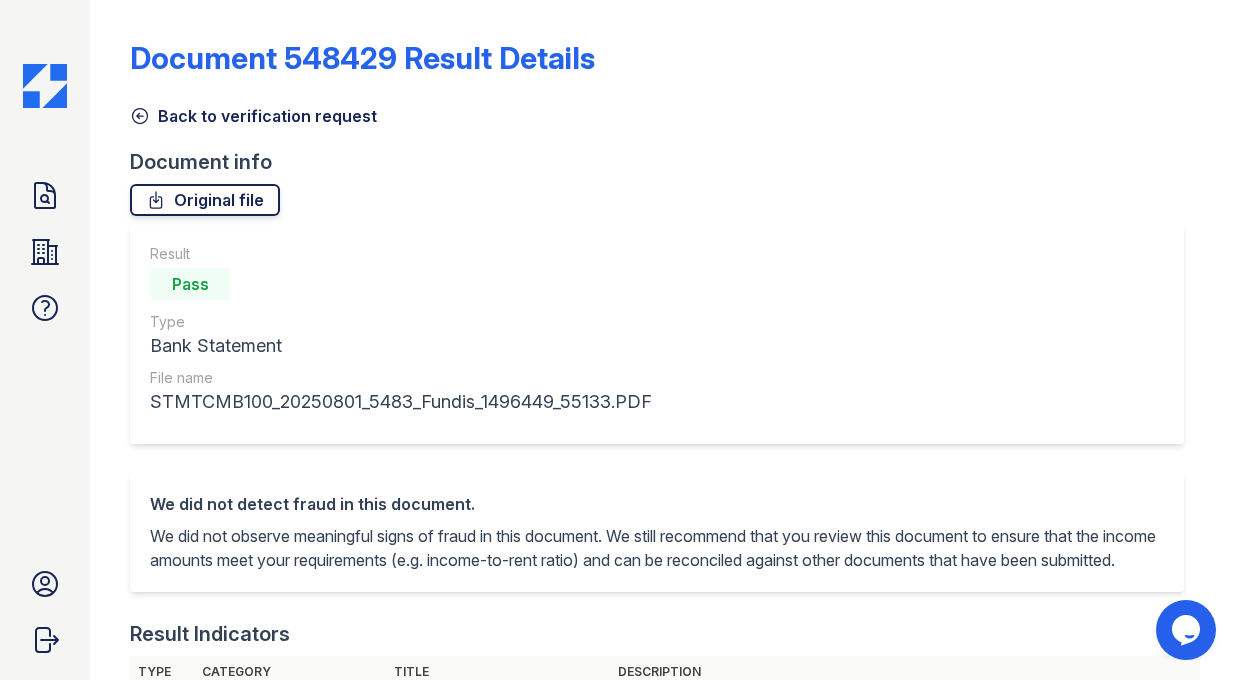 click on "Original file" at bounding box center [205, 200] 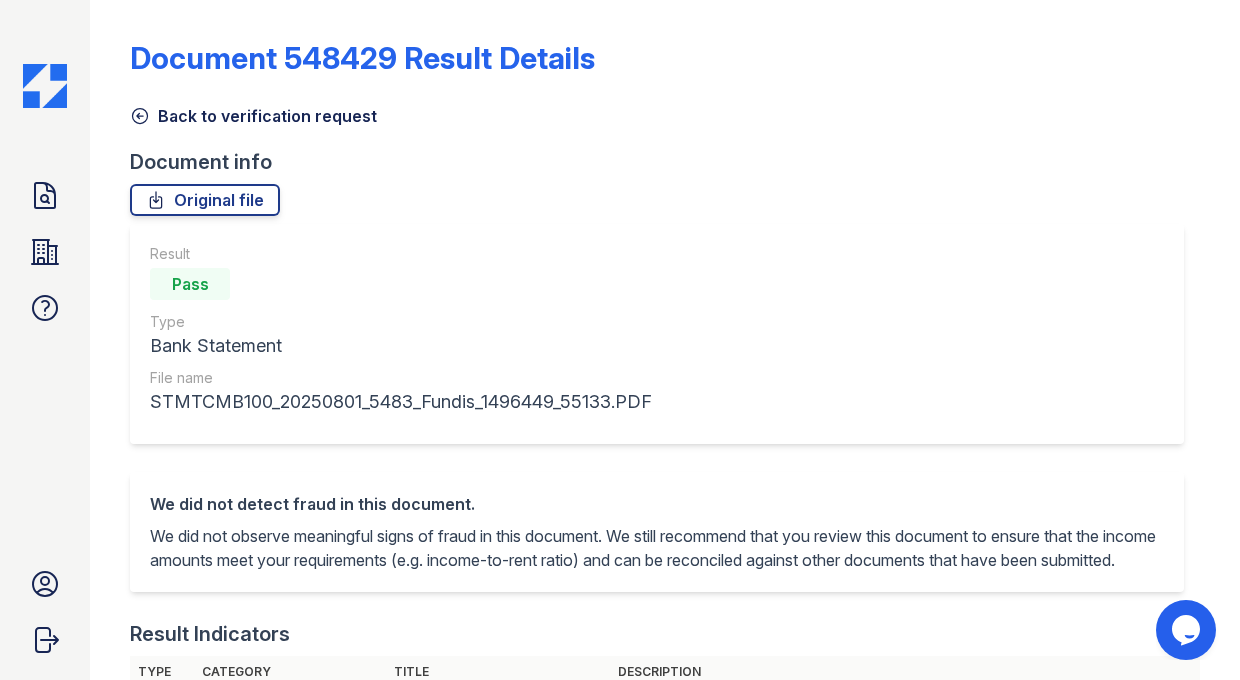 click on "Back to verification request" at bounding box center (253, 116) 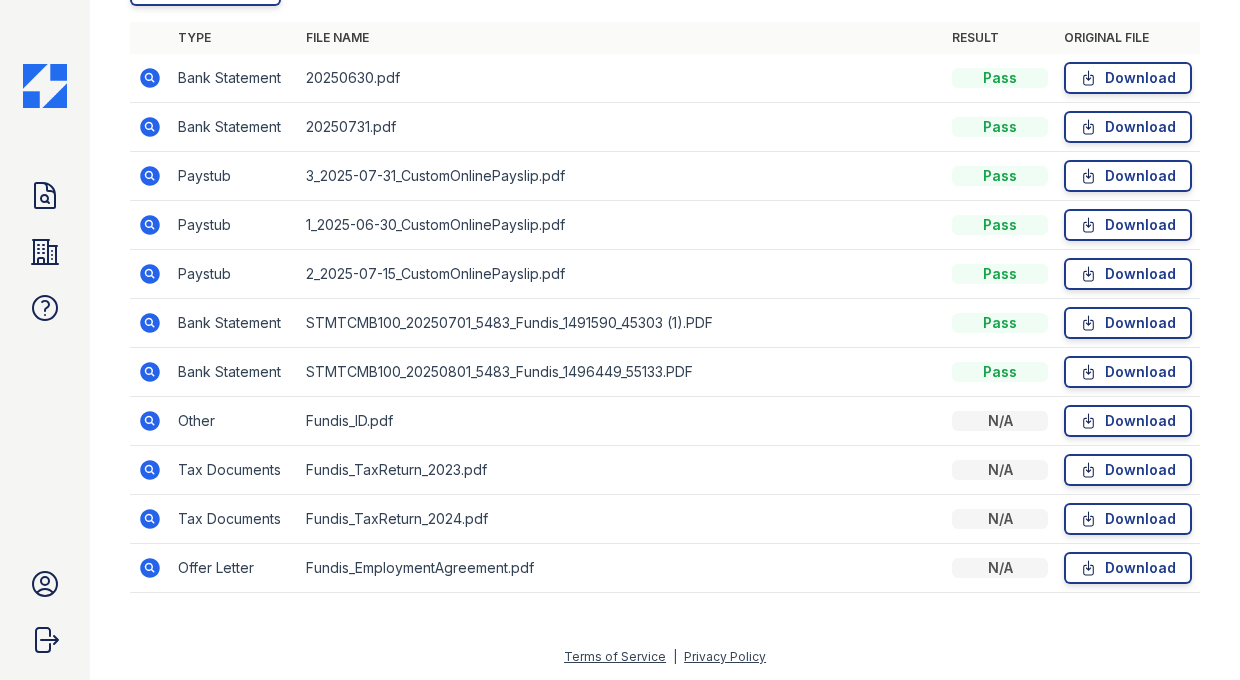 scroll, scrollTop: 555, scrollLeft: 0, axis: vertical 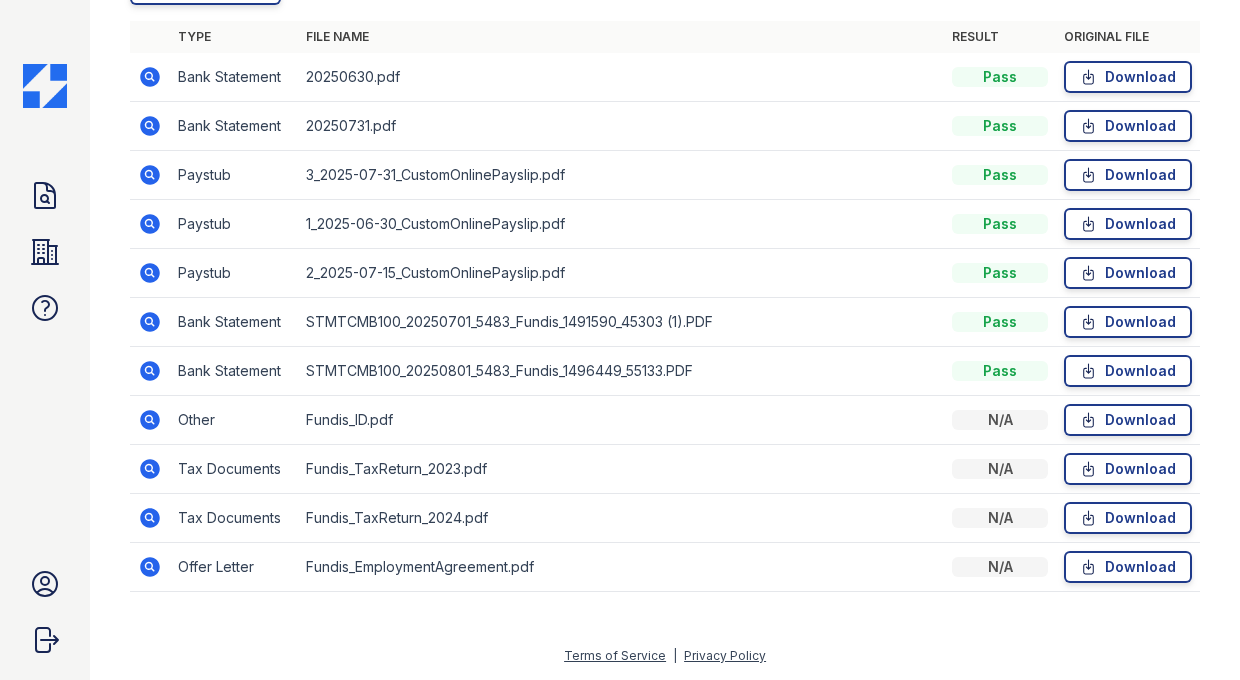 click 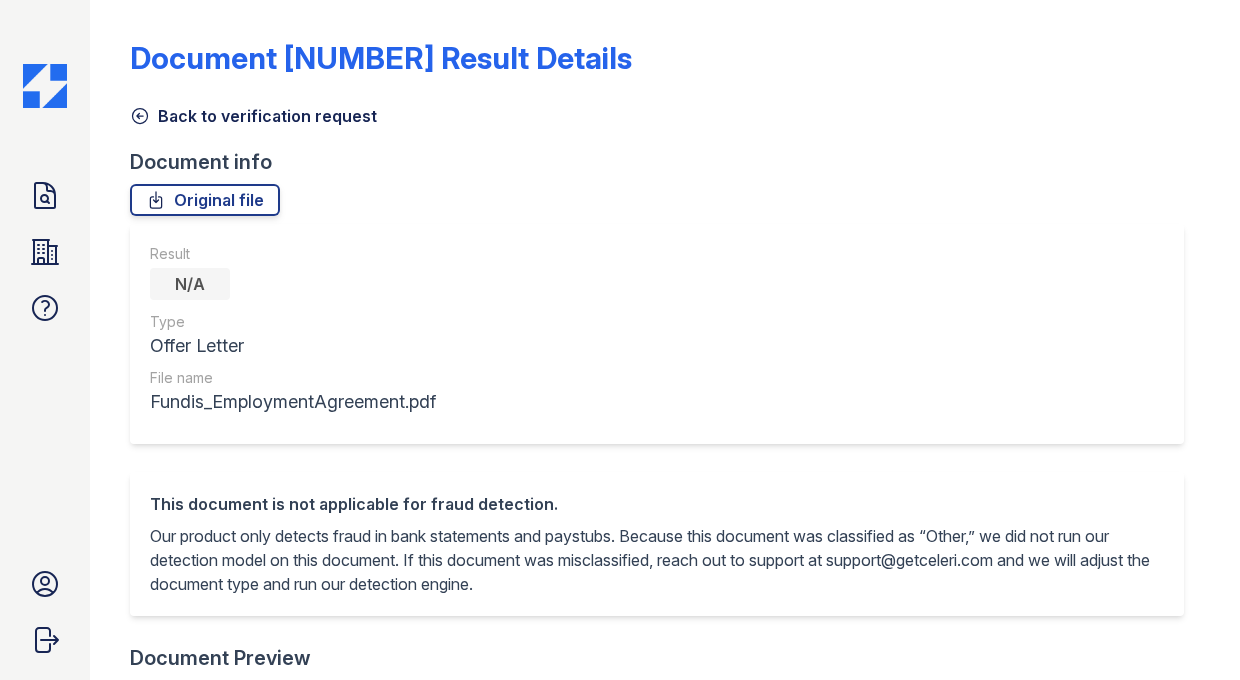 scroll, scrollTop: 0, scrollLeft: 0, axis: both 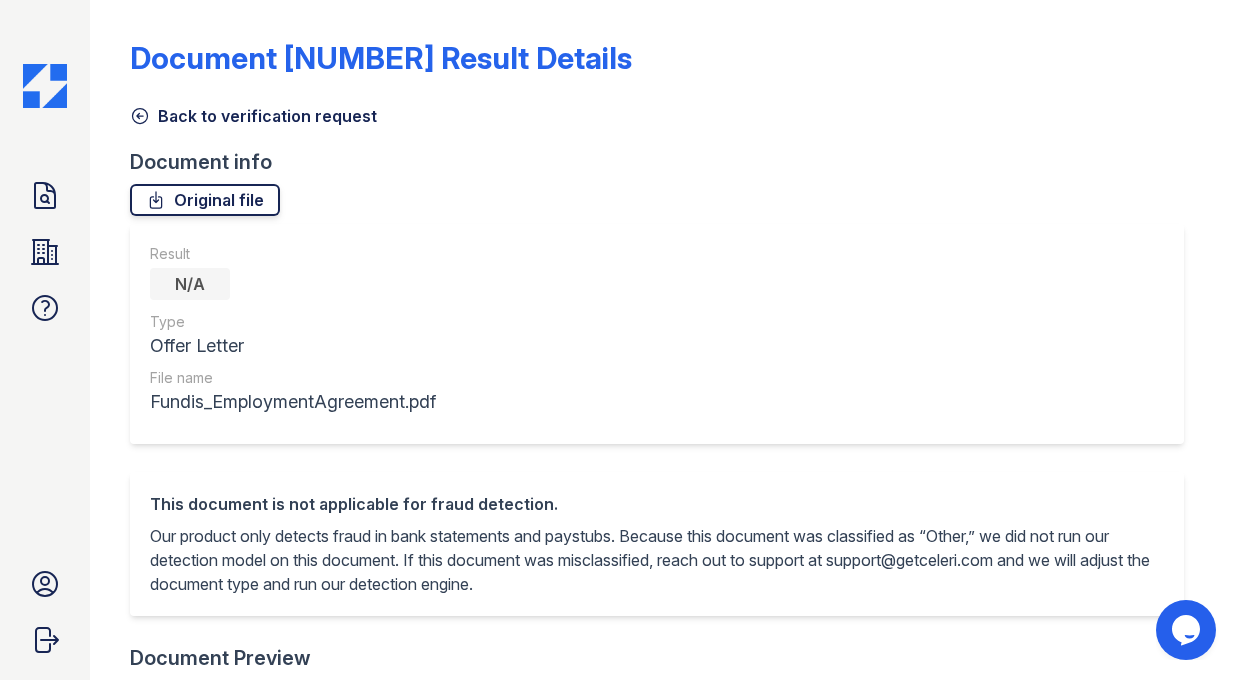 click on "Original file" at bounding box center (205, 200) 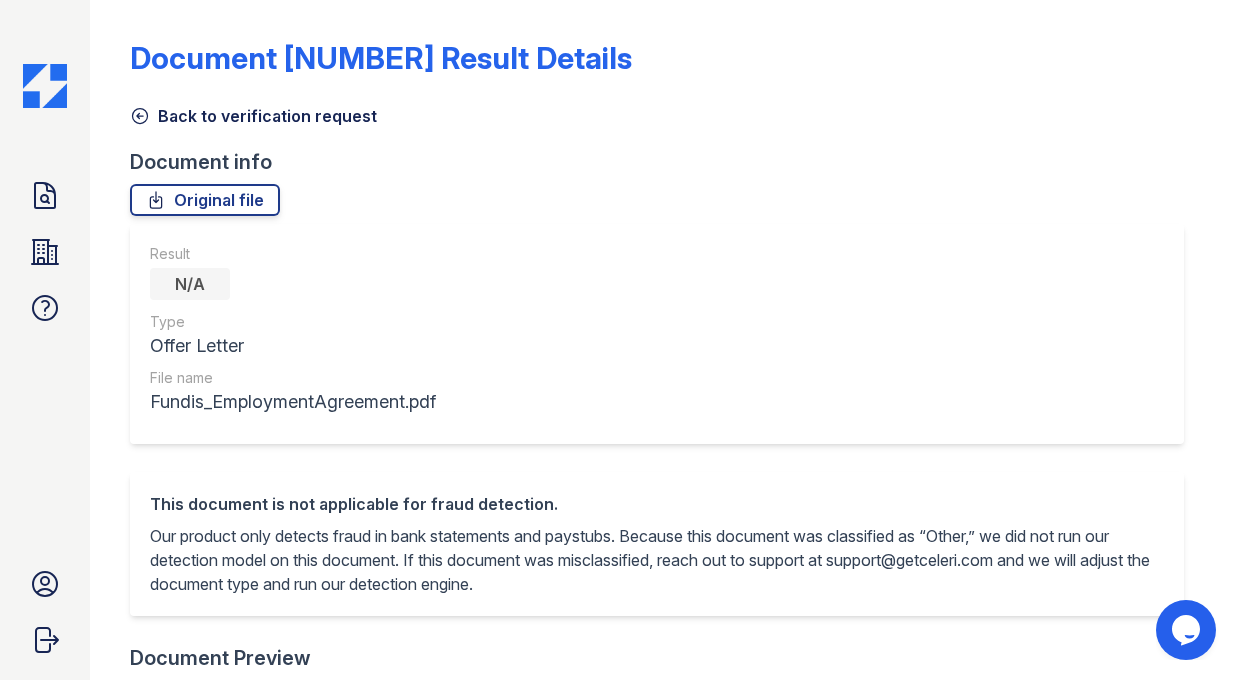 click on "Back to verification request" at bounding box center [253, 116] 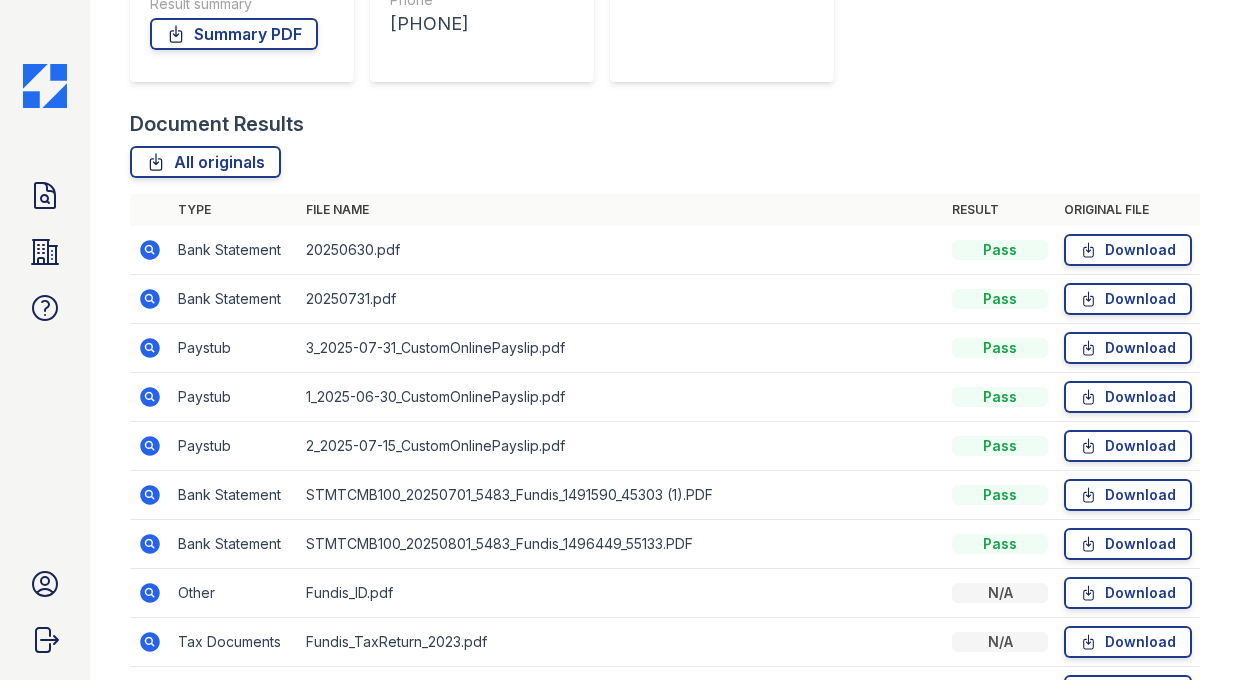 scroll, scrollTop: 555, scrollLeft: 0, axis: vertical 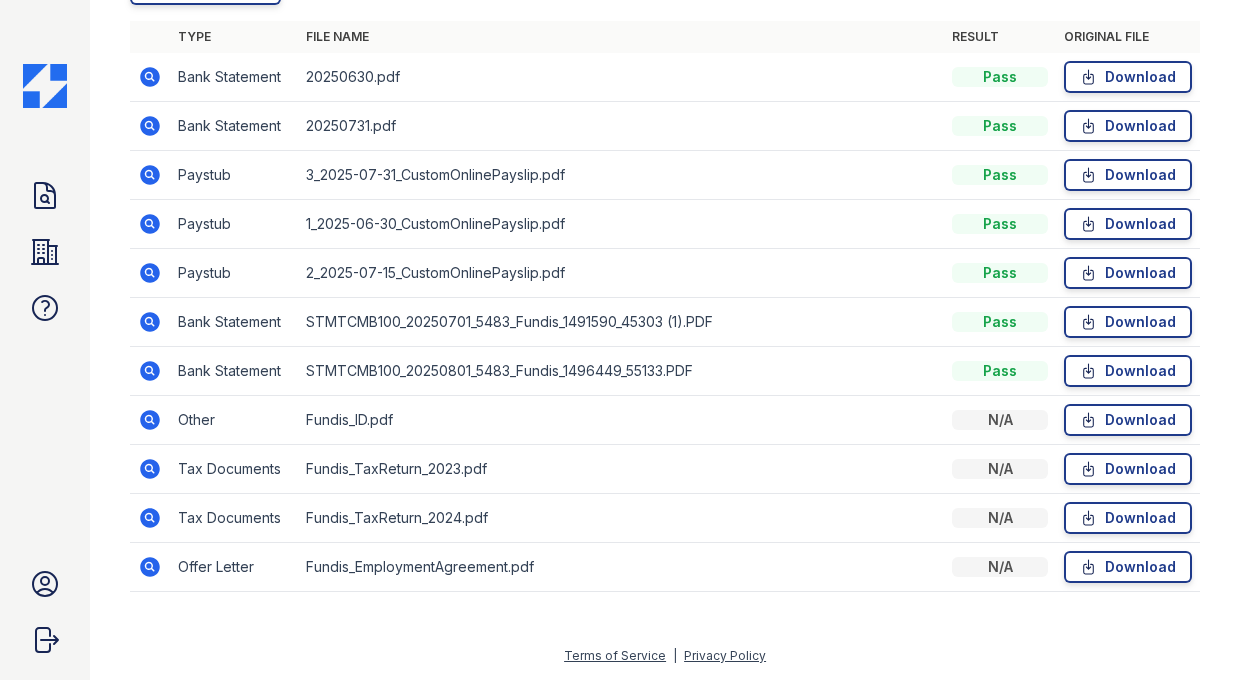 click 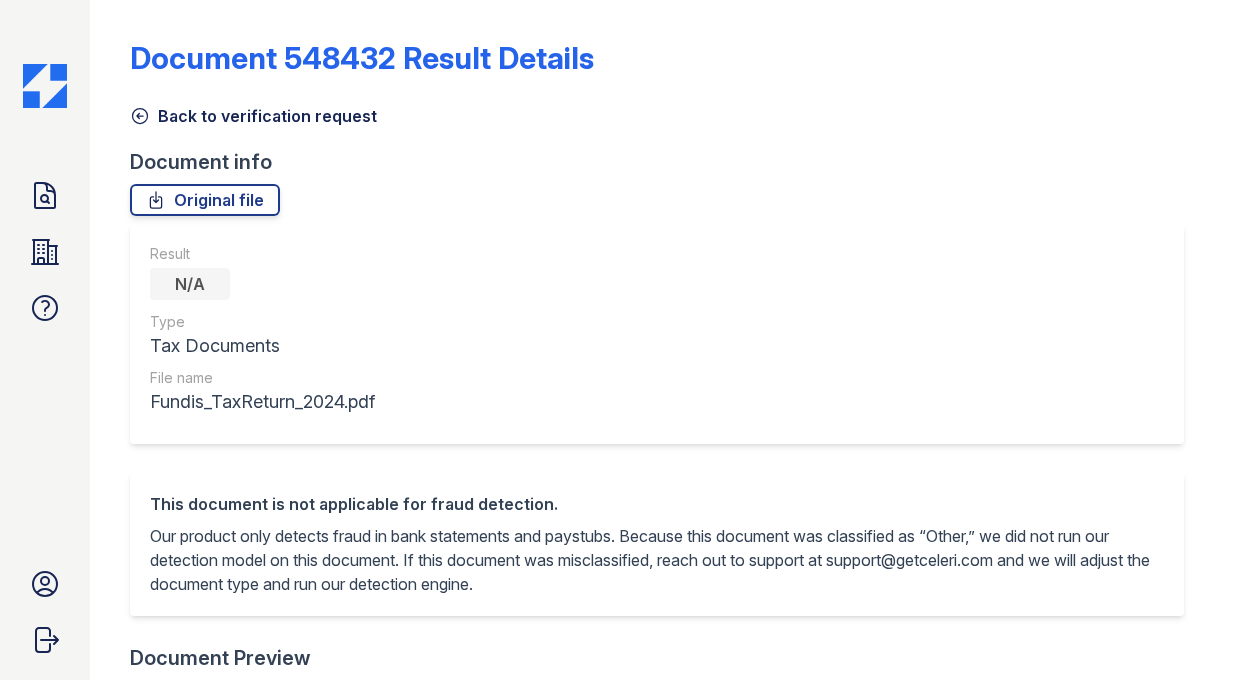scroll, scrollTop: 0, scrollLeft: 0, axis: both 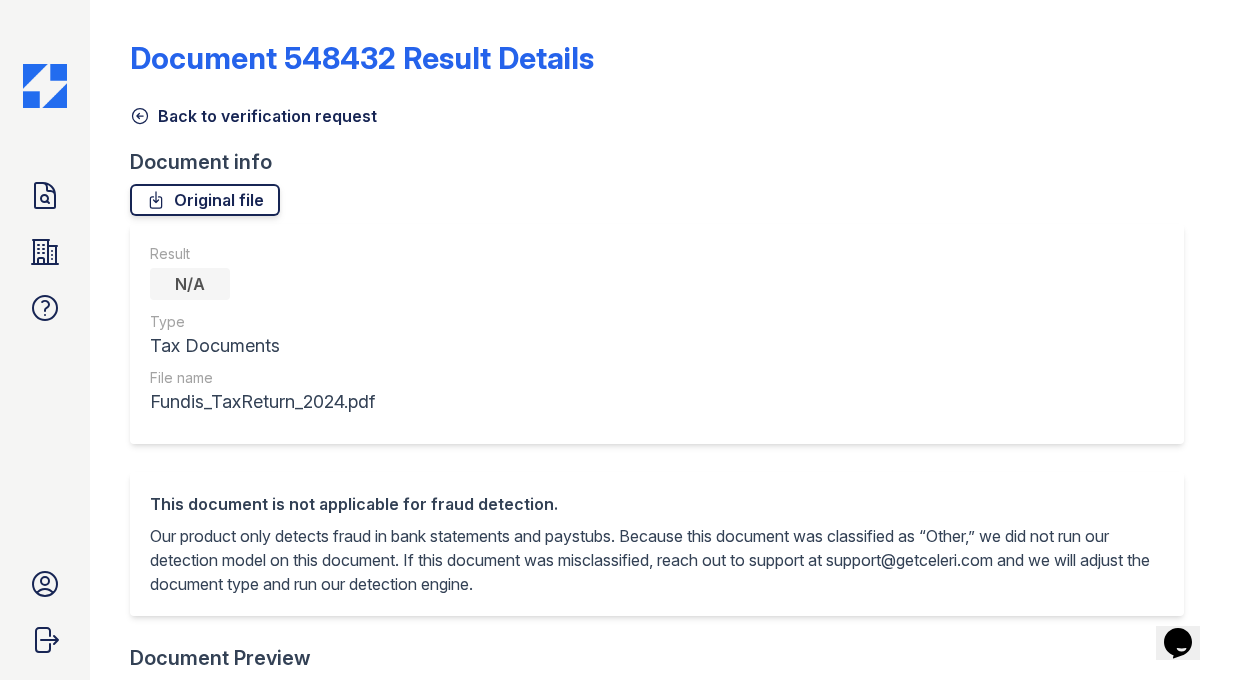 click on "Original file" at bounding box center (205, 200) 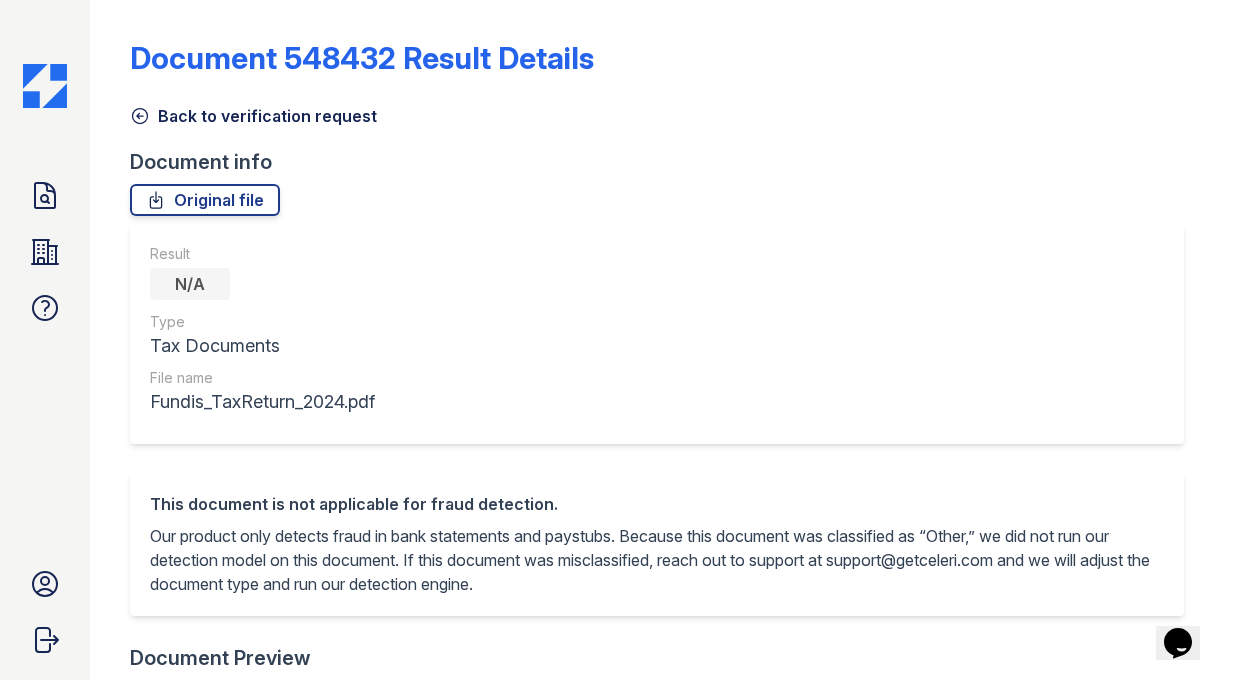 click on "Back to verification request" at bounding box center (253, 116) 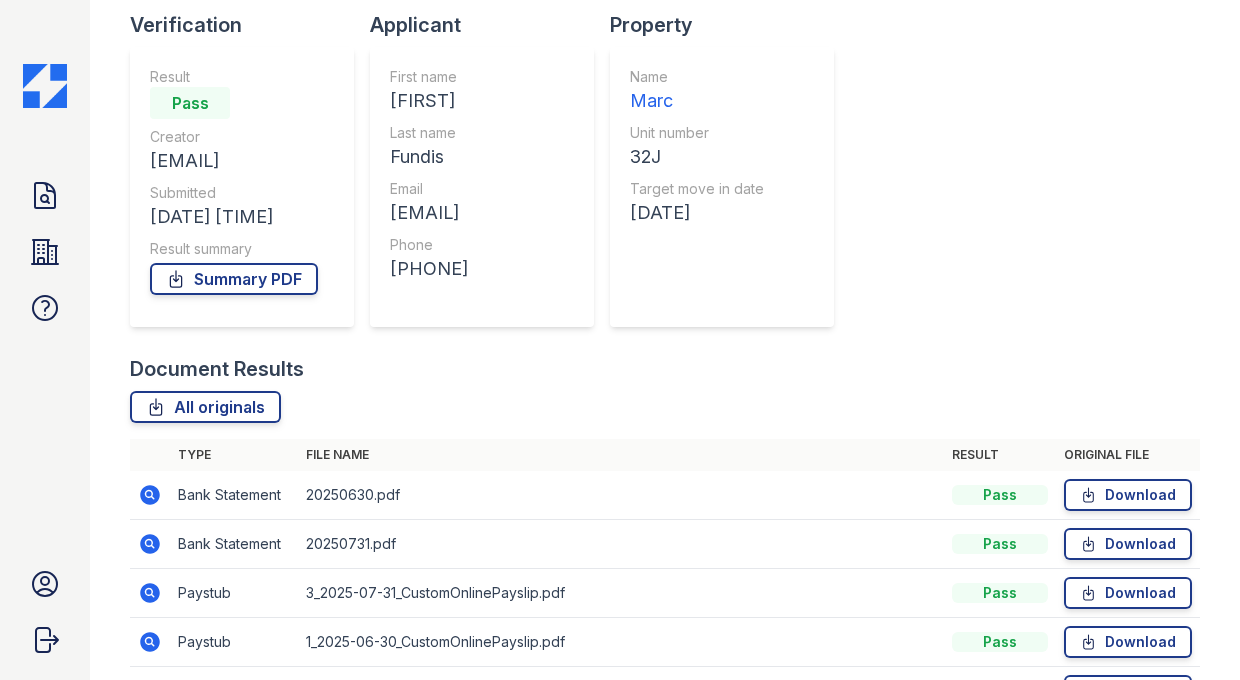 scroll, scrollTop: 0, scrollLeft: 0, axis: both 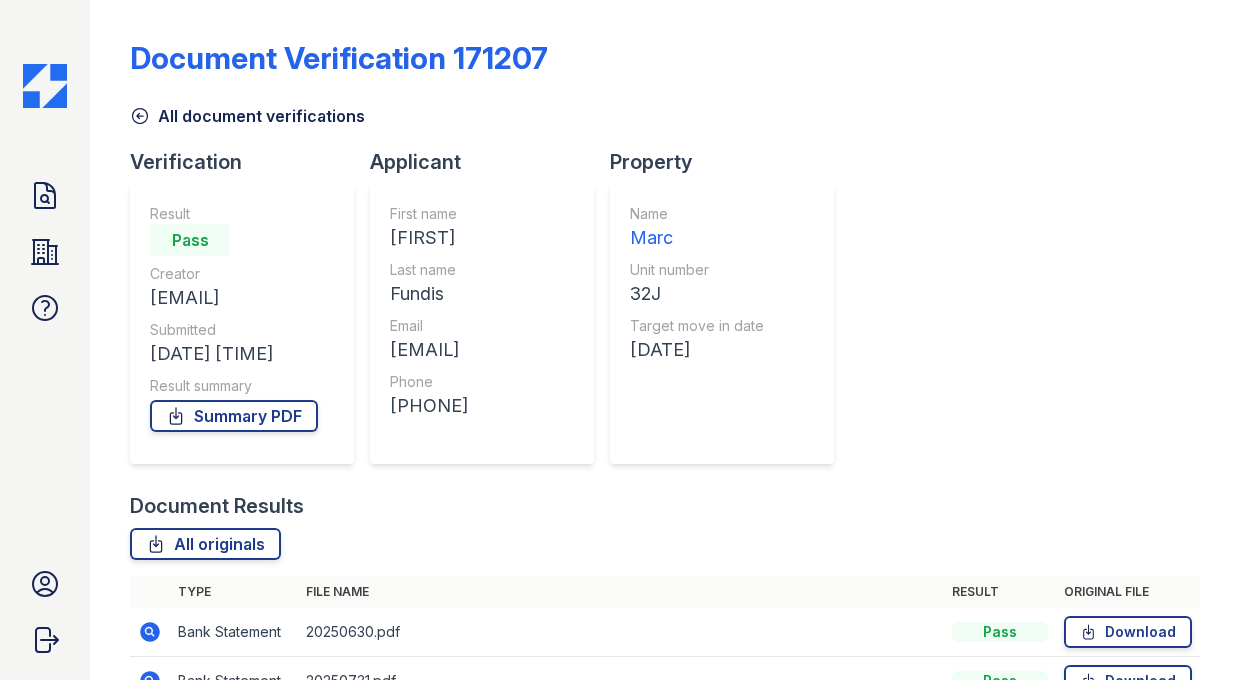 click on "All document verifications" at bounding box center [247, 116] 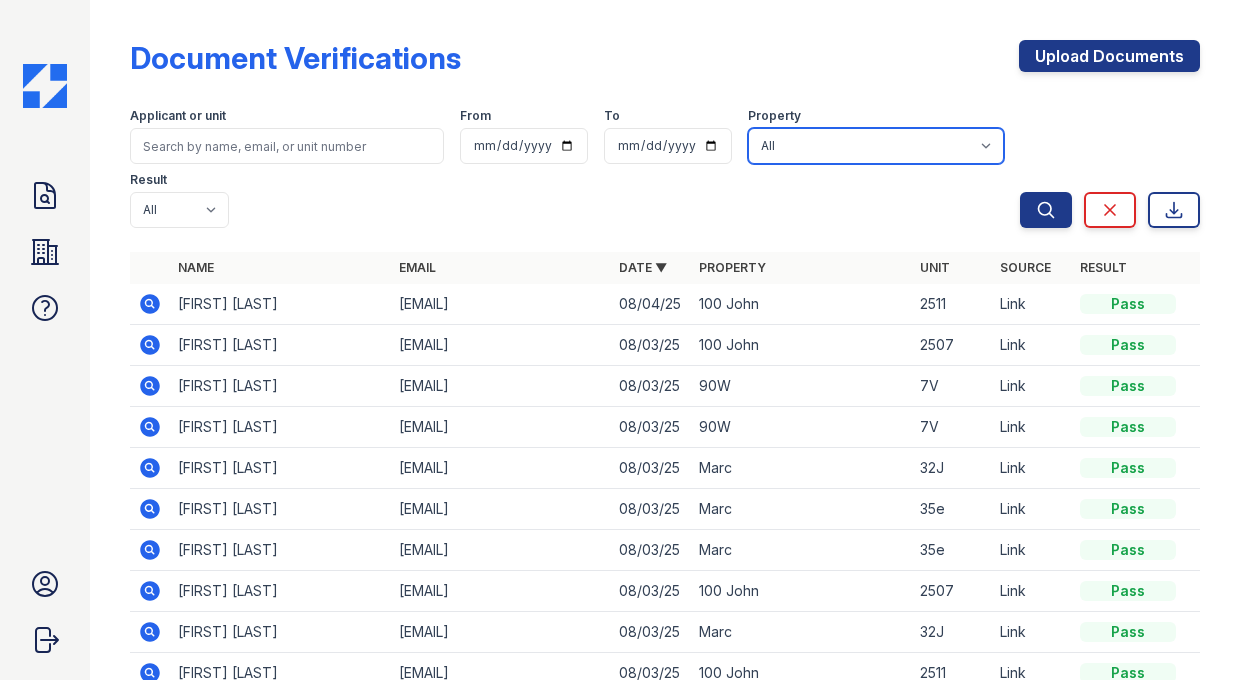click on "All
100 John
1264
90W
Marc
Ocean
PLG
Sky" at bounding box center [876, 146] 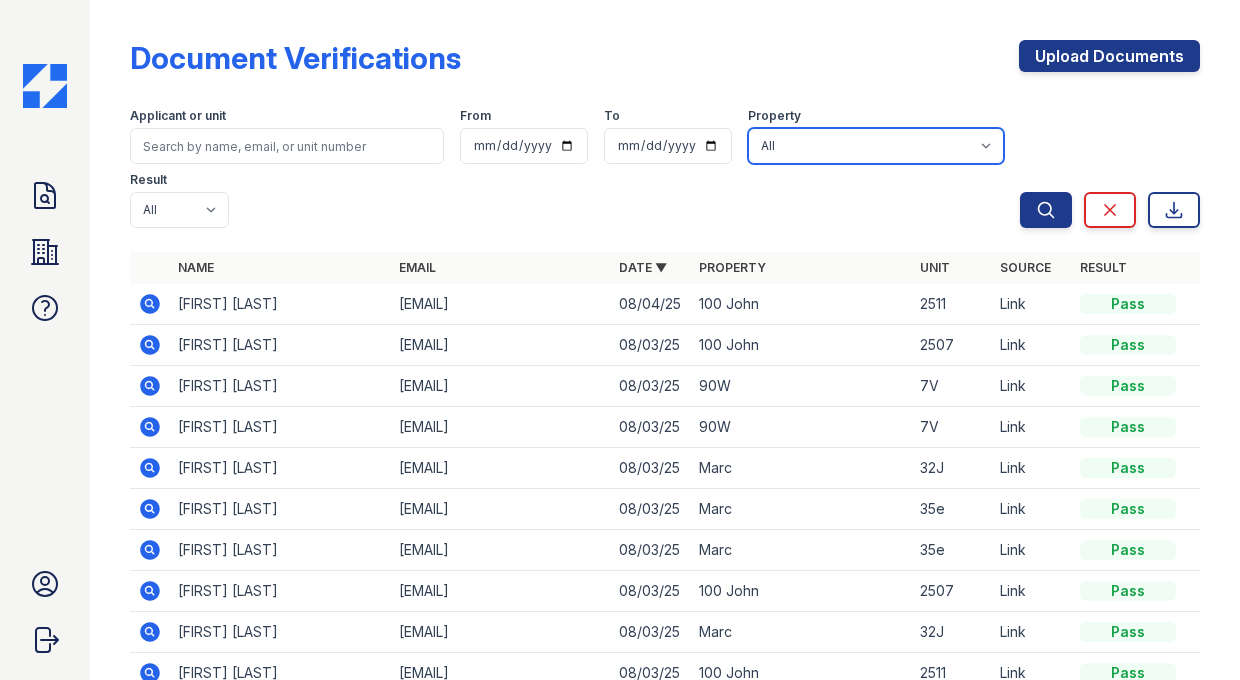 select on "131" 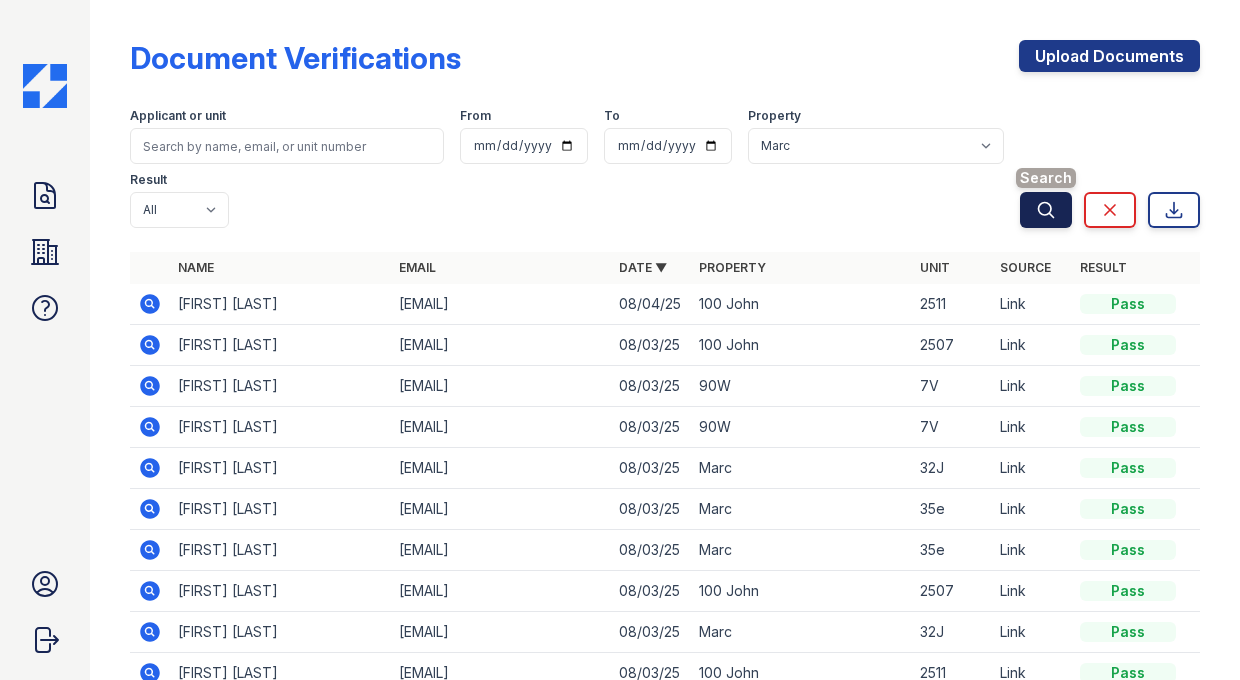 click on "Search" at bounding box center [1046, 210] 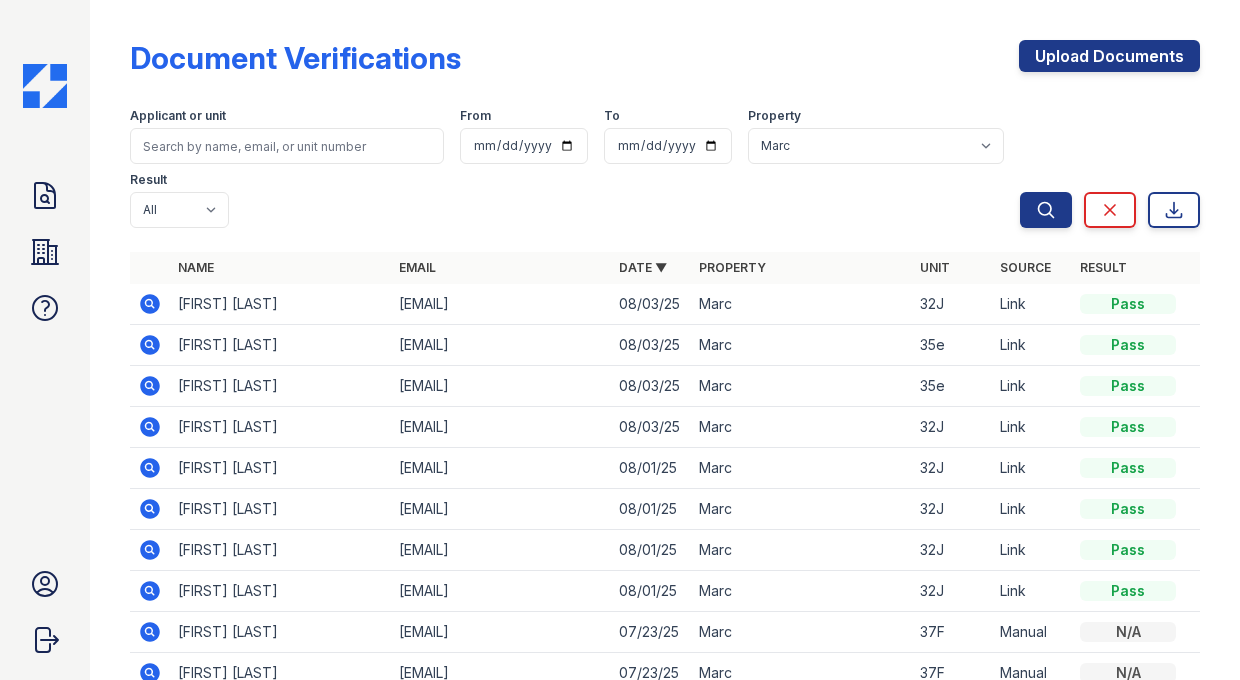 click 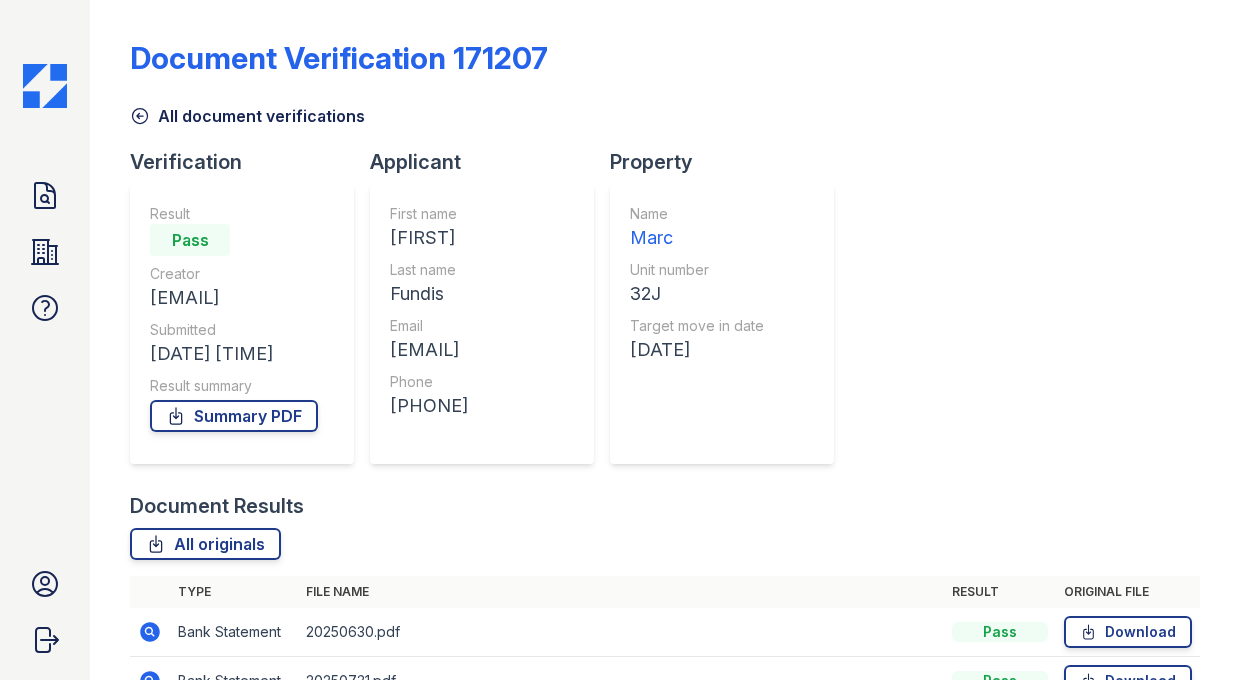 scroll, scrollTop: 0, scrollLeft: 0, axis: both 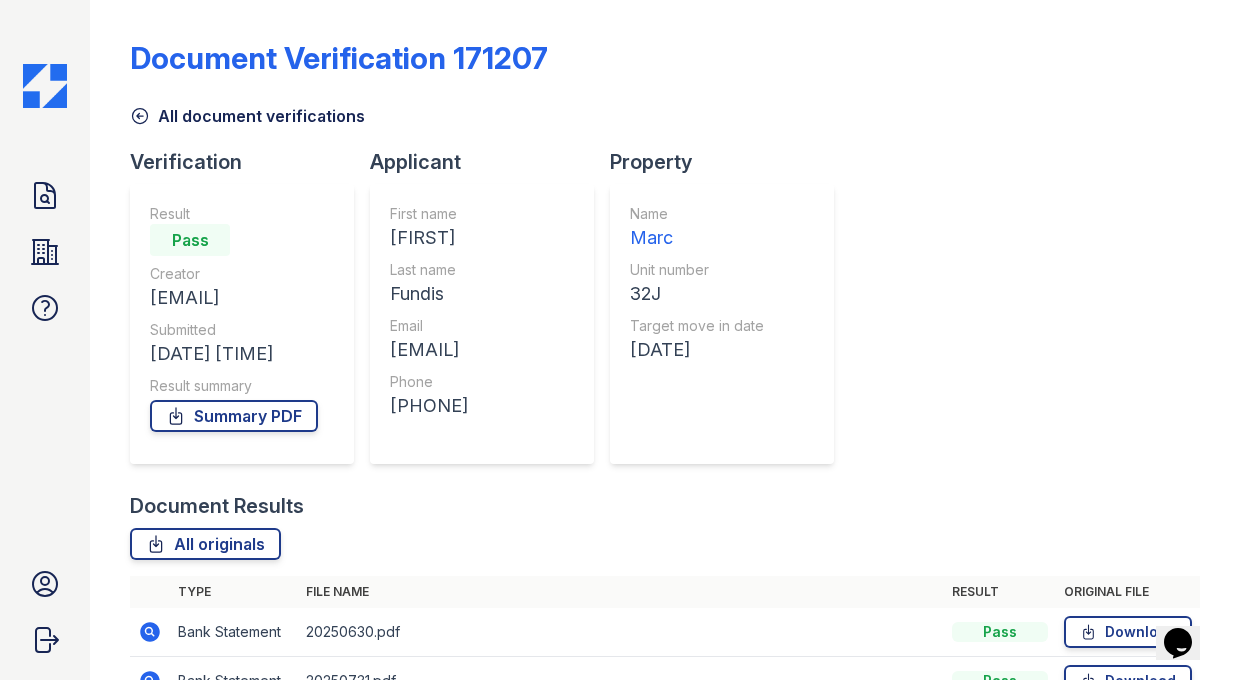 click on "All document verifications" at bounding box center [247, 116] 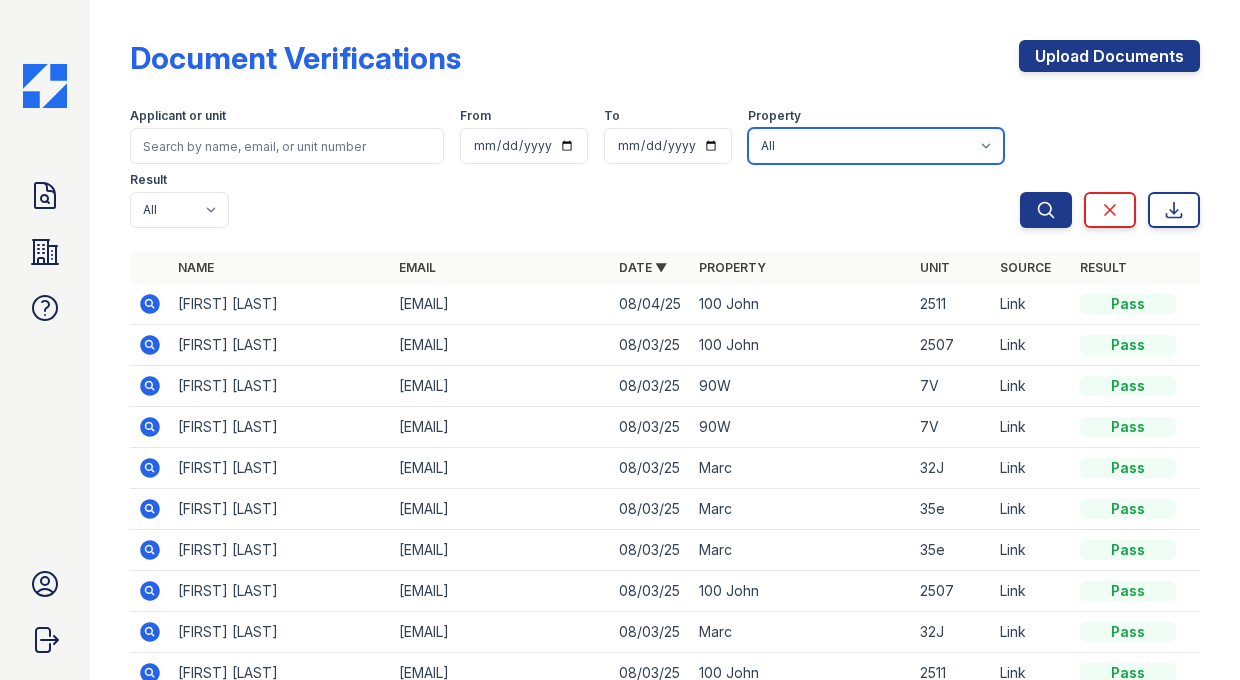 click on "All
100 John
1264
90W
Marc
Ocean
PLG
Sky" at bounding box center [876, 146] 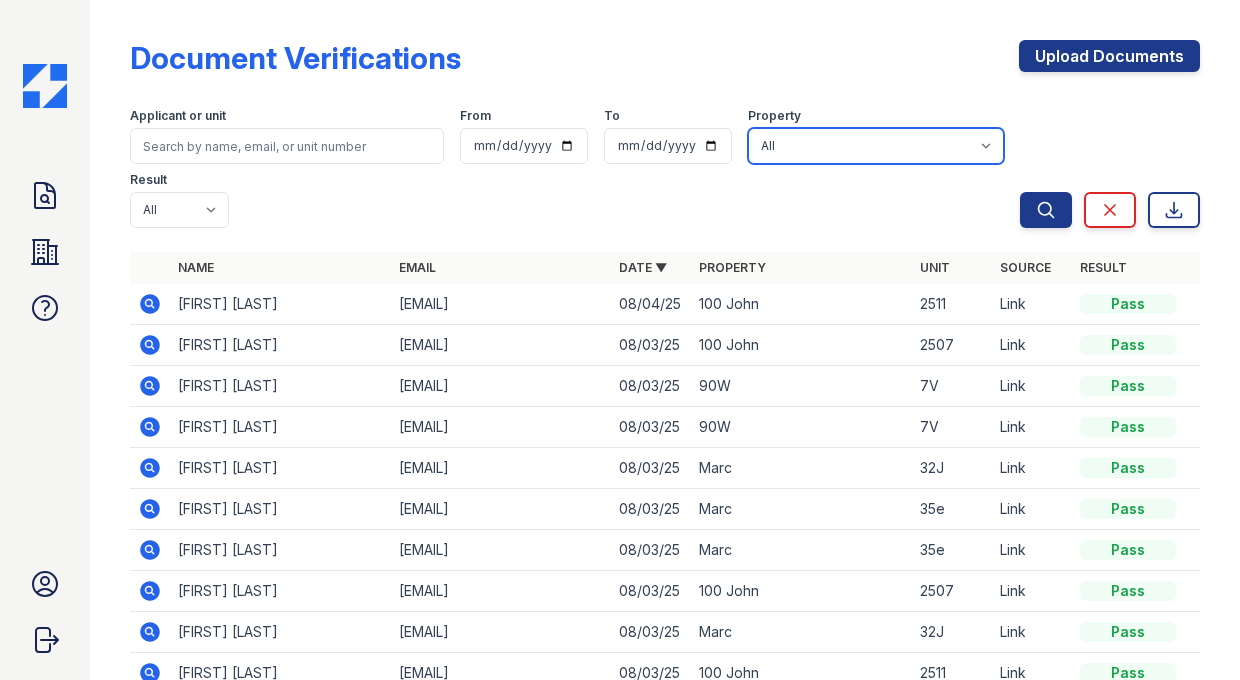 select on "131" 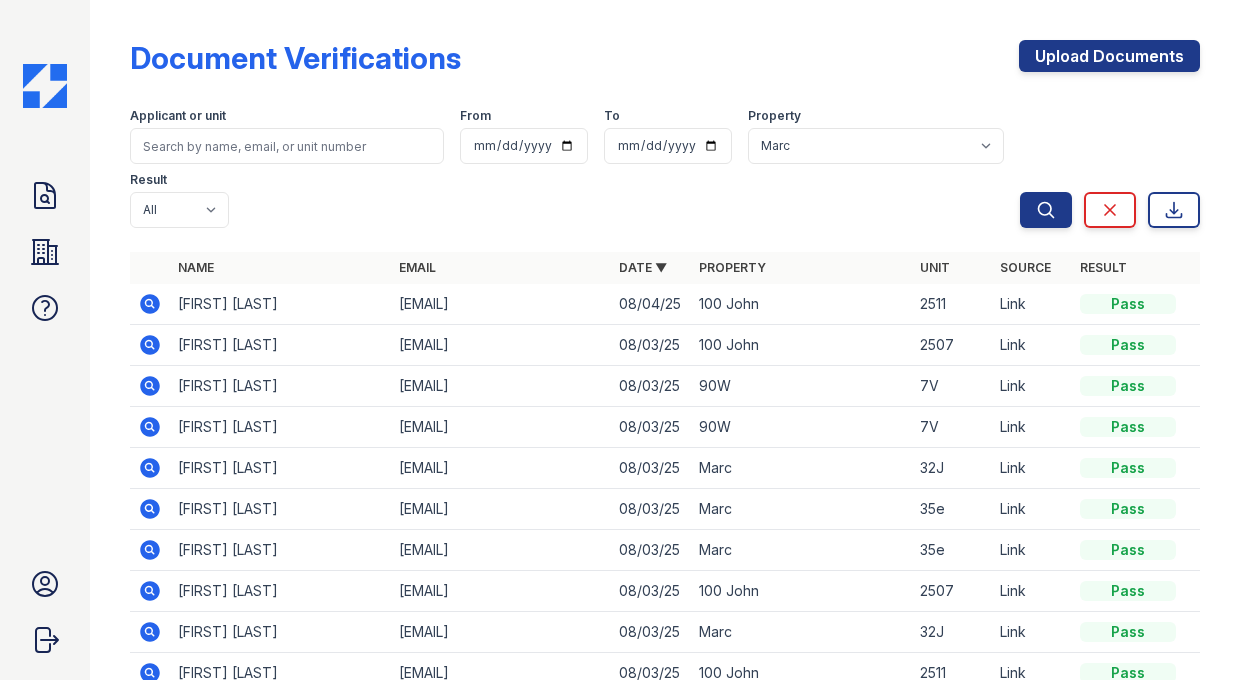click on "Applicant or unit
From
To
Property
All
100 John
1264
90W
Marc
Ocean
PLG
Sky
Result
All
Pass
Caution
Fail
N/a" at bounding box center (575, 164) 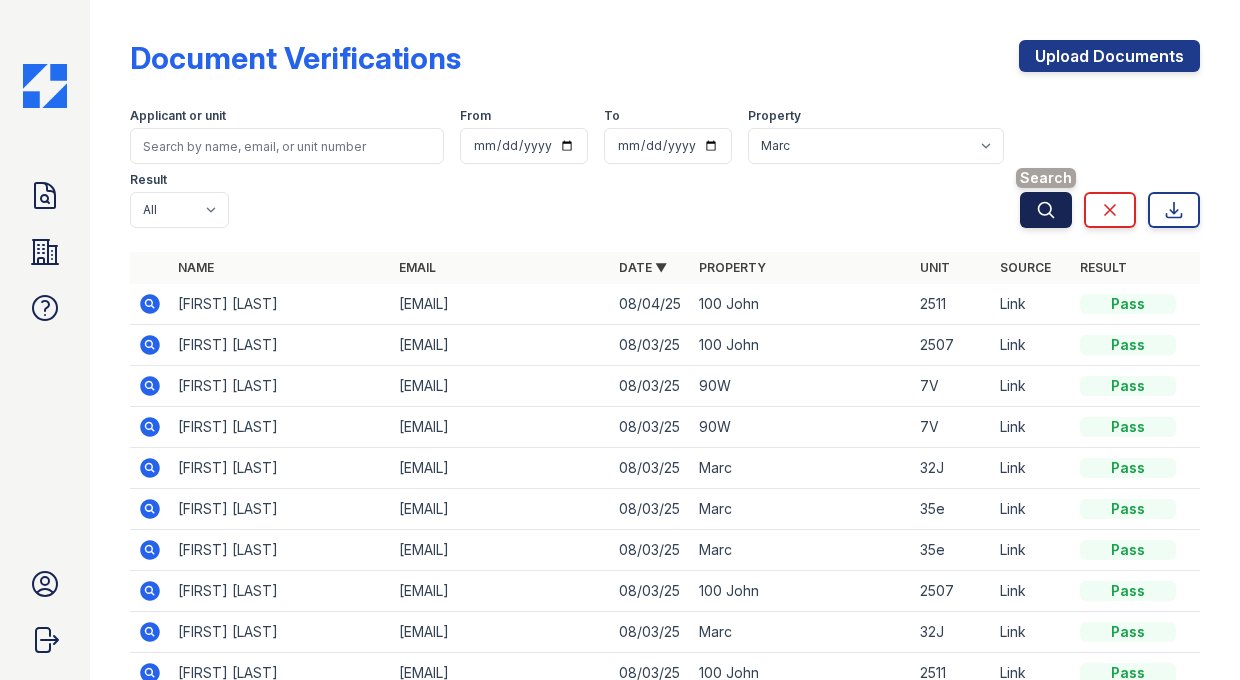 click 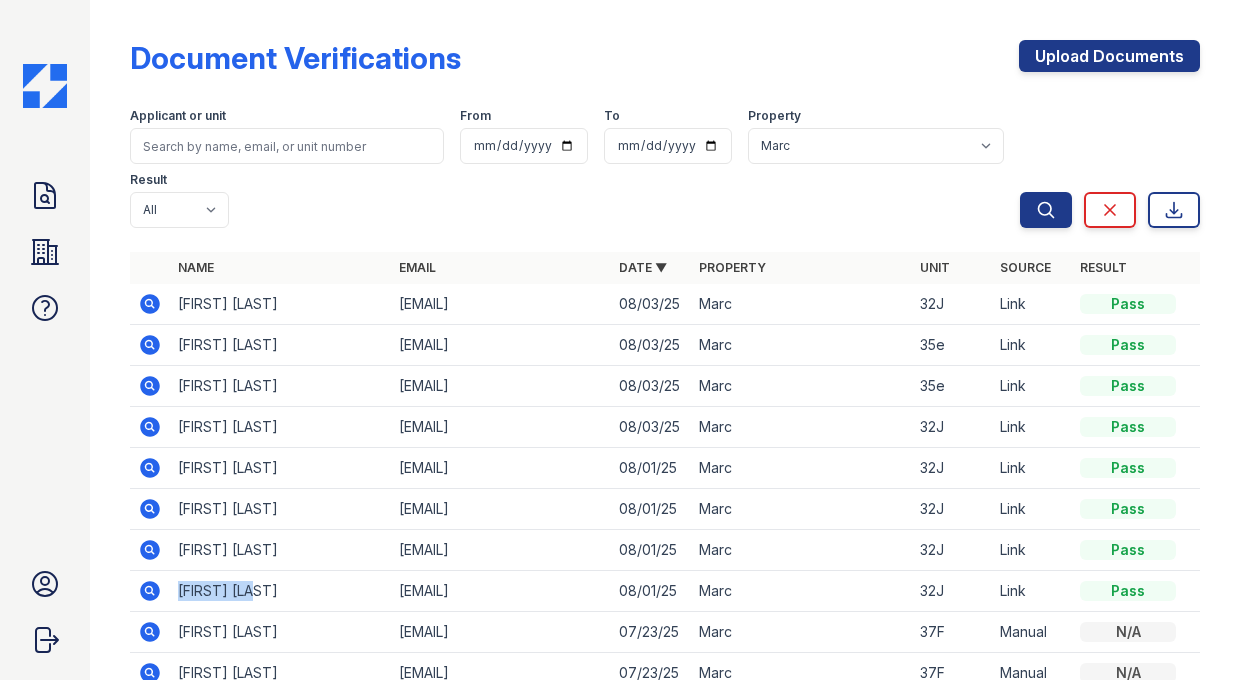 drag, startPoint x: 265, startPoint y: 525, endPoint x: 180, endPoint y: 522, distance: 85.052925 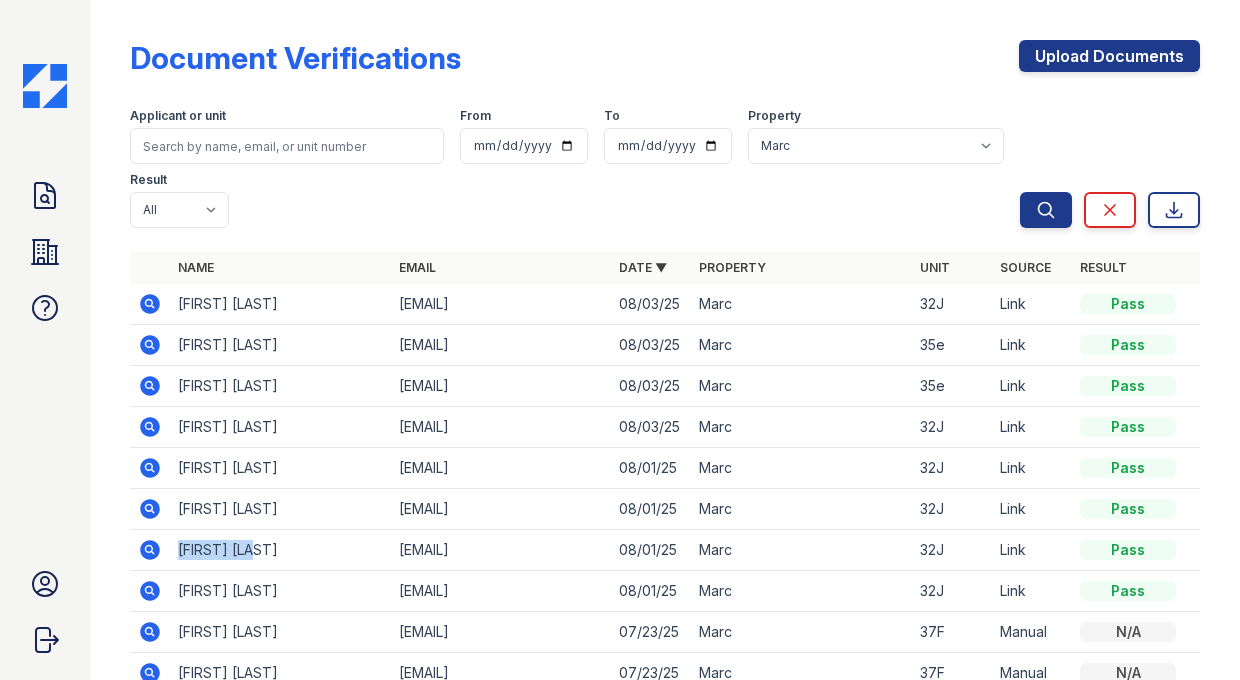 drag, startPoint x: 277, startPoint y: 483, endPoint x: 179, endPoint y: 482, distance: 98.005104 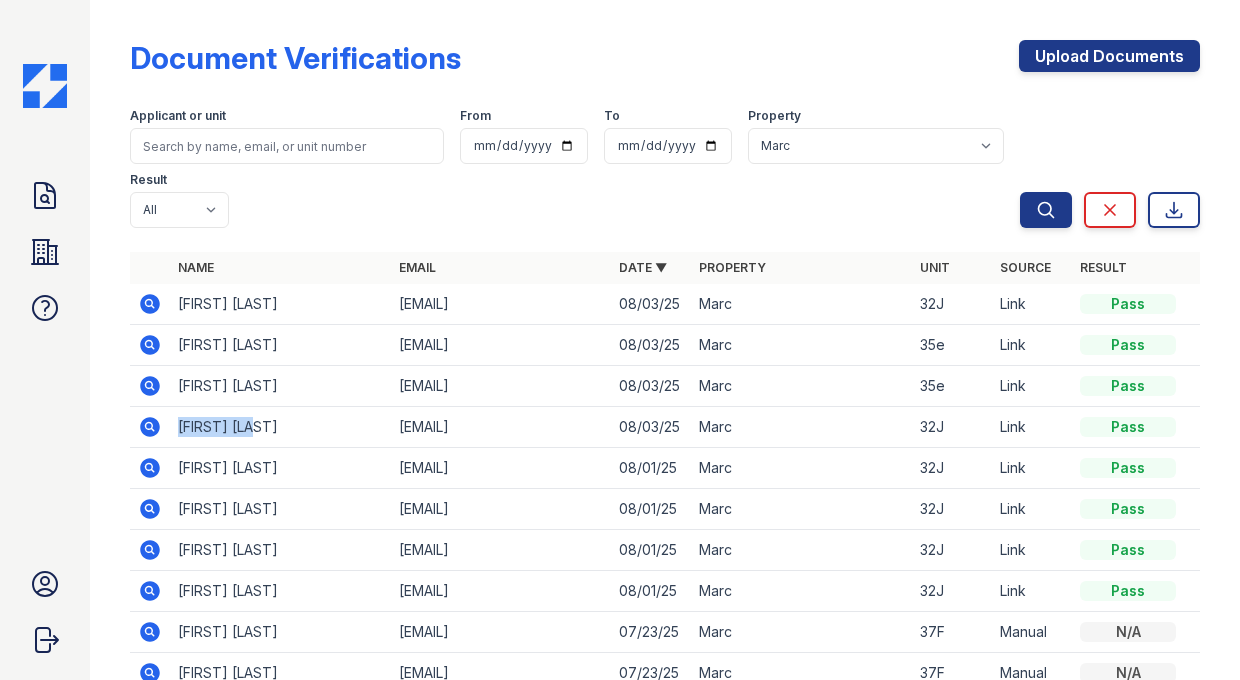 drag, startPoint x: 266, startPoint y: 364, endPoint x: 180, endPoint y: 366, distance: 86.023254 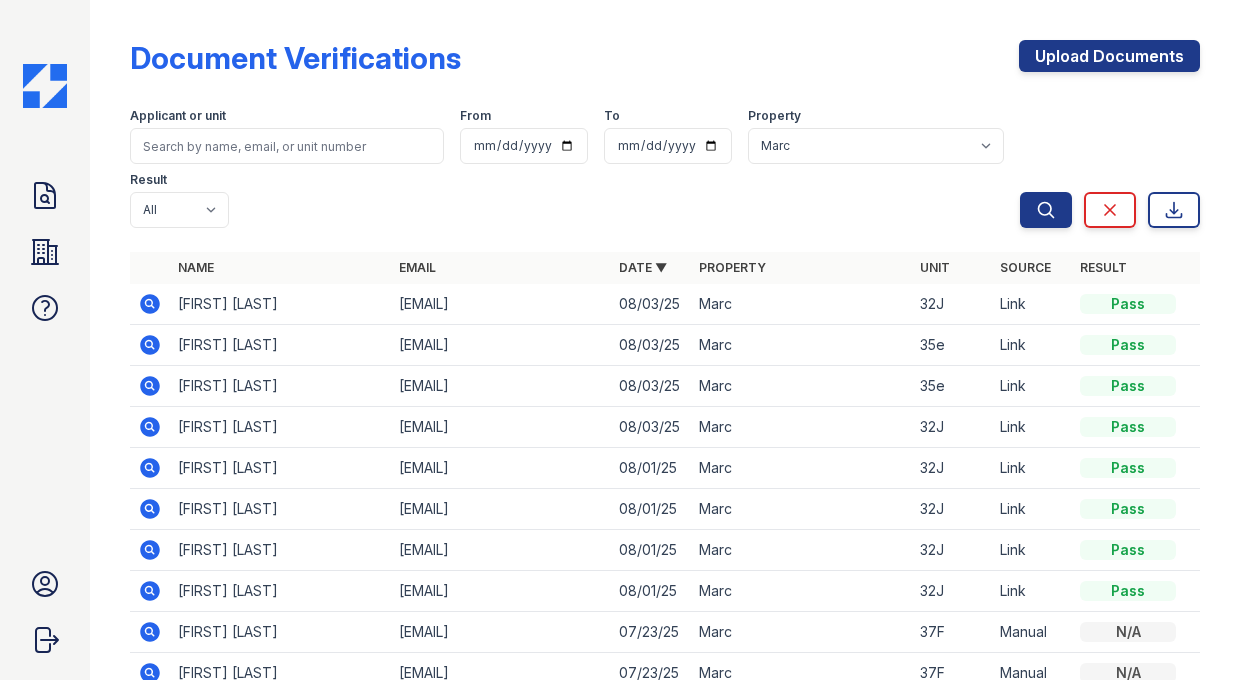 click on "[EMAIL]" at bounding box center [501, 427] 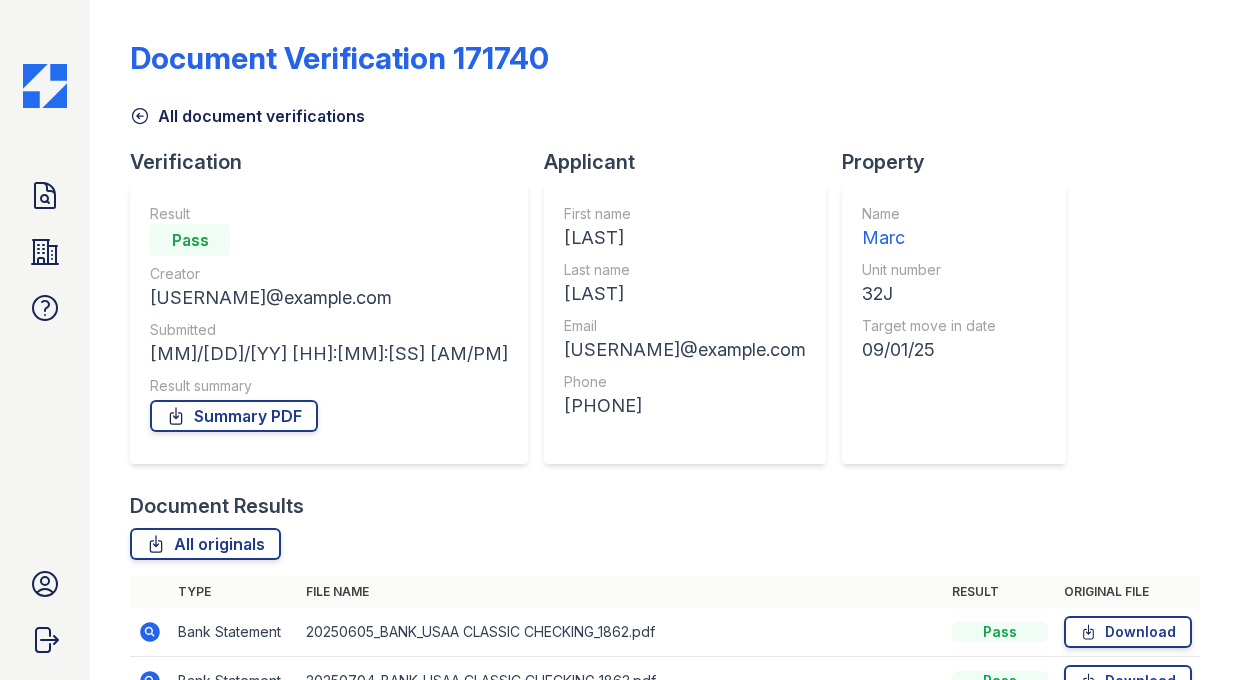 scroll, scrollTop: 0, scrollLeft: 0, axis: both 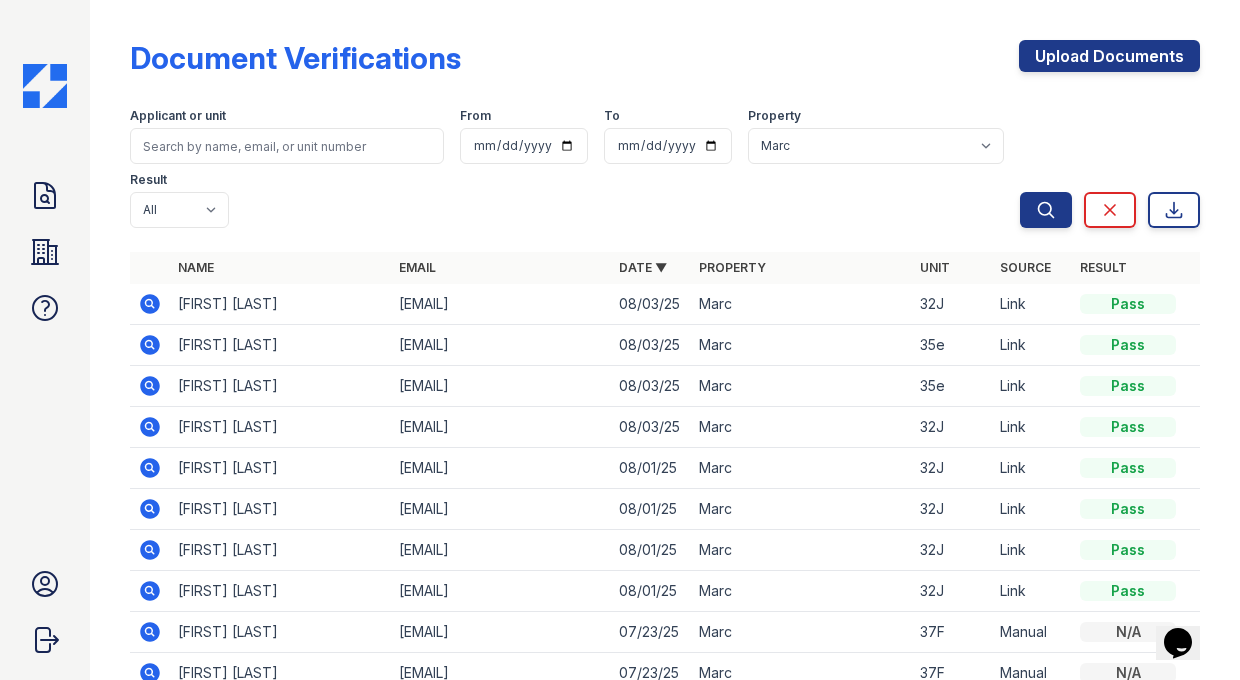 drag, startPoint x: 292, startPoint y: 406, endPoint x: 181, endPoint y: 406, distance: 111 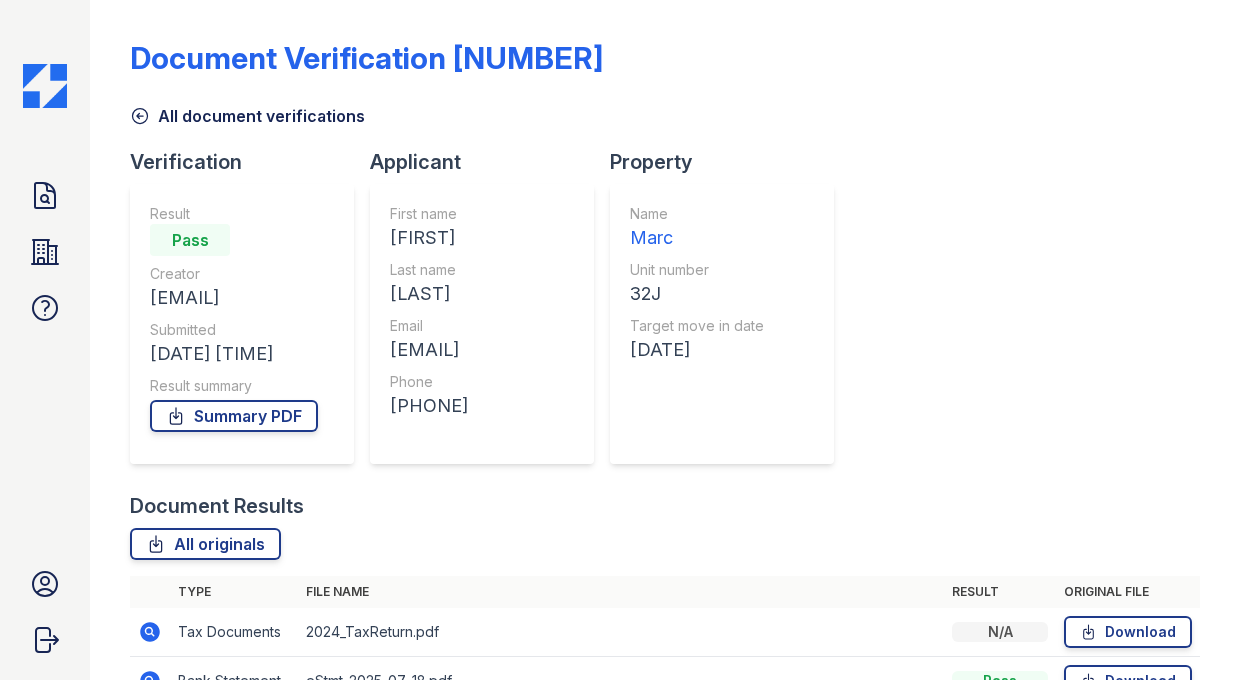 scroll, scrollTop: 0, scrollLeft: 0, axis: both 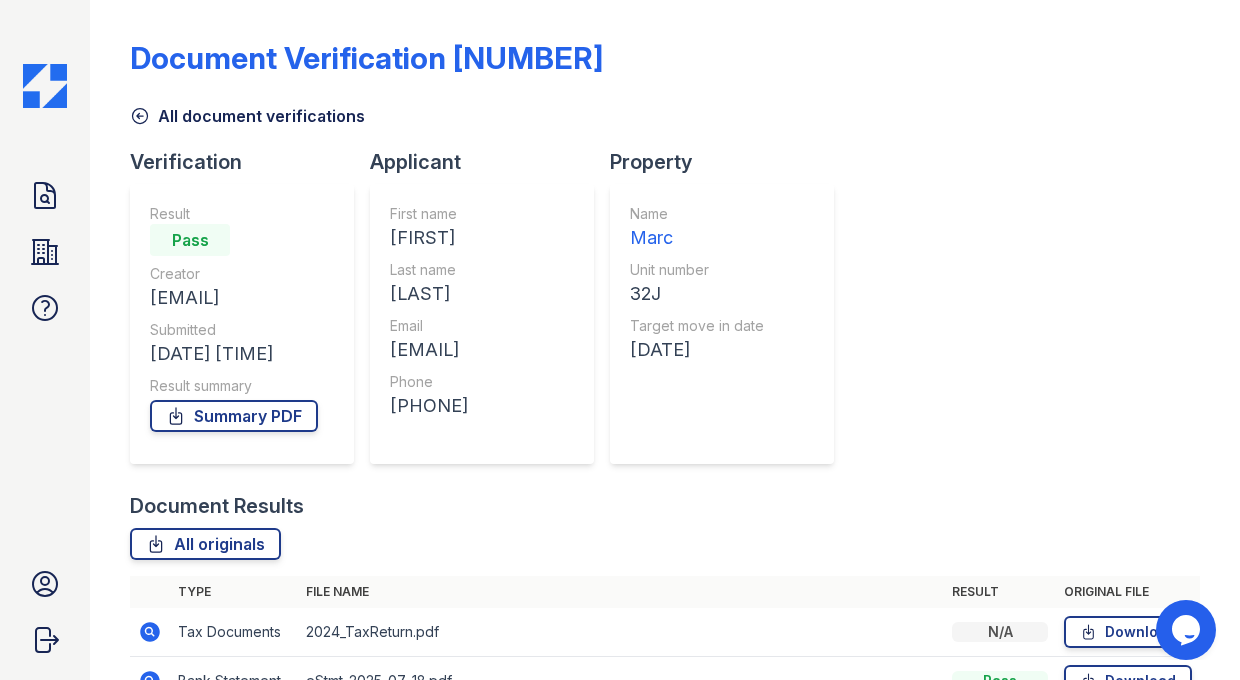 drag, startPoint x: 542, startPoint y: 408, endPoint x: 409, endPoint y: 408, distance: 133 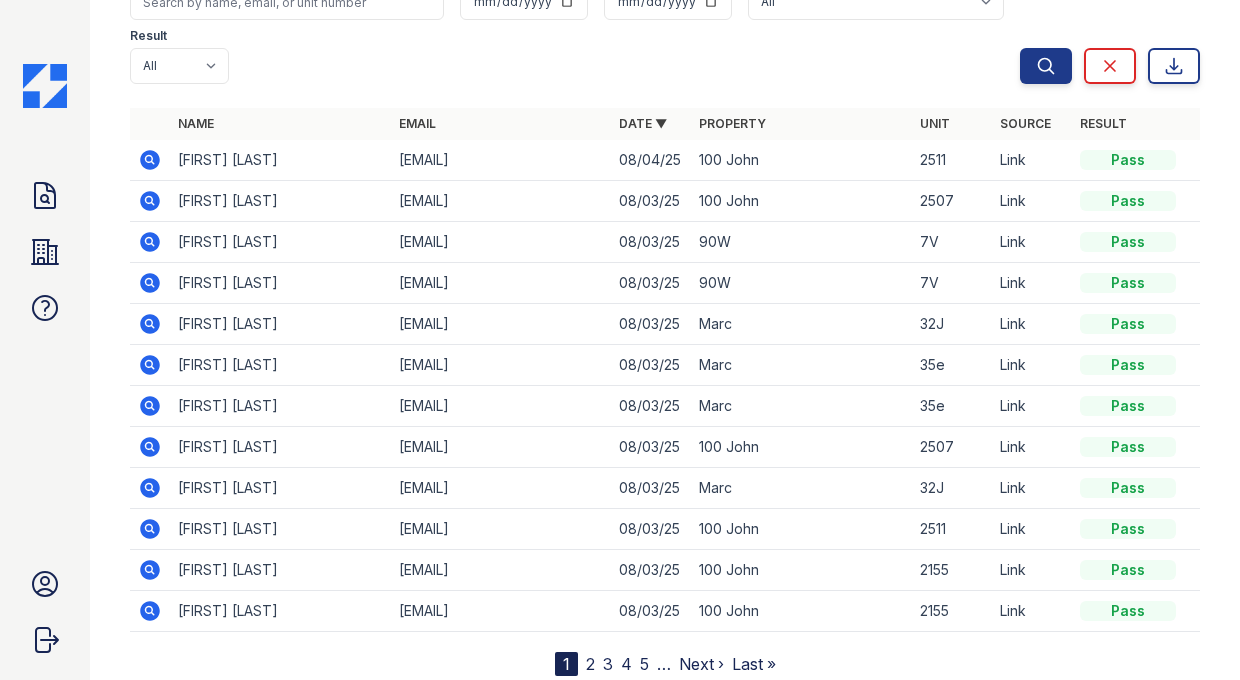 scroll, scrollTop: 0, scrollLeft: 0, axis: both 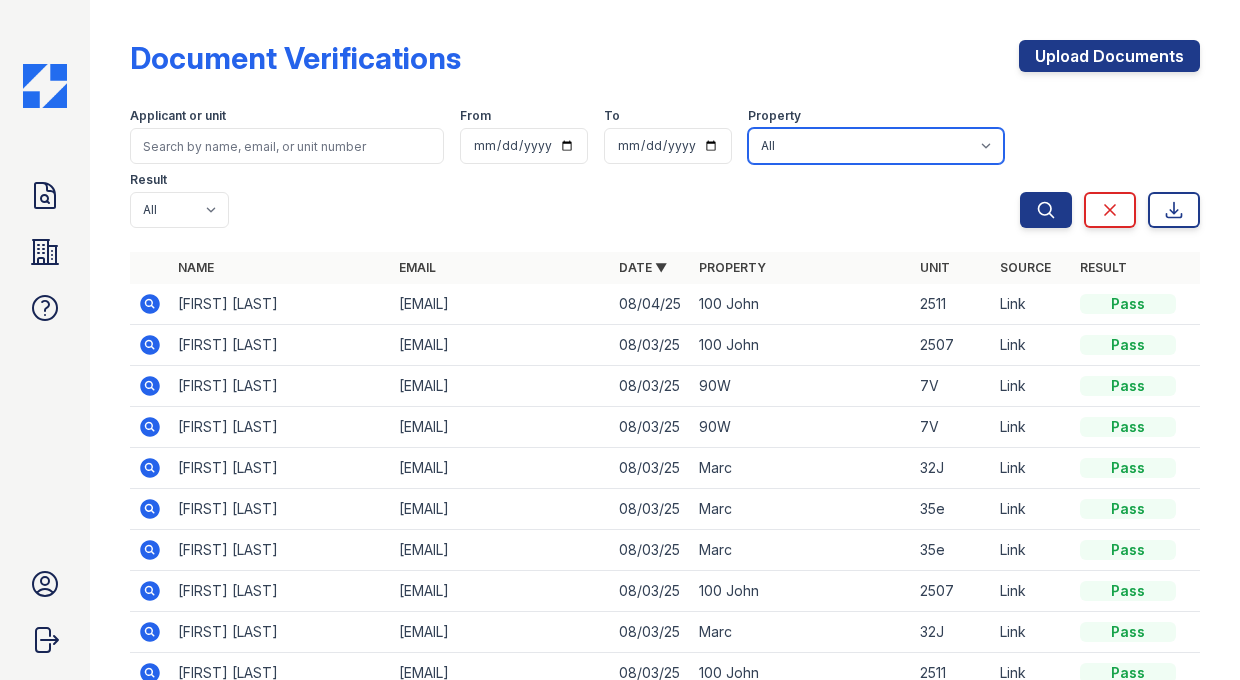 click on "All
100 John
1264
90W
Marc
Ocean
PLG
Sky" at bounding box center (876, 146) 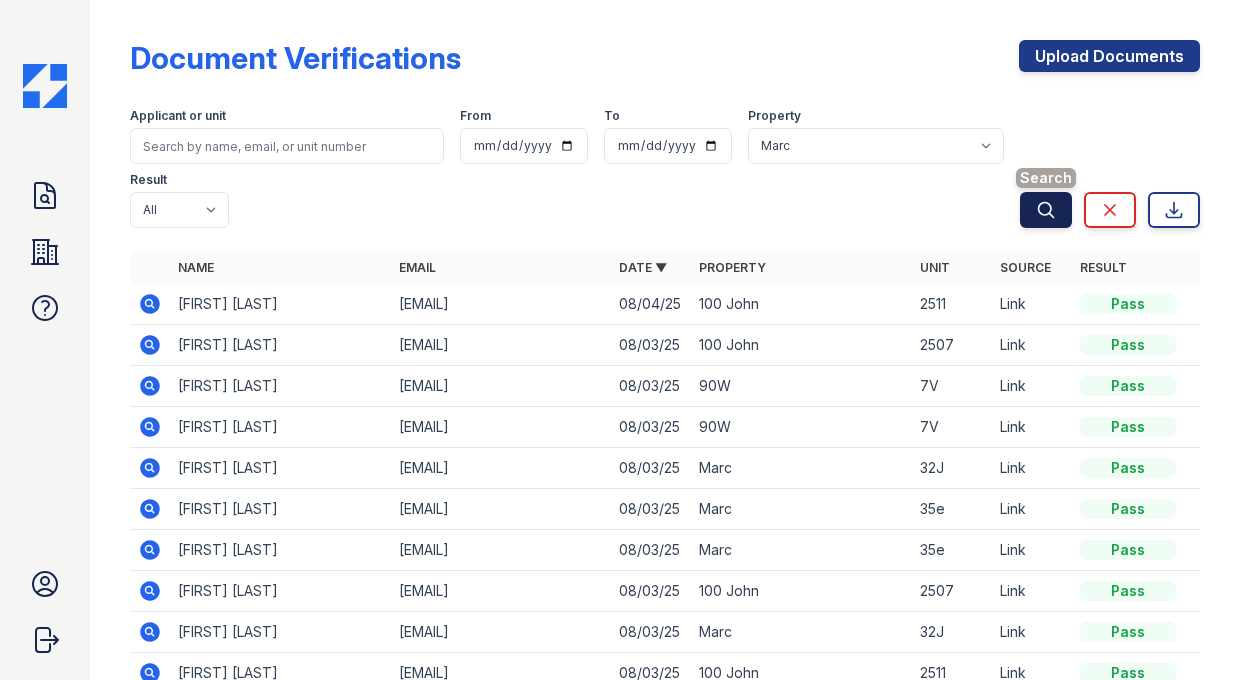click on "Search" at bounding box center (1046, 210) 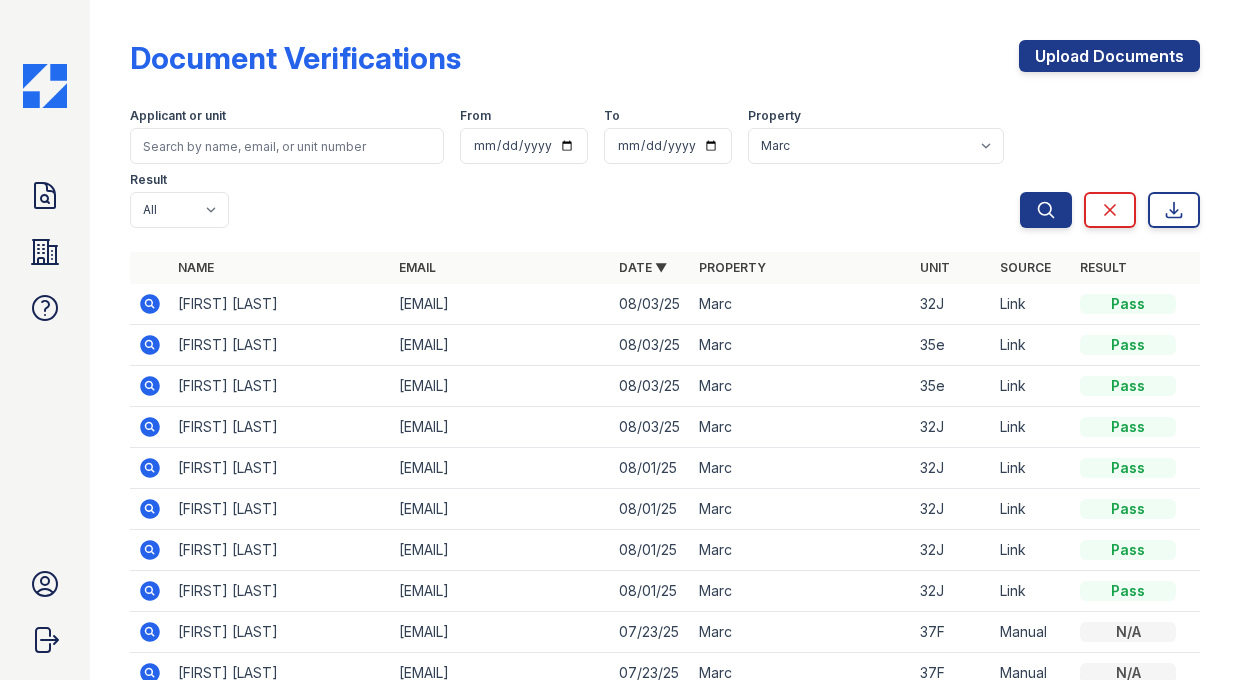 click 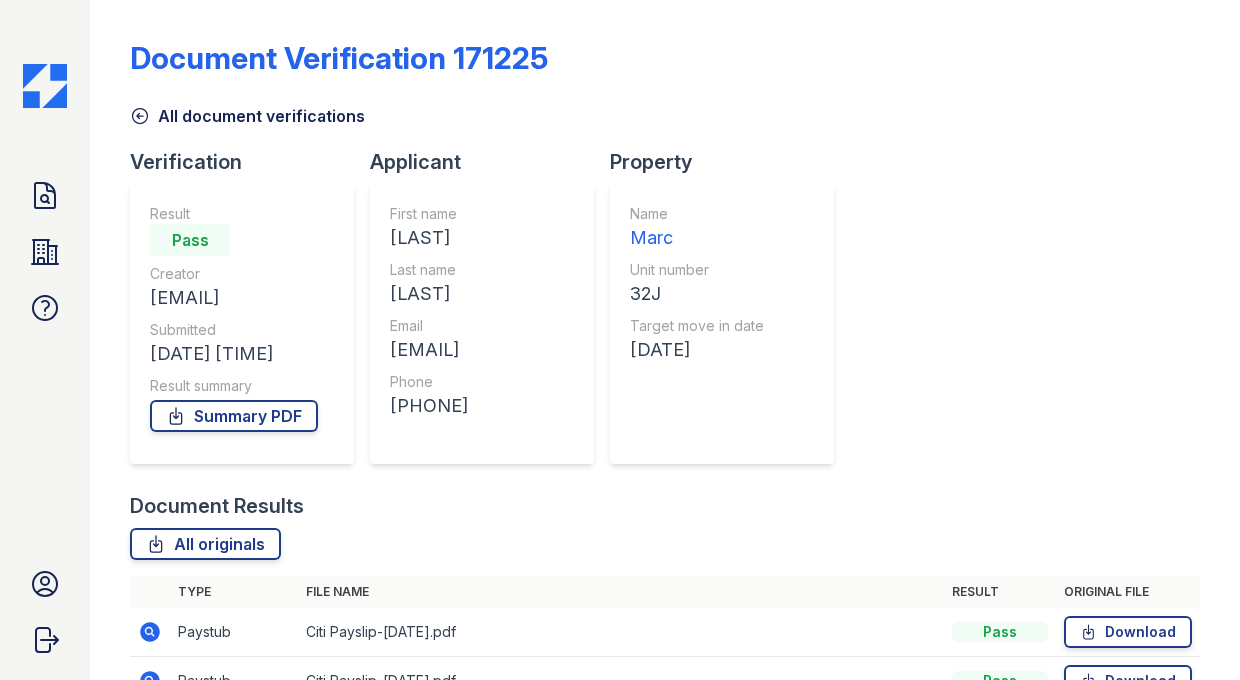 scroll, scrollTop: 0, scrollLeft: 0, axis: both 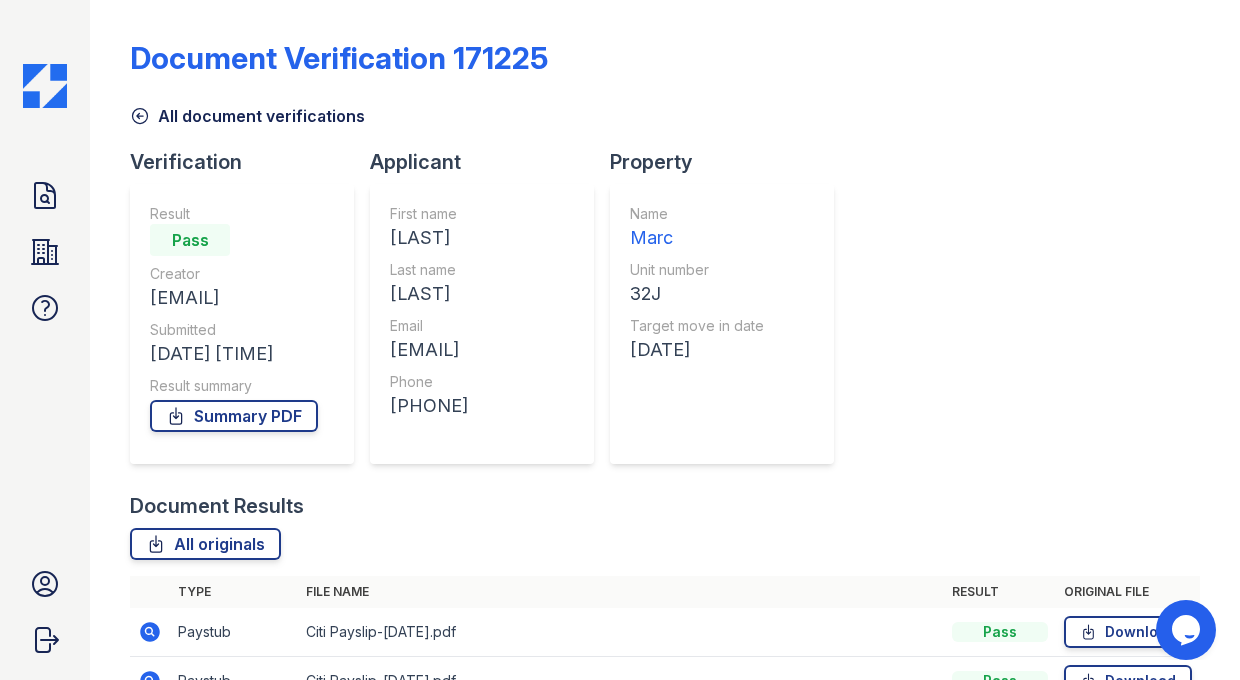 drag, startPoint x: 567, startPoint y: 411, endPoint x: 422, endPoint y: 393, distance: 146.11298 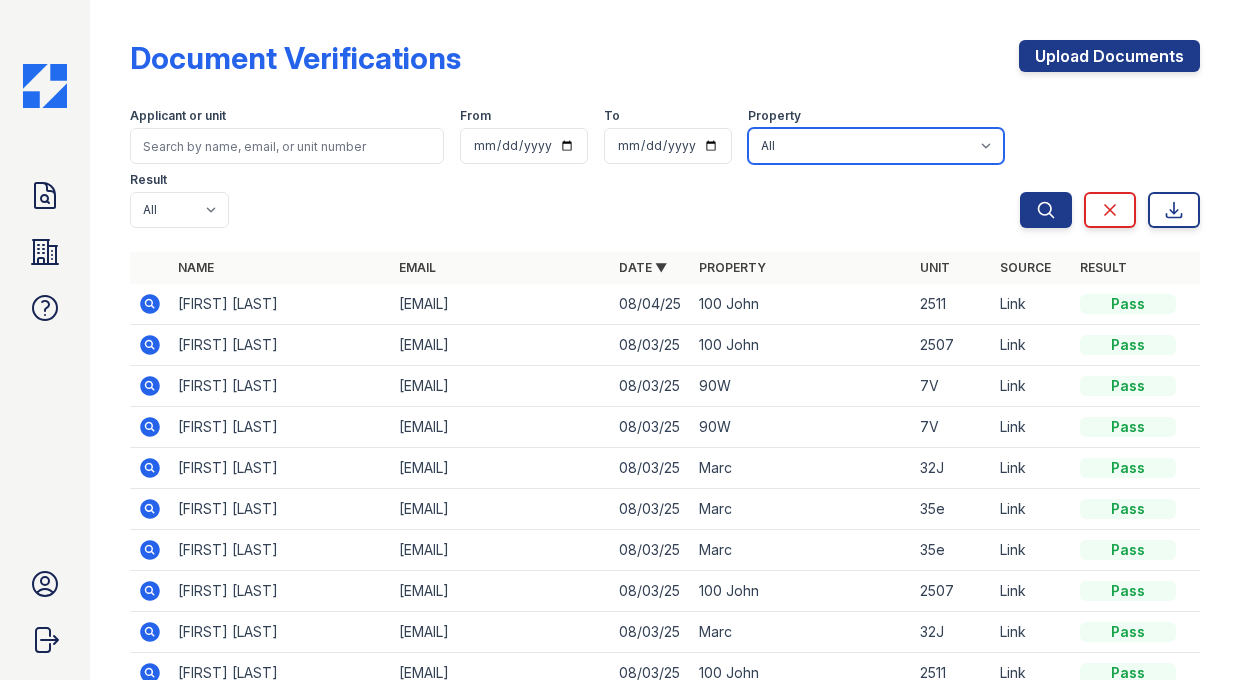 click on "All
100 John
1264
90W
Marc
Ocean
PLG
Sky" at bounding box center (876, 146) 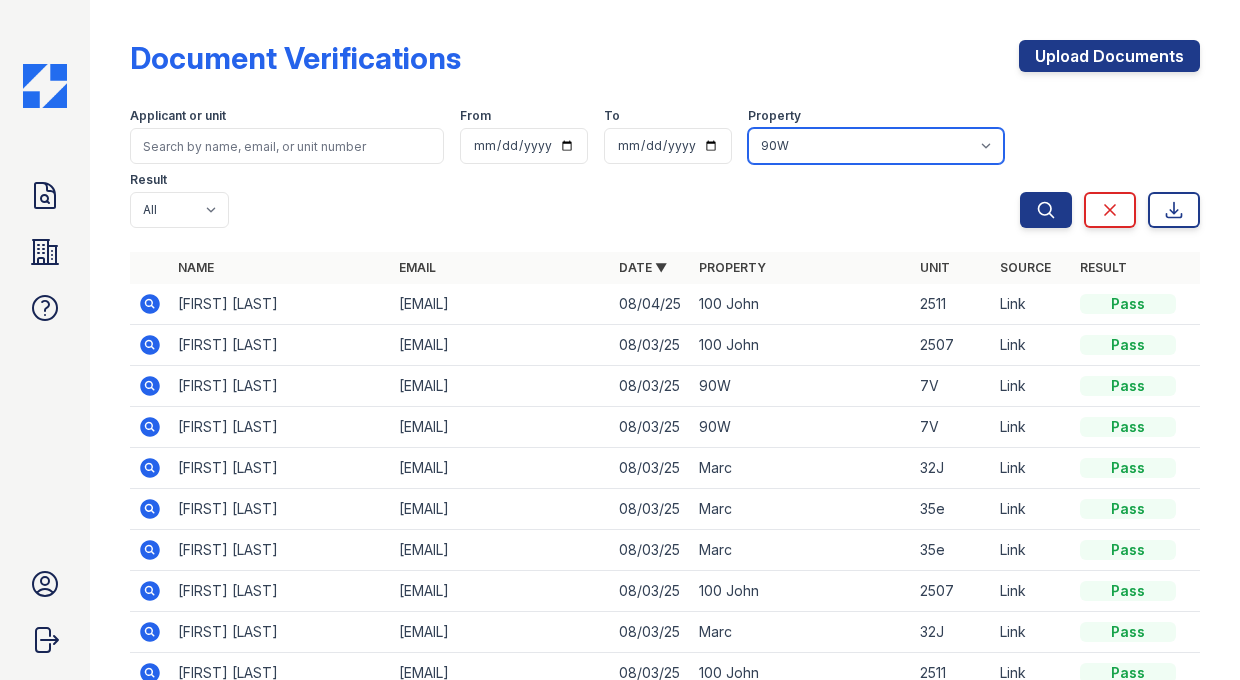 click on "All
100 John
1264
90W
Marc
Ocean
PLG
Sky" at bounding box center (876, 146) 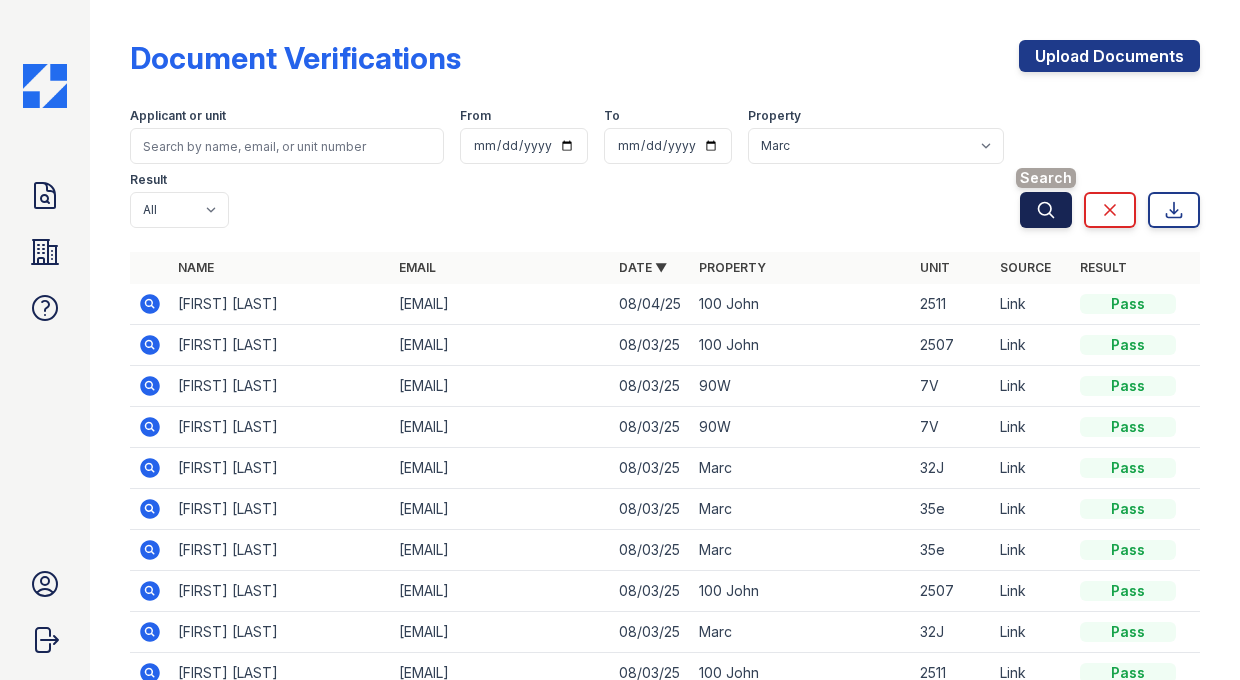click 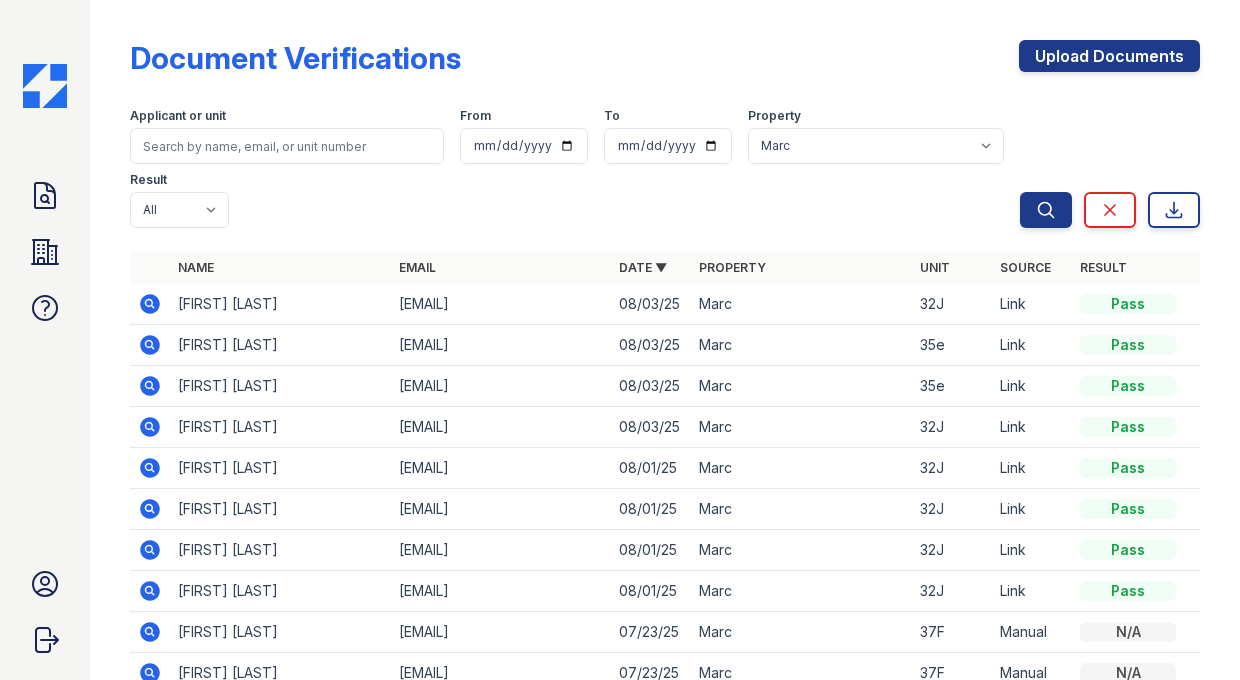 click 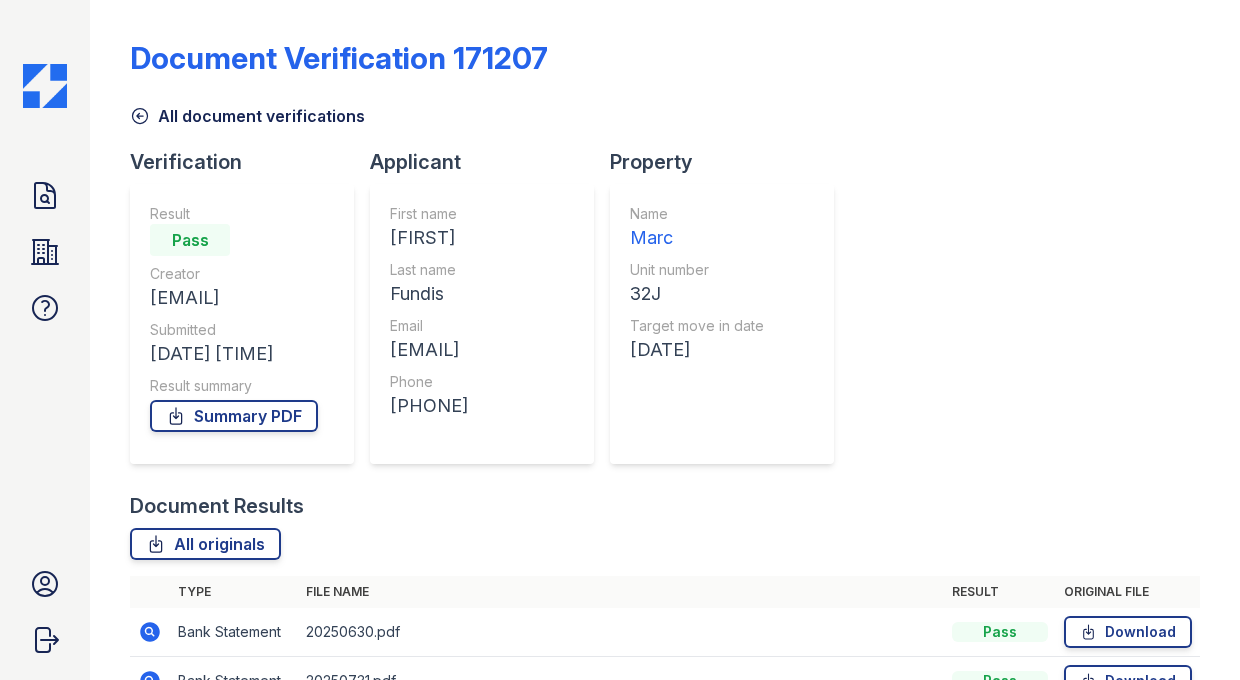 scroll, scrollTop: 0, scrollLeft: 0, axis: both 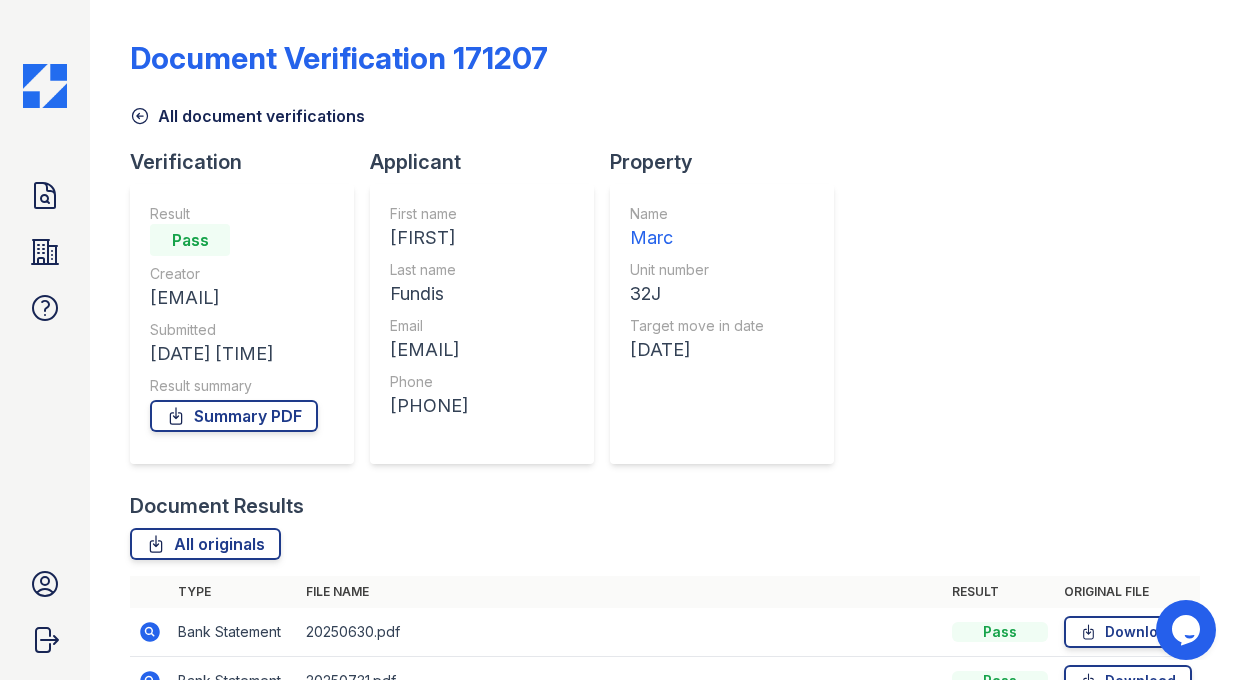 drag, startPoint x: 524, startPoint y: 404, endPoint x: 392, endPoint y: 411, distance: 132.18547 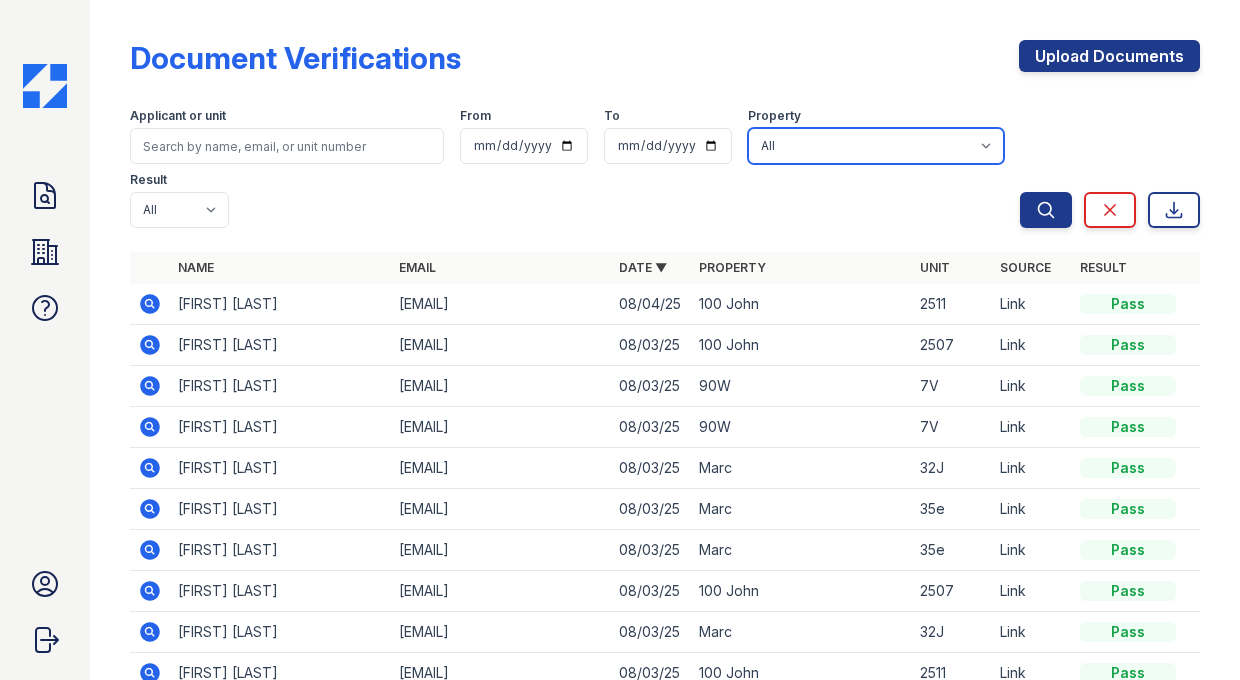 click on "All
100 John
1264
90W
Marc
Ocean
PLG
Sky" at bounding box center [876, 146] 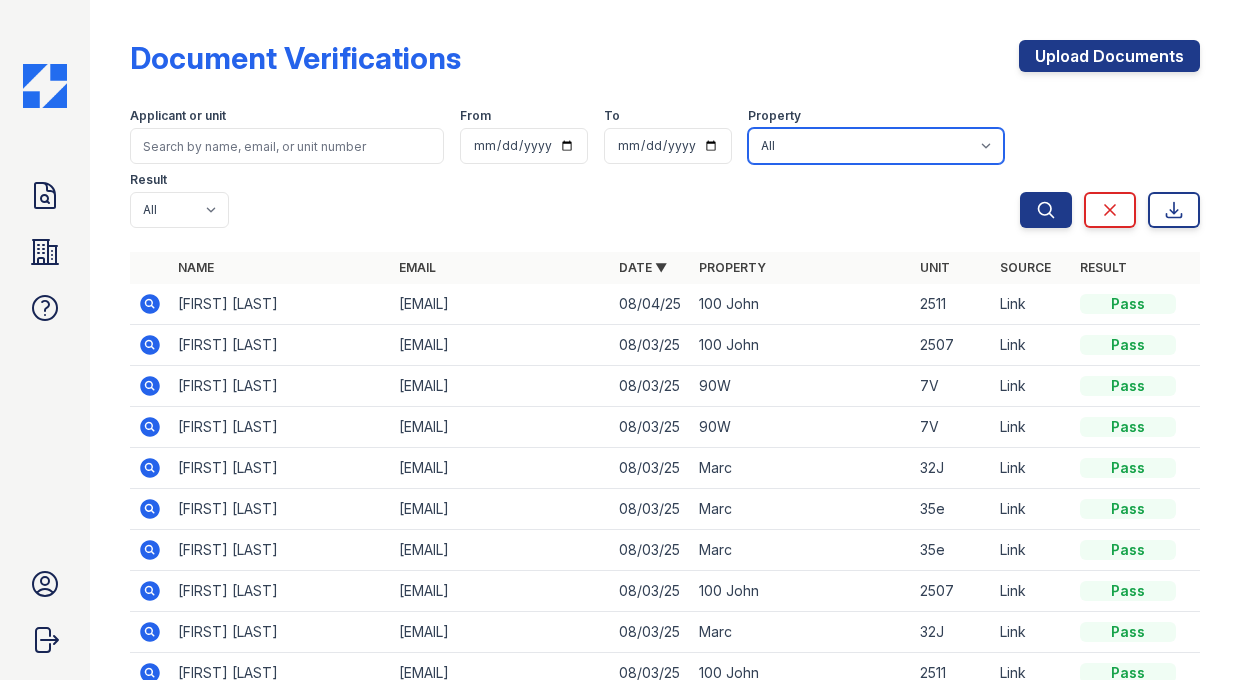 select on "131" 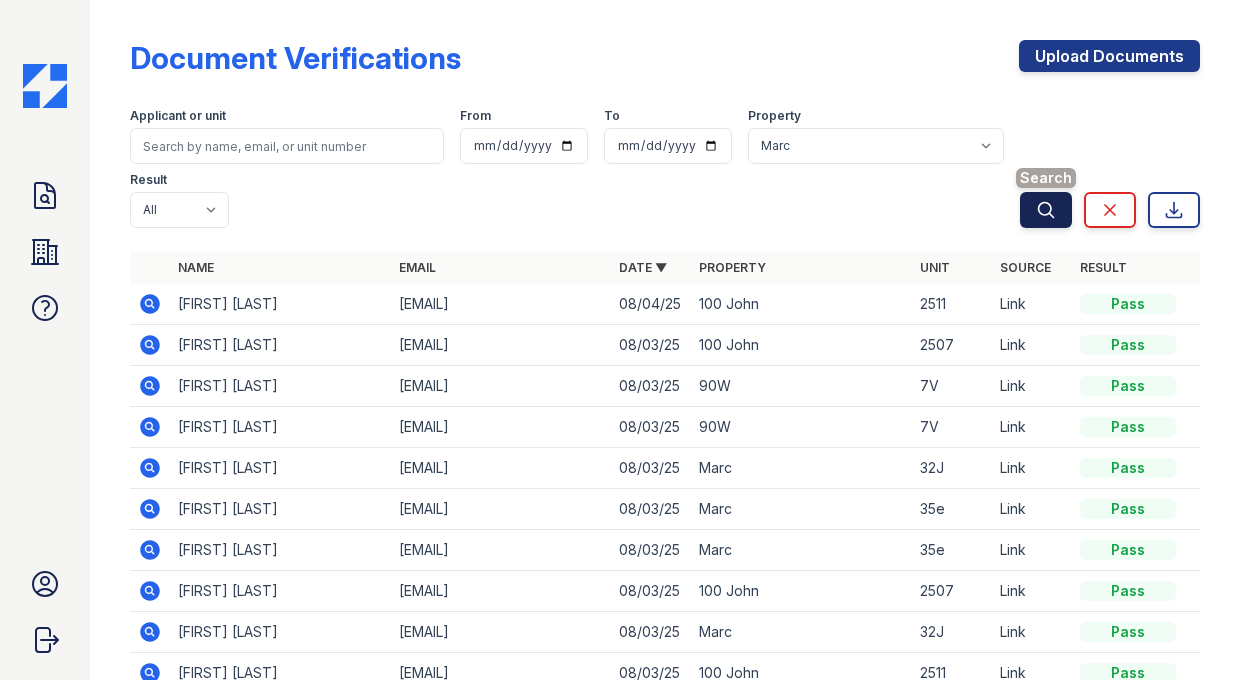 click on "Search" at bounding box center (1046, 210) 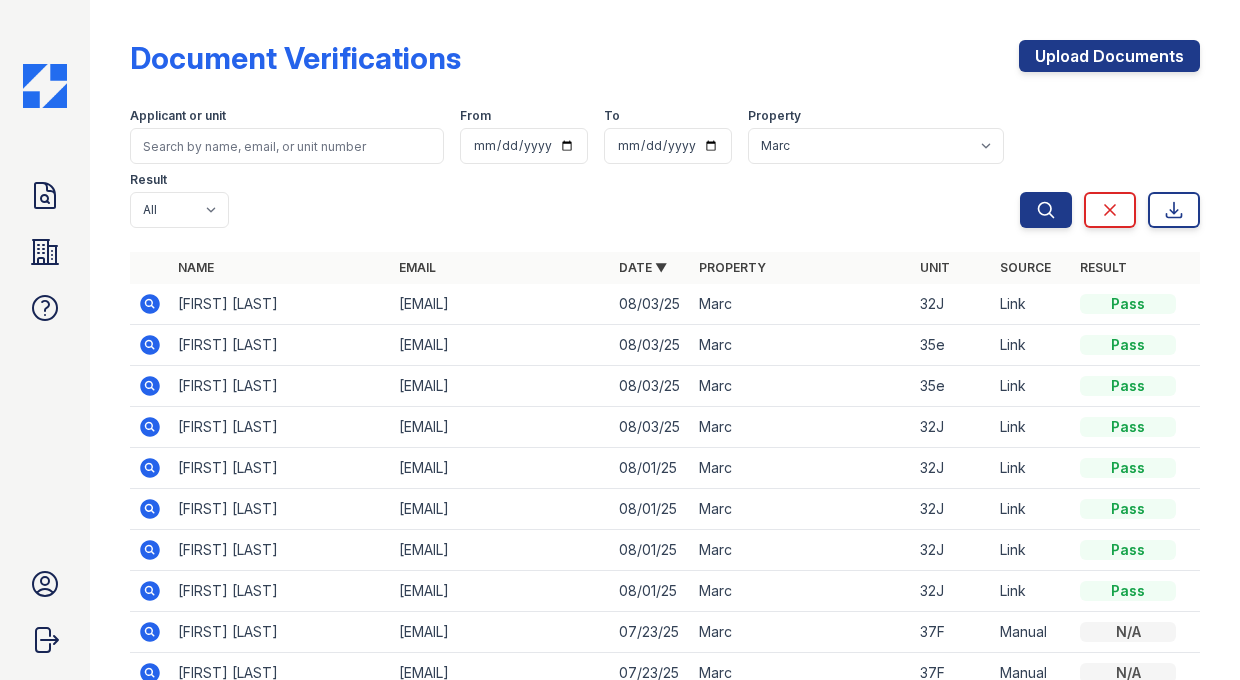 click 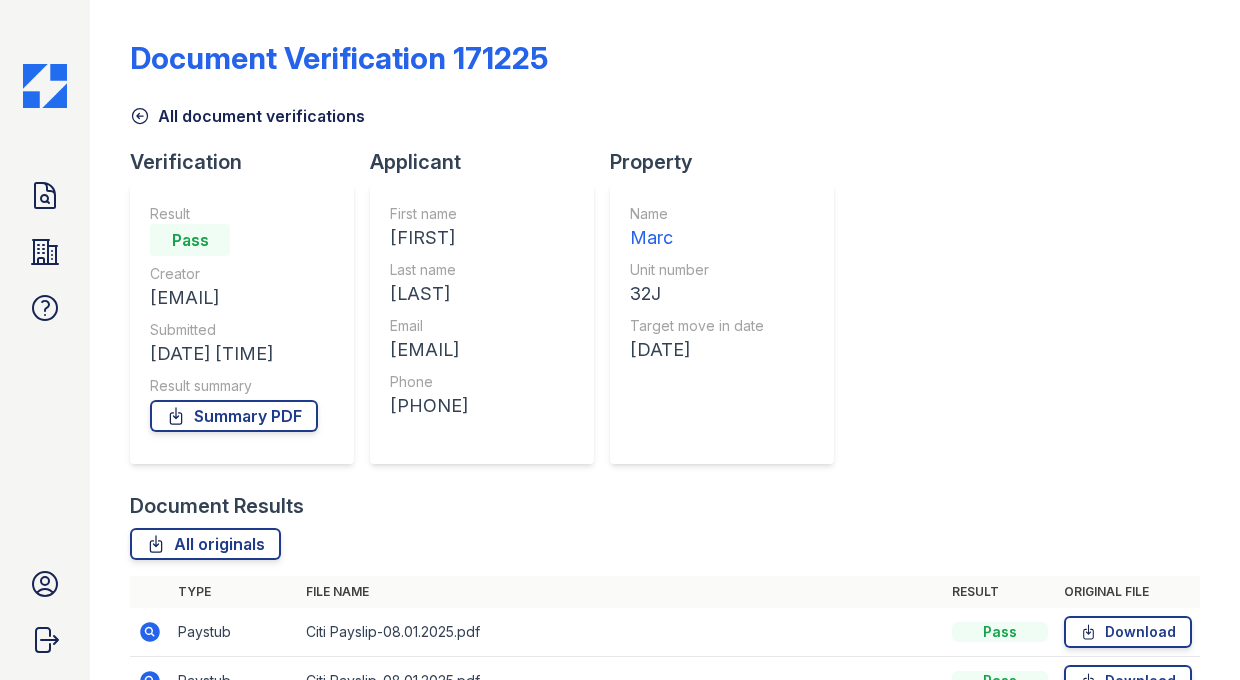 scroll, scrollTop: 0, scrollLeft: 0, axis: both 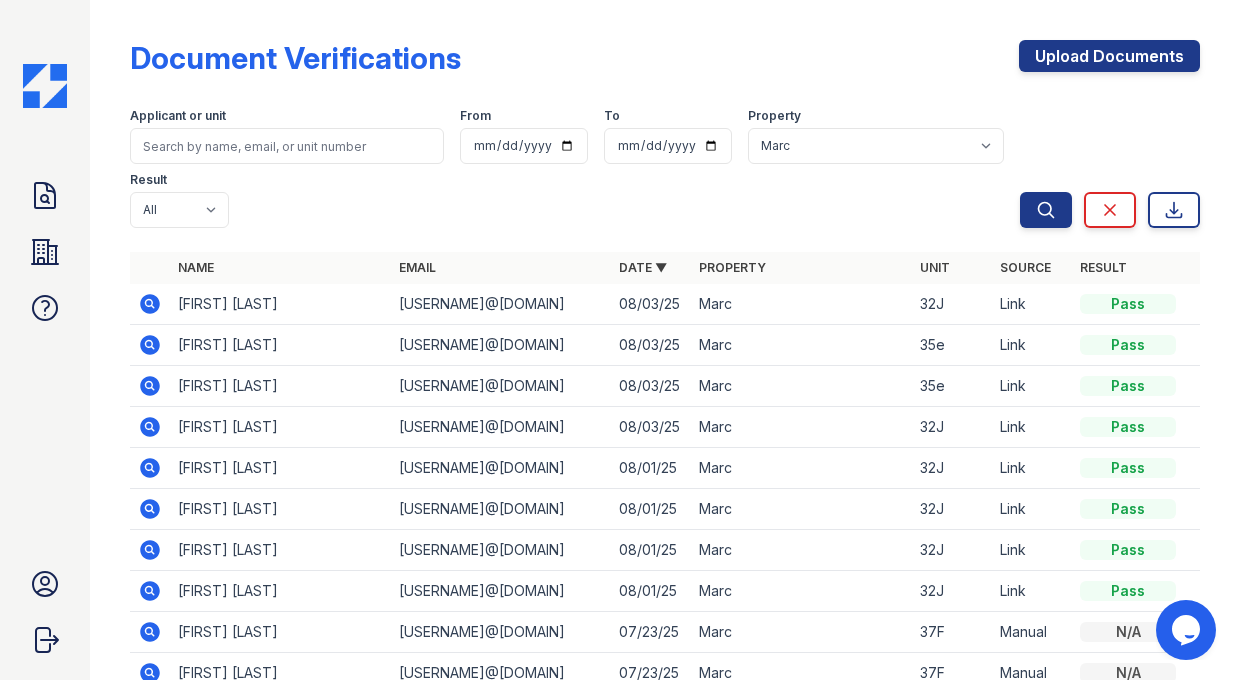 click 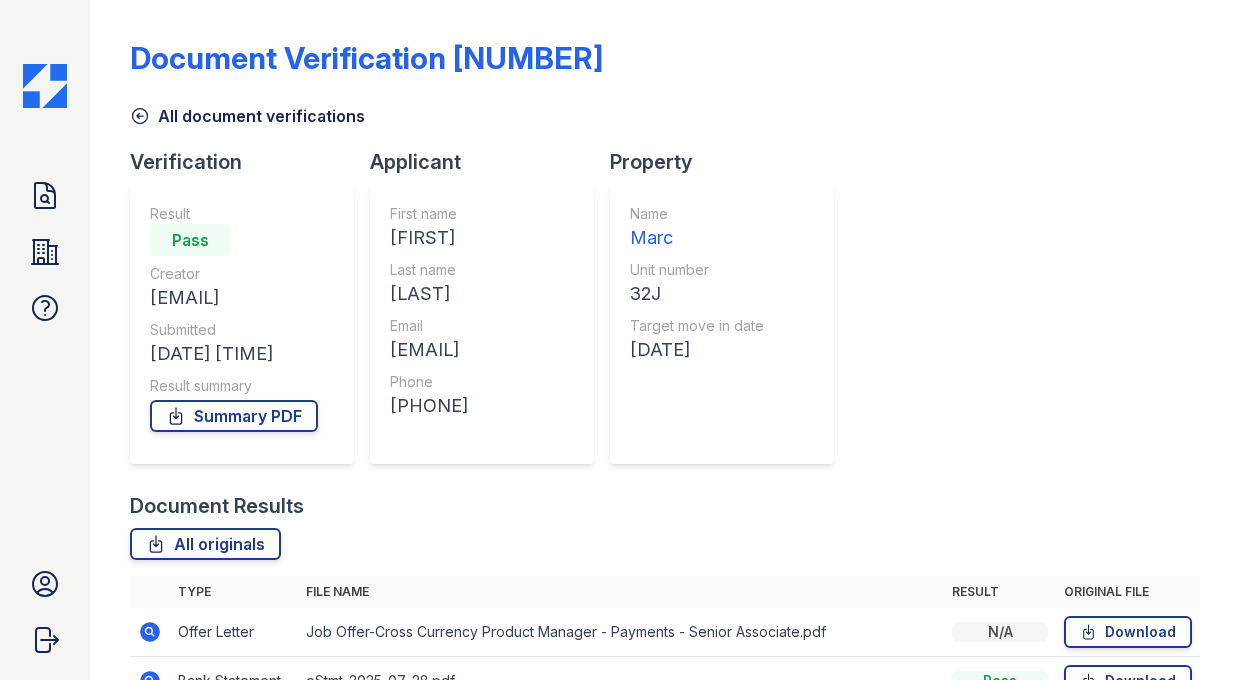 scroll, scrollTop: 0, scrollLeft: 0, axis: both 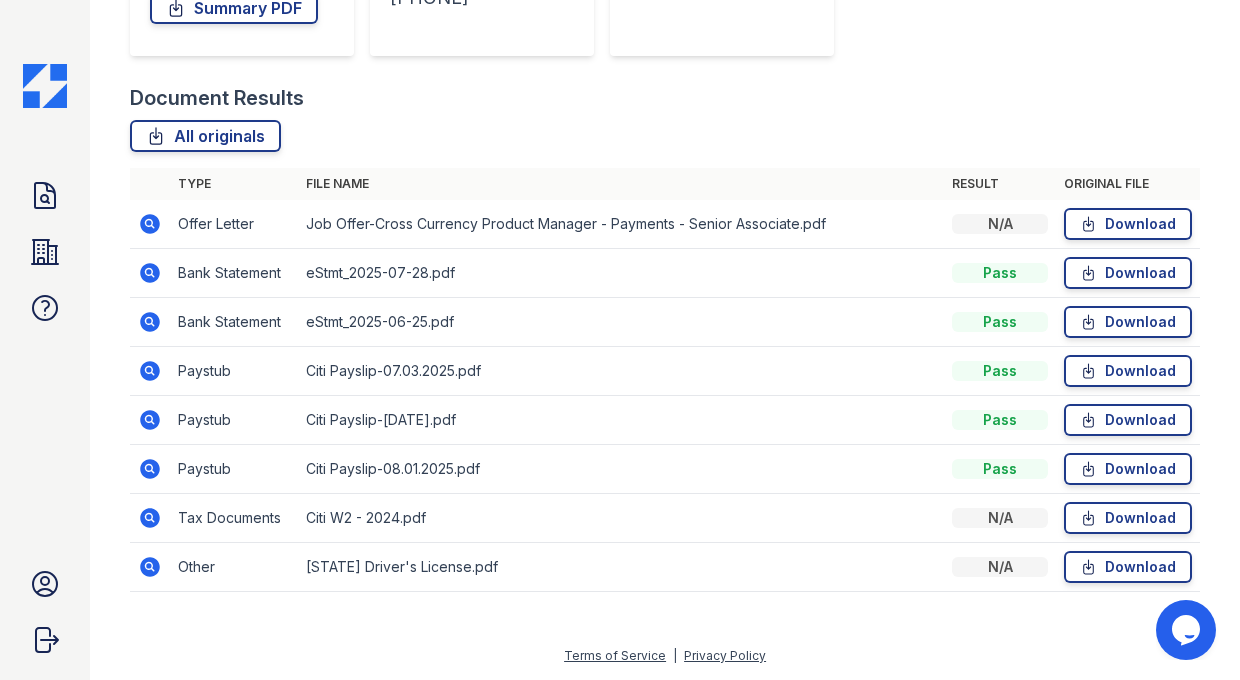 click on "Other" at bounding box center (234, 567) 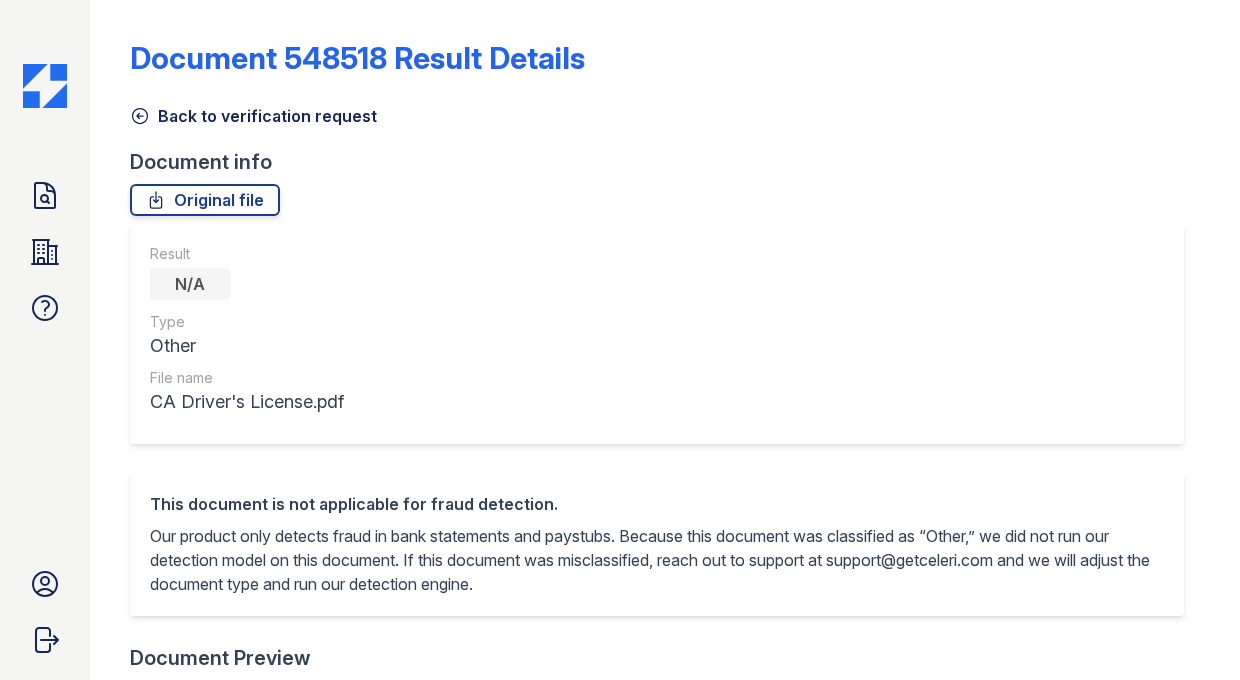 scroll, scrollTop: 0, scrollLeft: 0, axis: both 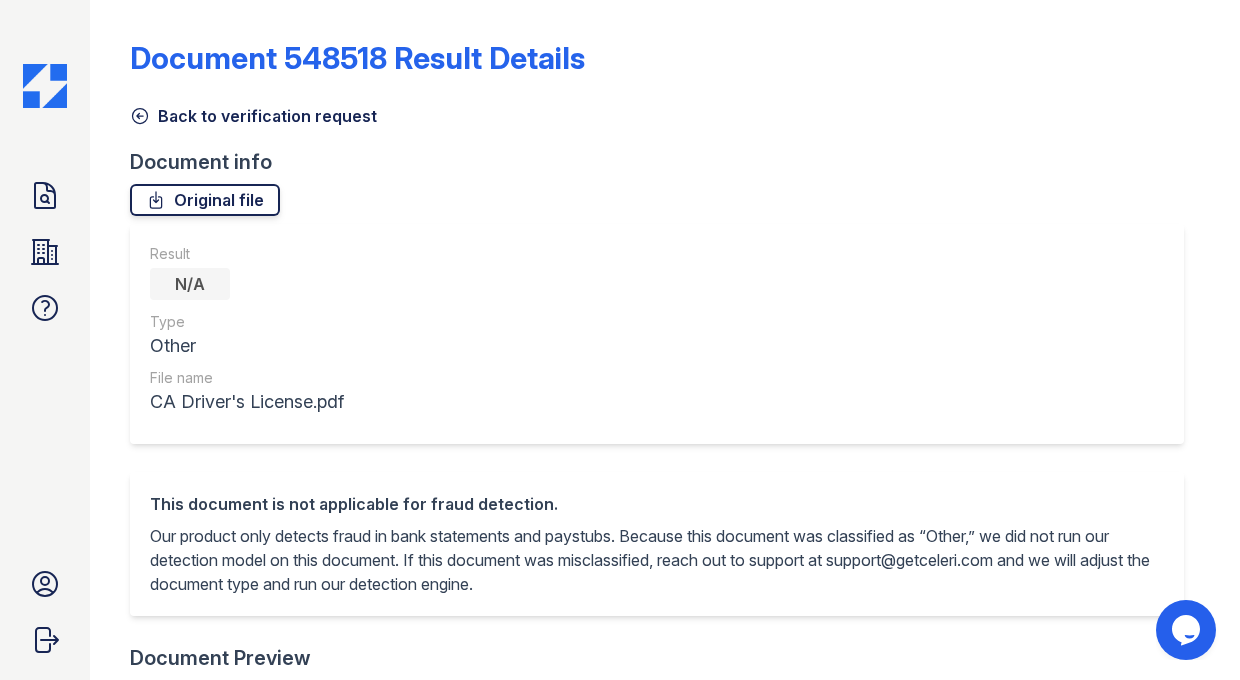 click on "Original file" at bounding box center (205, 200) 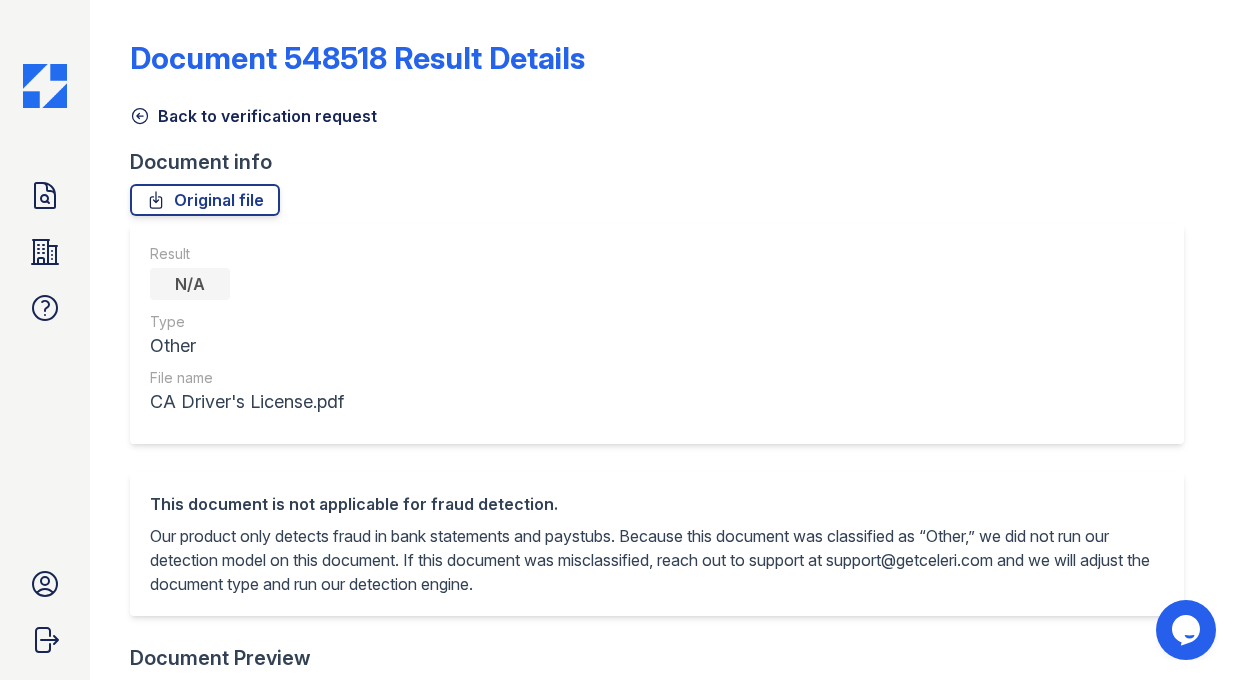 click on "Back to verification request" at bounding box center [253, 116] 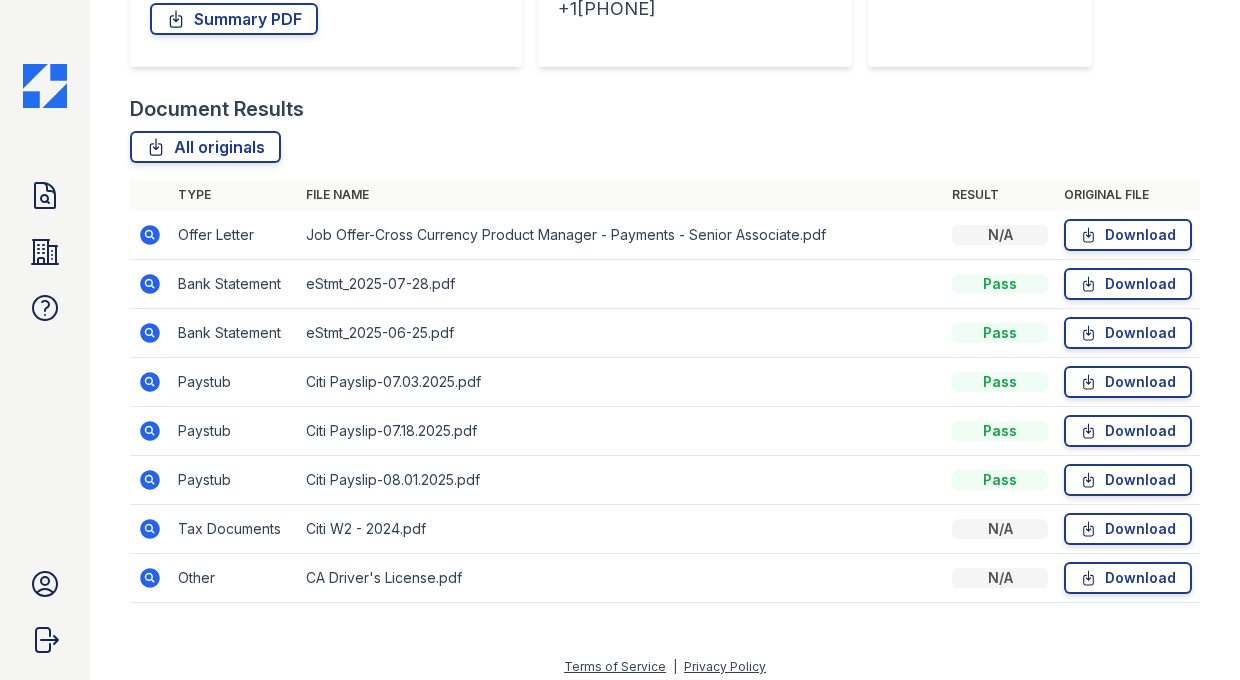 scroll, scrollTop: 407, scrollLeft: 0, axis: vertical 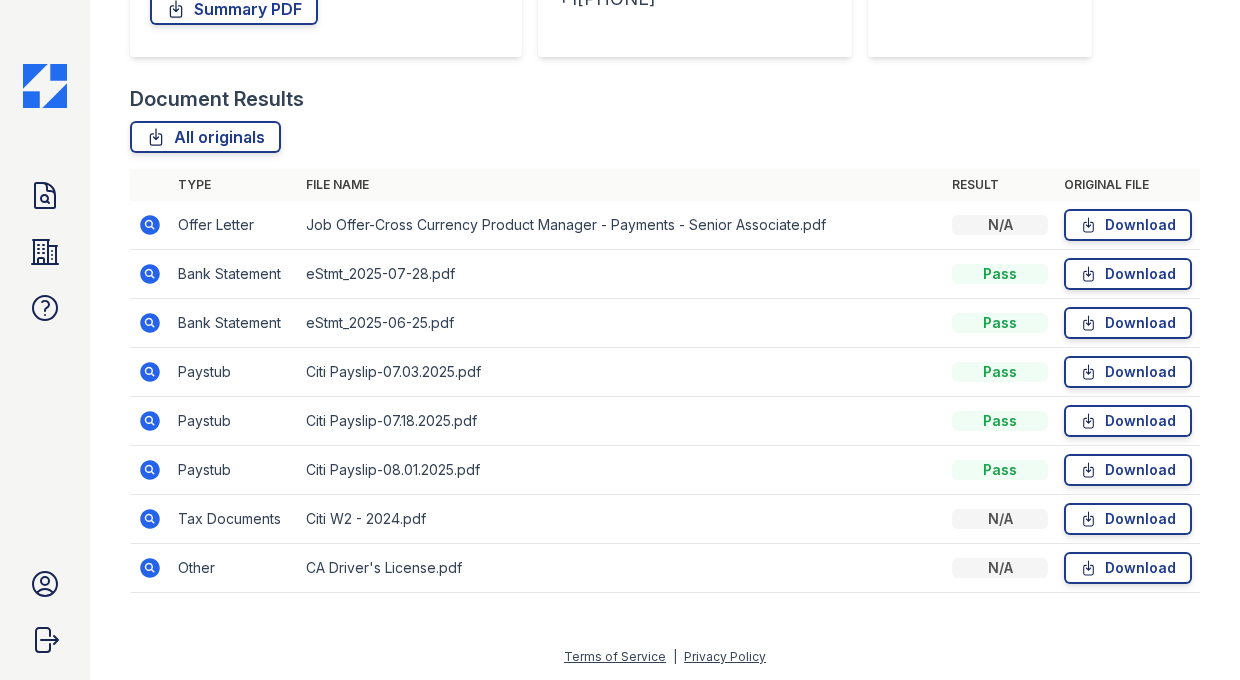 click 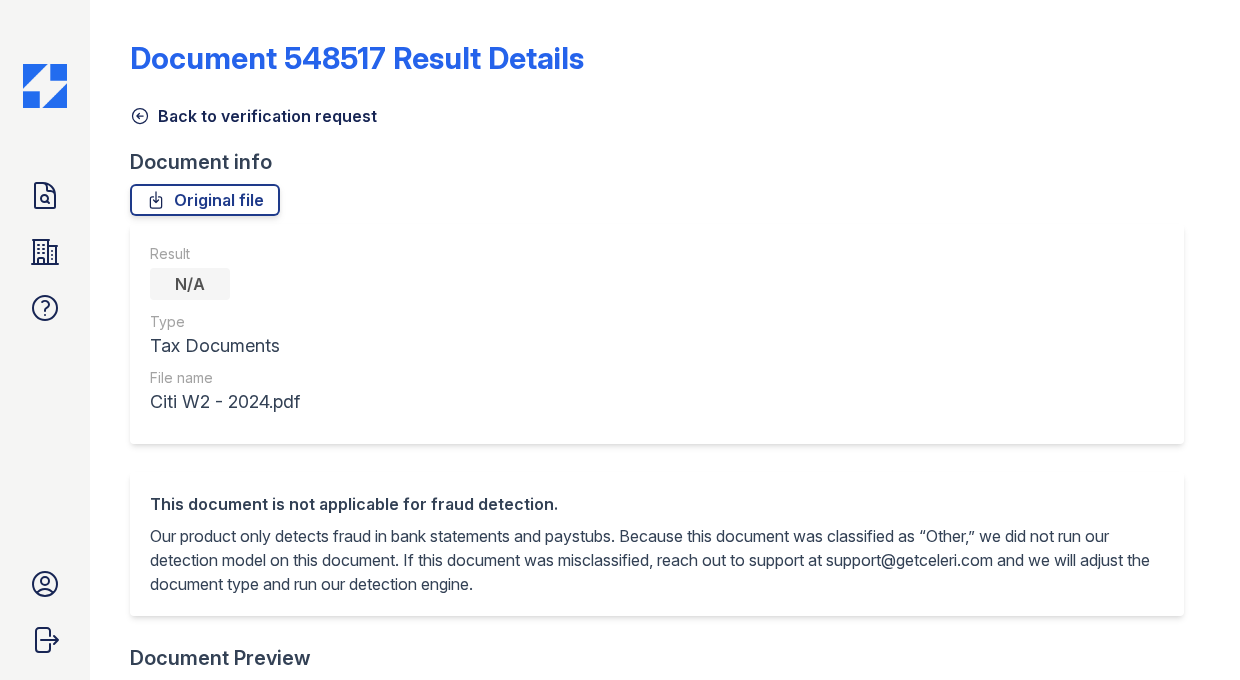 scroll, scrollTop: 0, scrollLeft: 0, axis: both 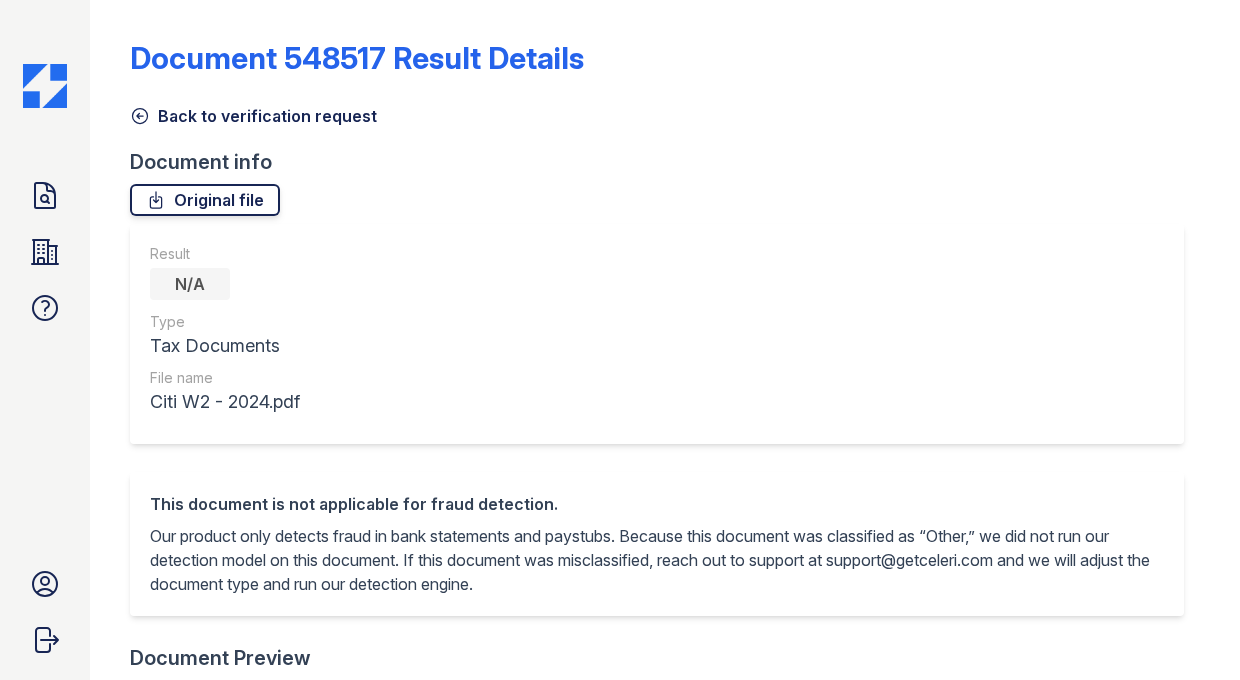 click on "Original file" at bounding box center (205, 200) 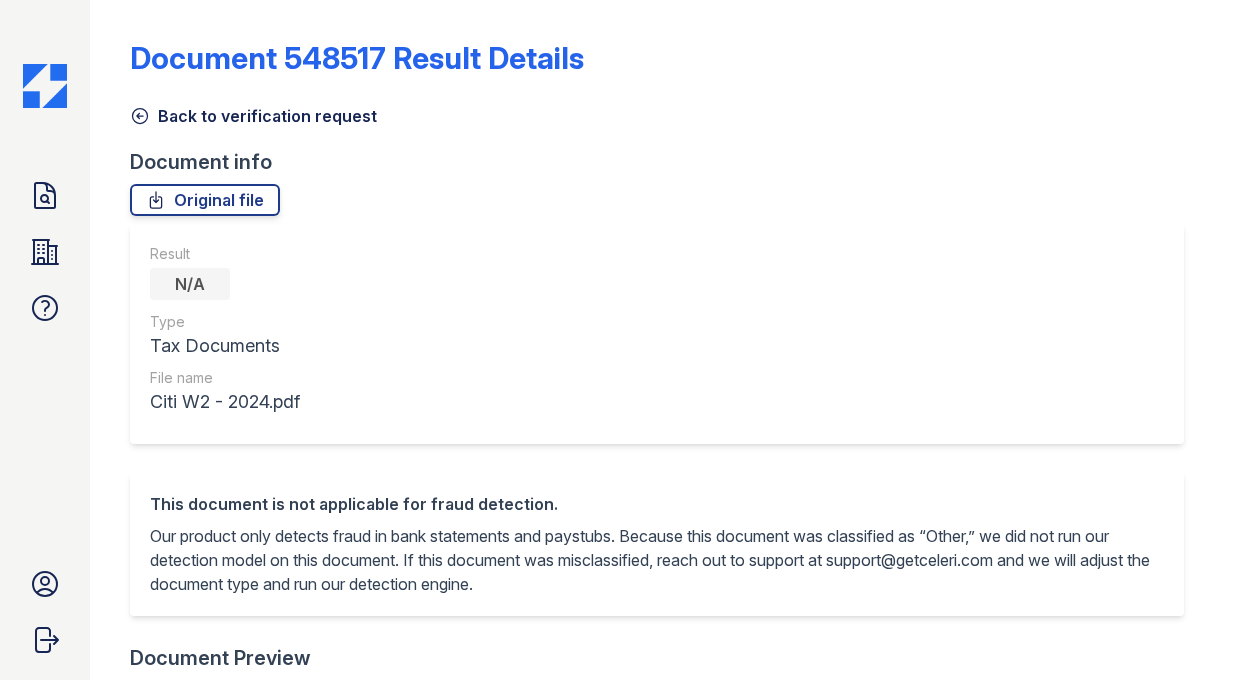 click on "Back to verification request" at bounding box center [253, 116] 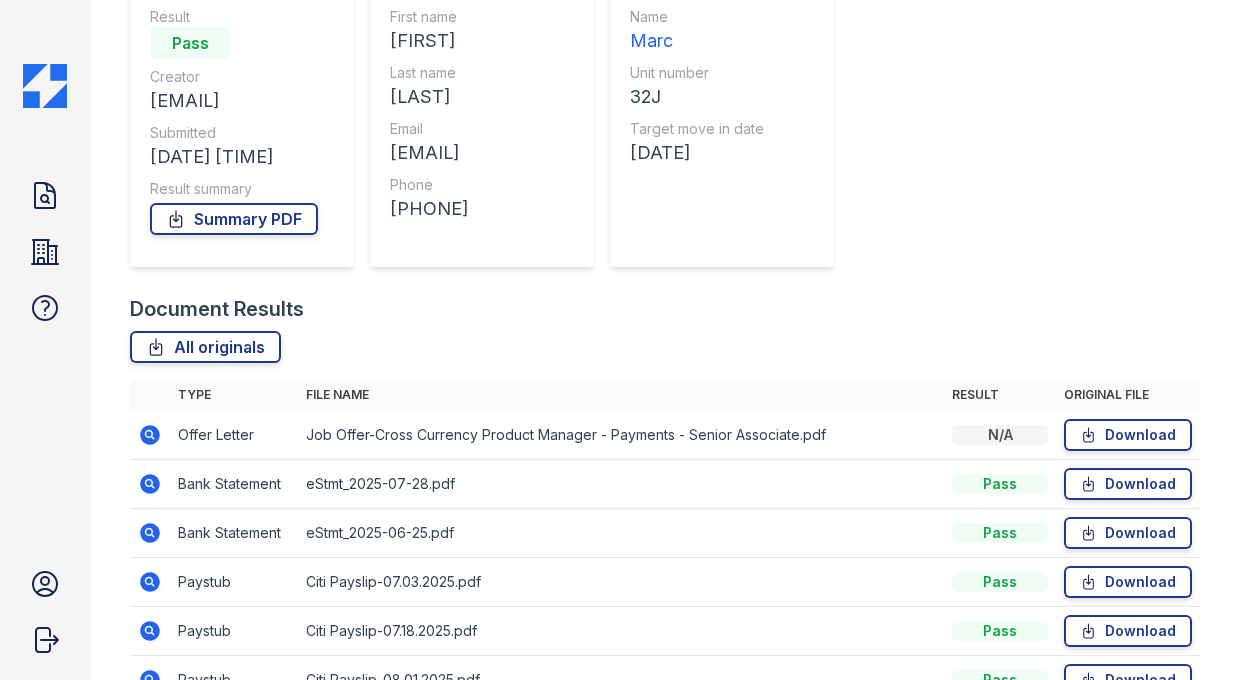 scroll, scrollTop: 408, scrollLeft: 0, axis: vertical 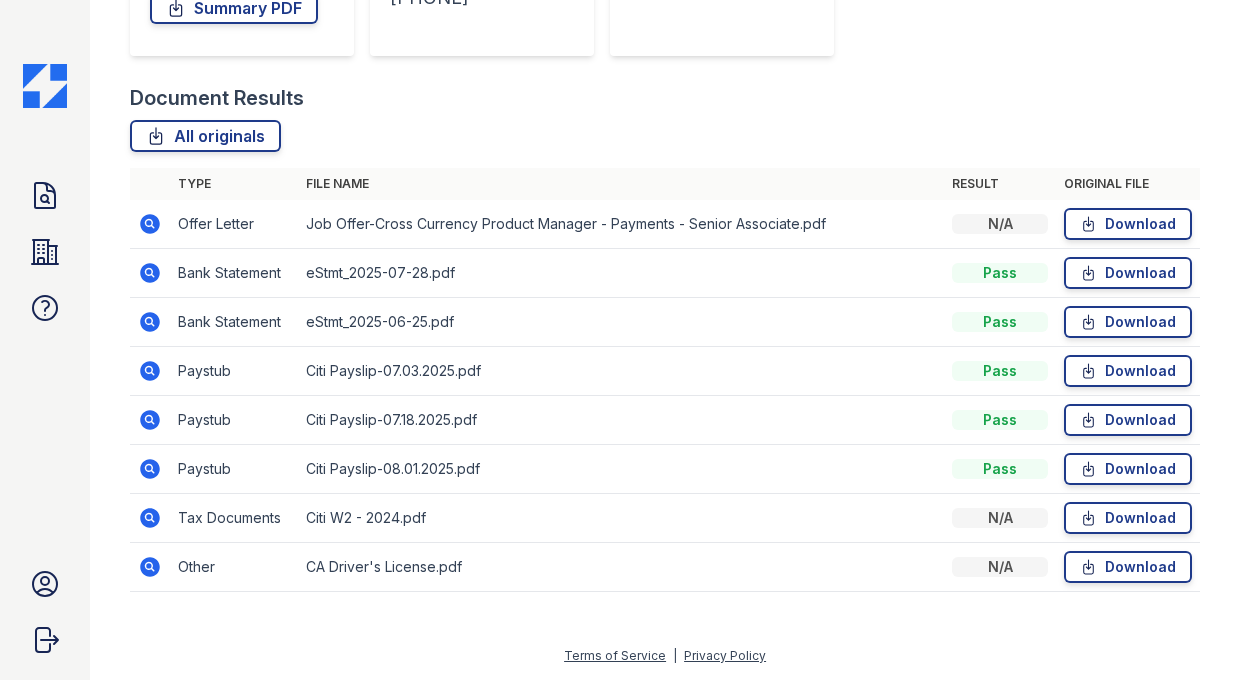 click 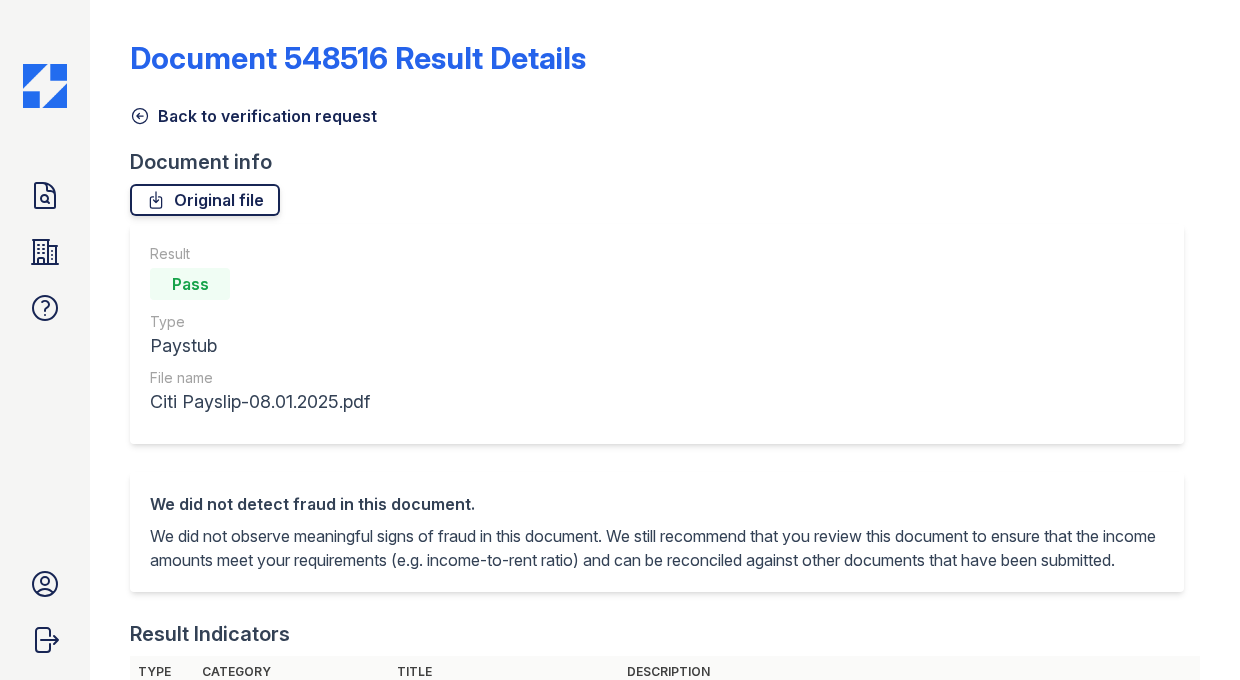scroll, scrollTop: 0, scrollLeft: 0, axis: both 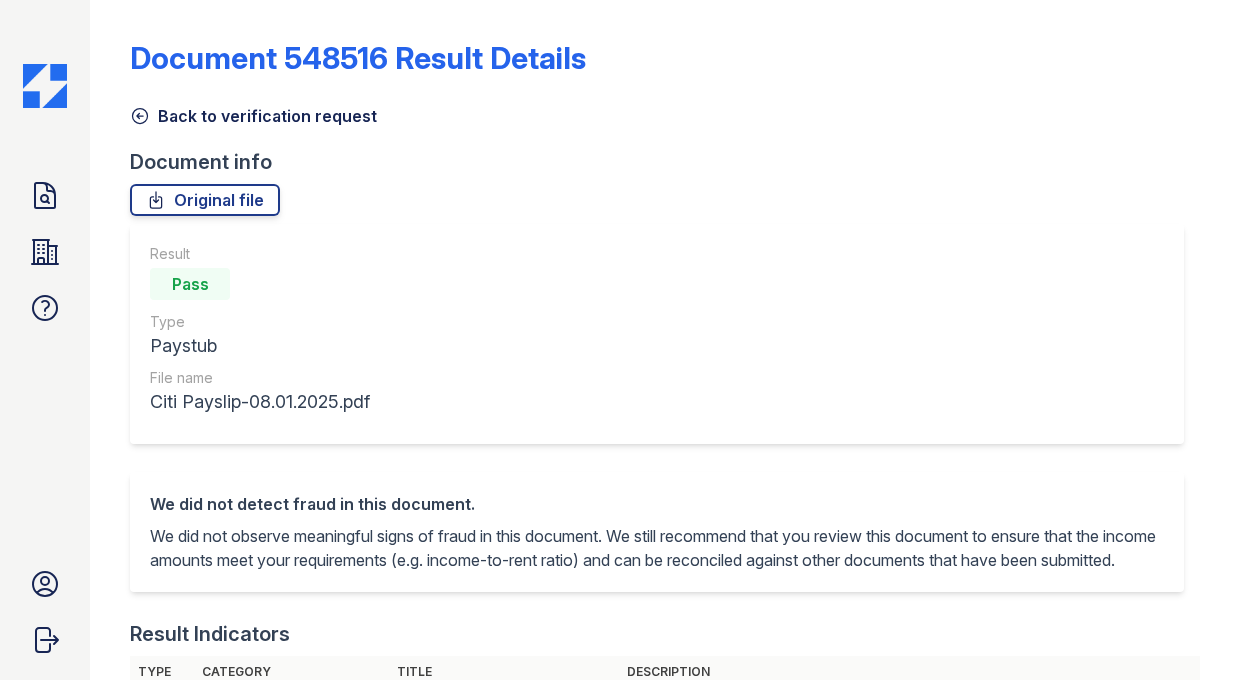 click on "Back to verification request" at bounding box center [253, 116] 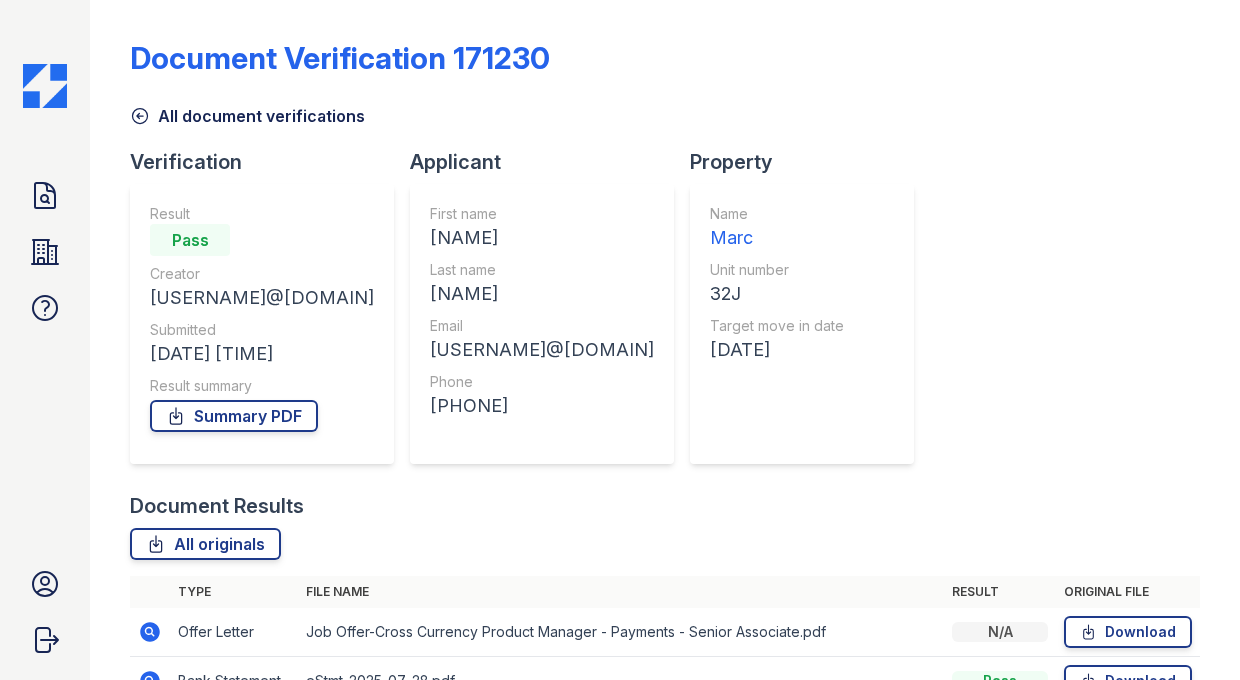scroll, scrollTop: 408, scrollLeft: 0, axis: vertical 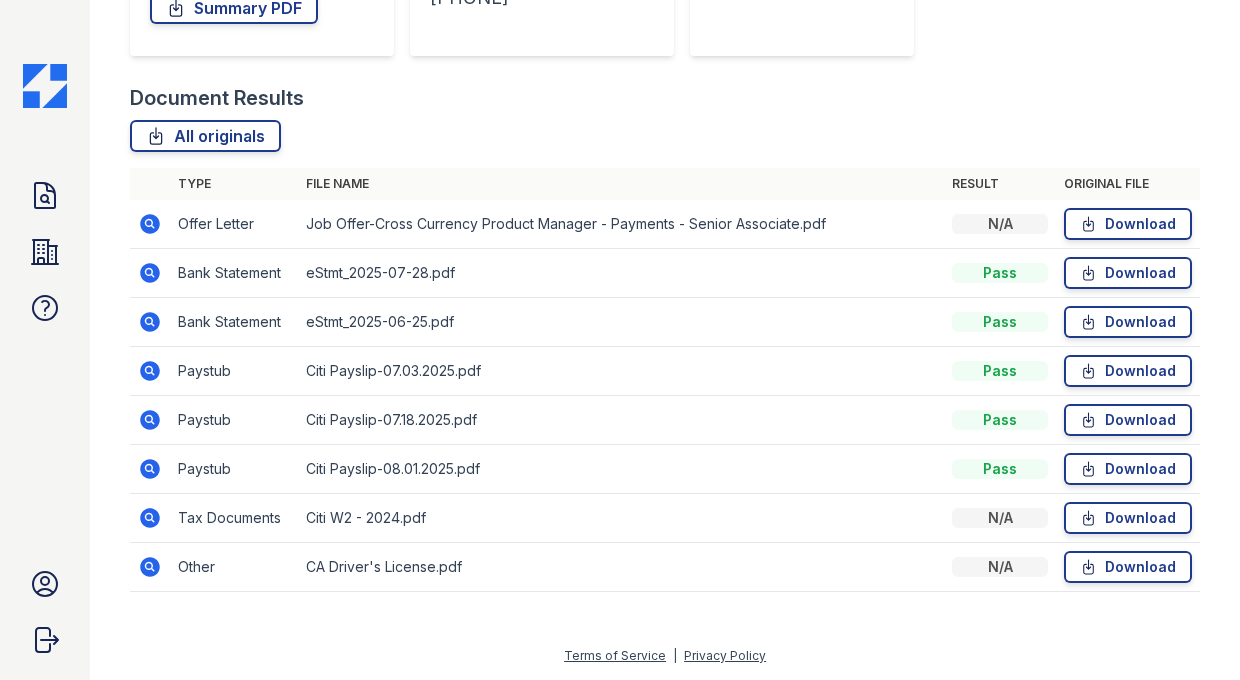 click 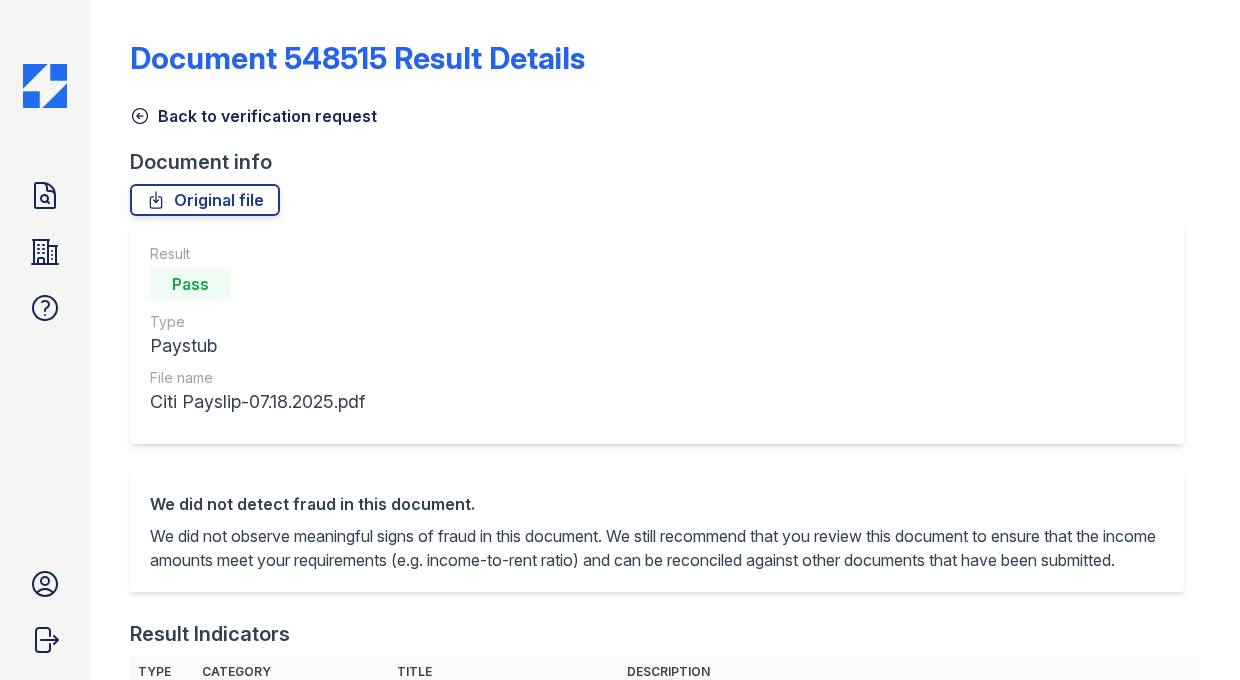 scroll, scrollTop: 0, scrollLeft: 0, axis: both 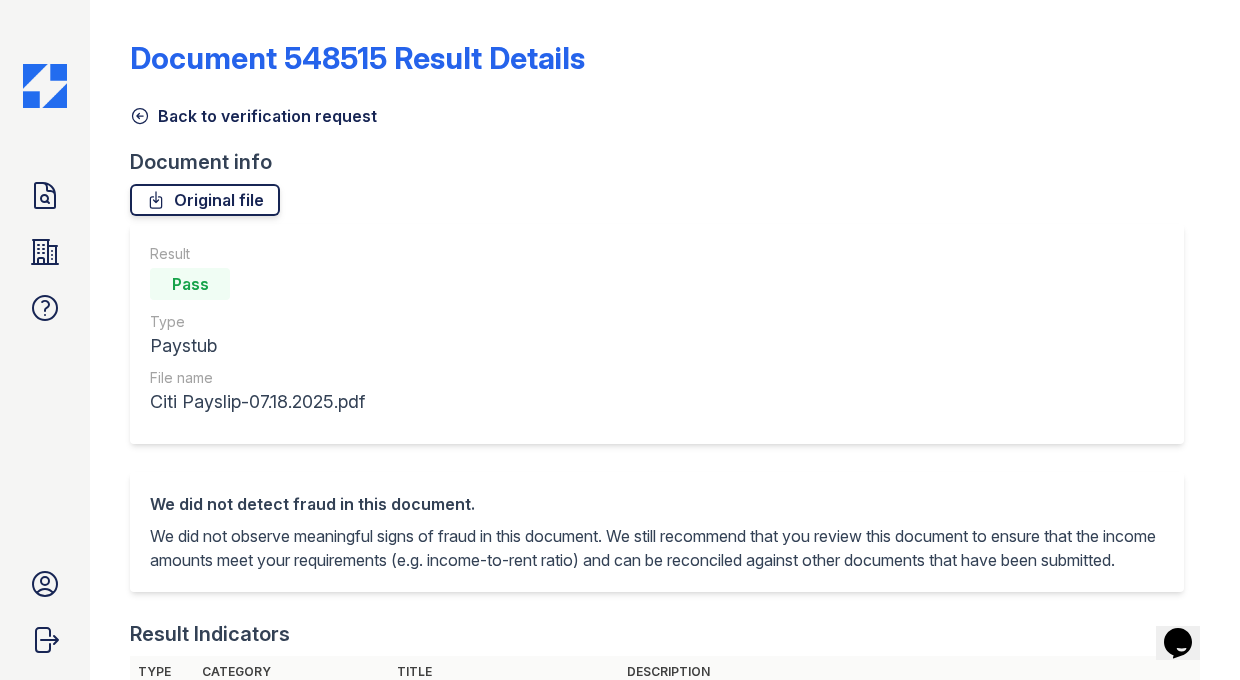 click on "Original file" at bounding box center (205, 200) 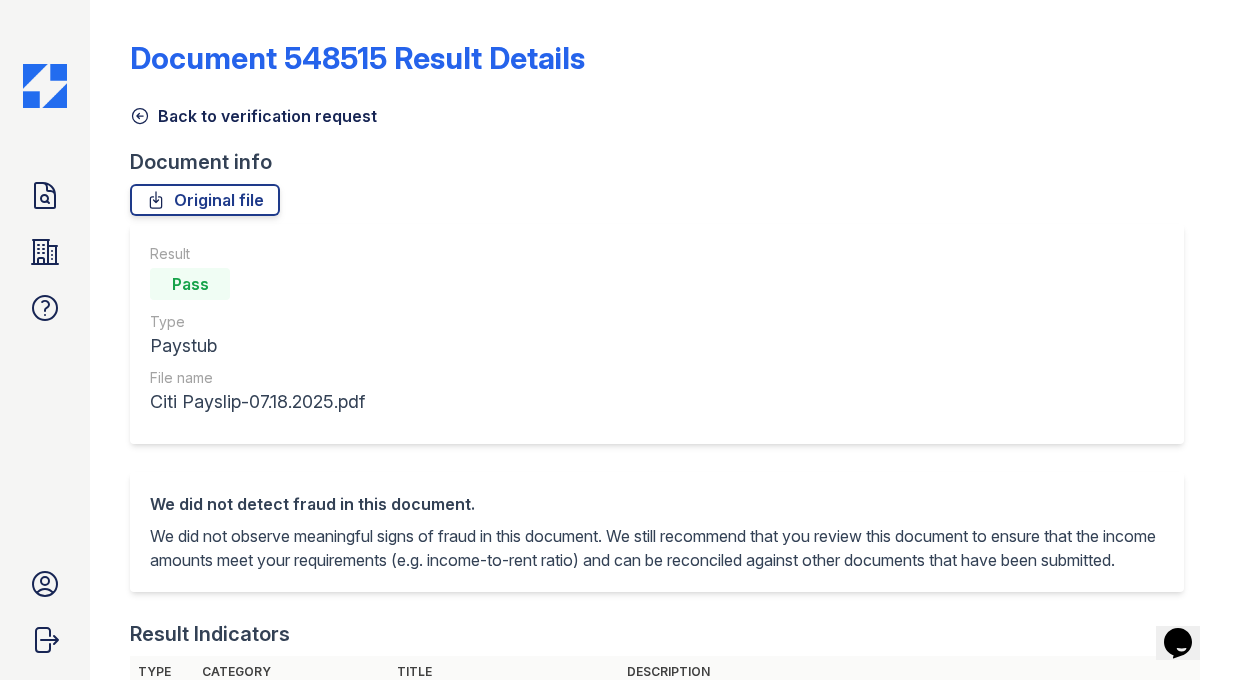 click on "Back to verification request" at bounding box center [253, 116] 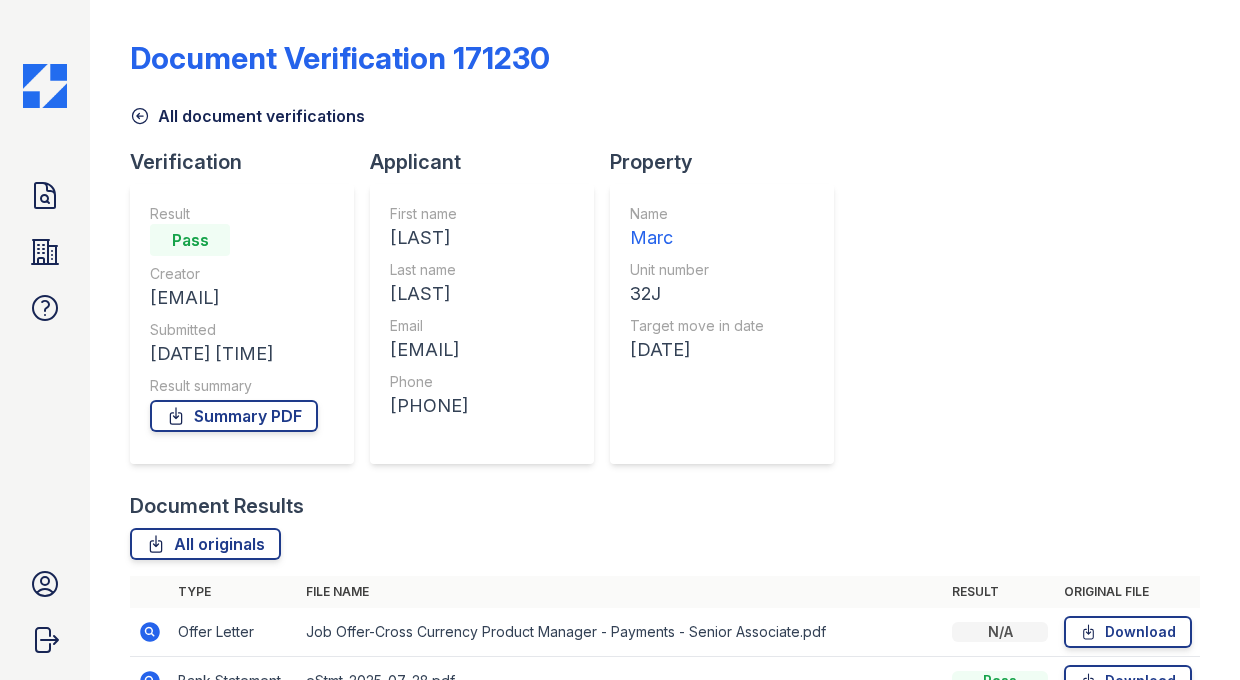 scroll, scrollTop: 408, scrollLeft: 0, axis: vertical 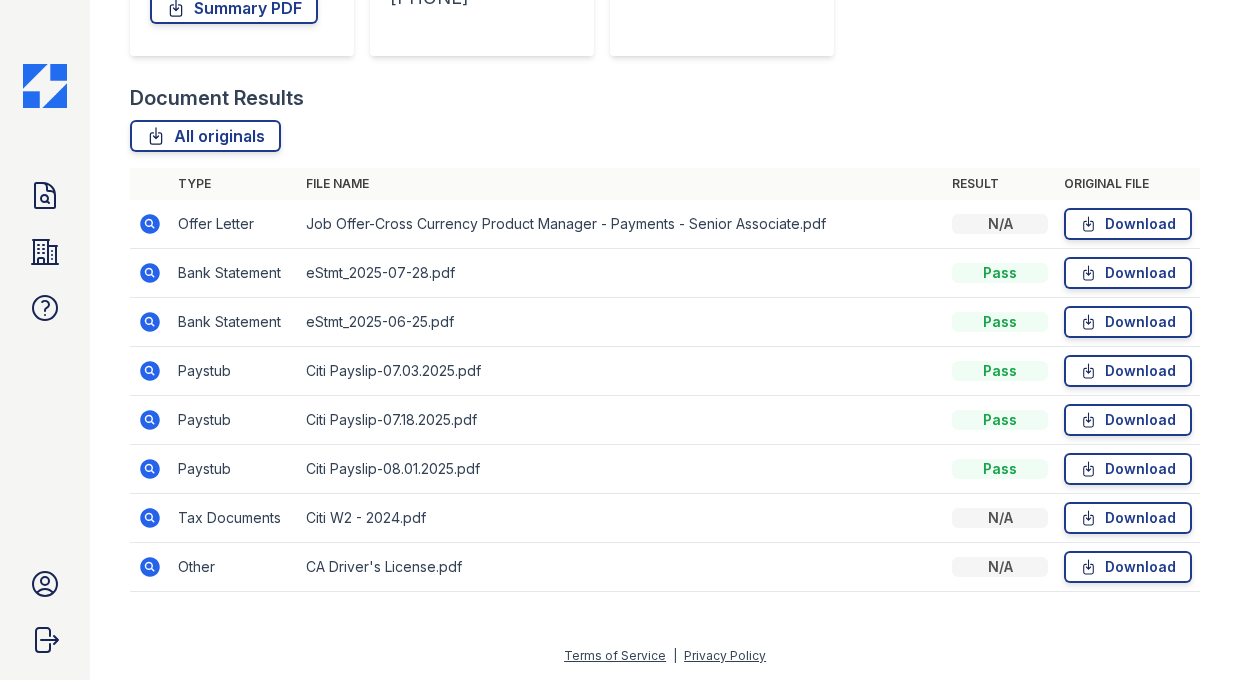 click 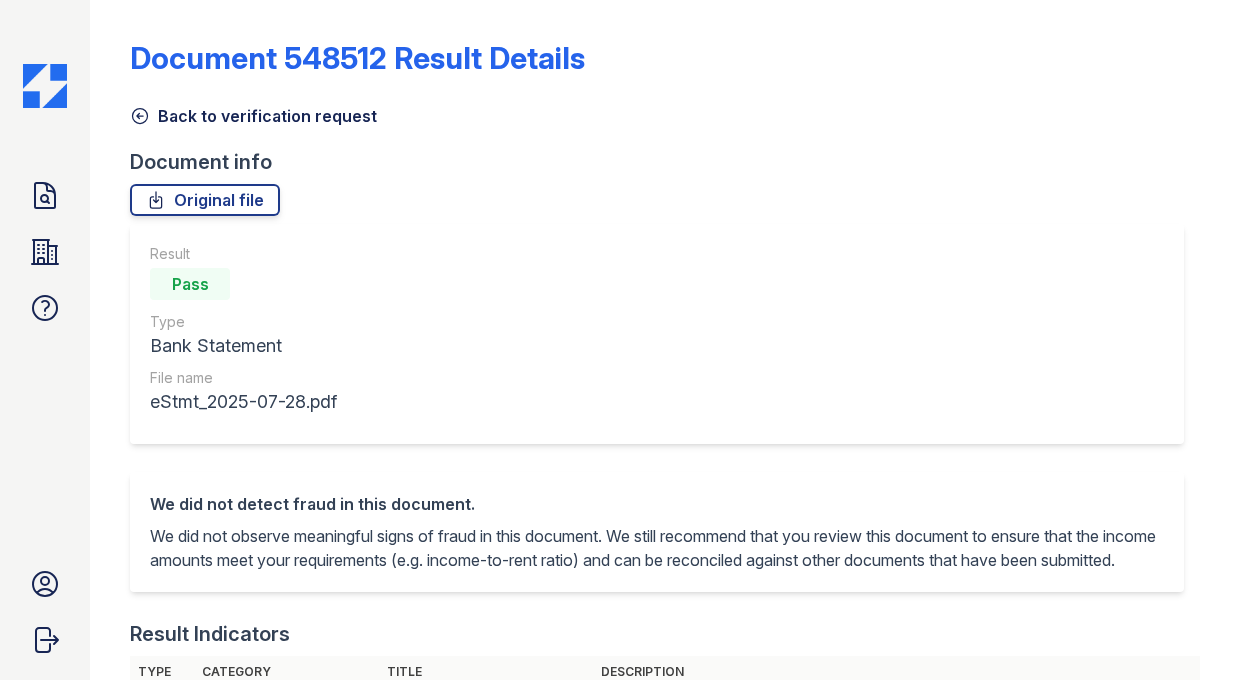scroll, scrollTop: 0, scrollLeft: 0, axis: both 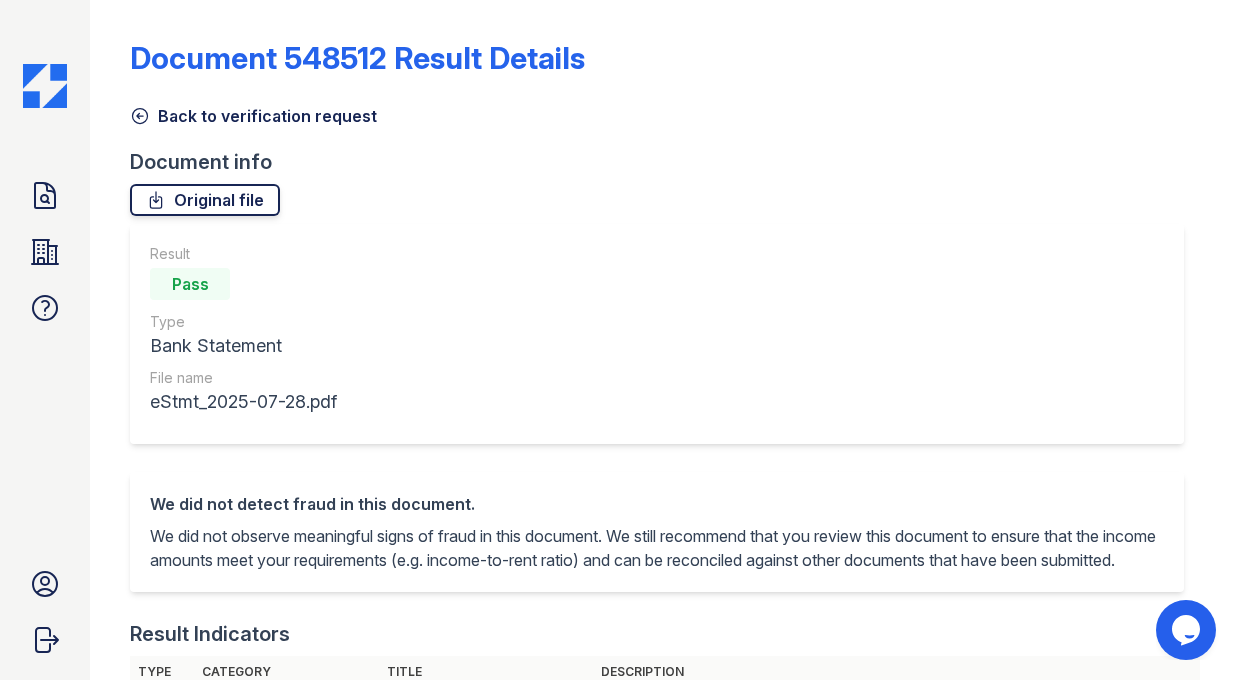 click on "Original file" at bounding box center (205, 200) 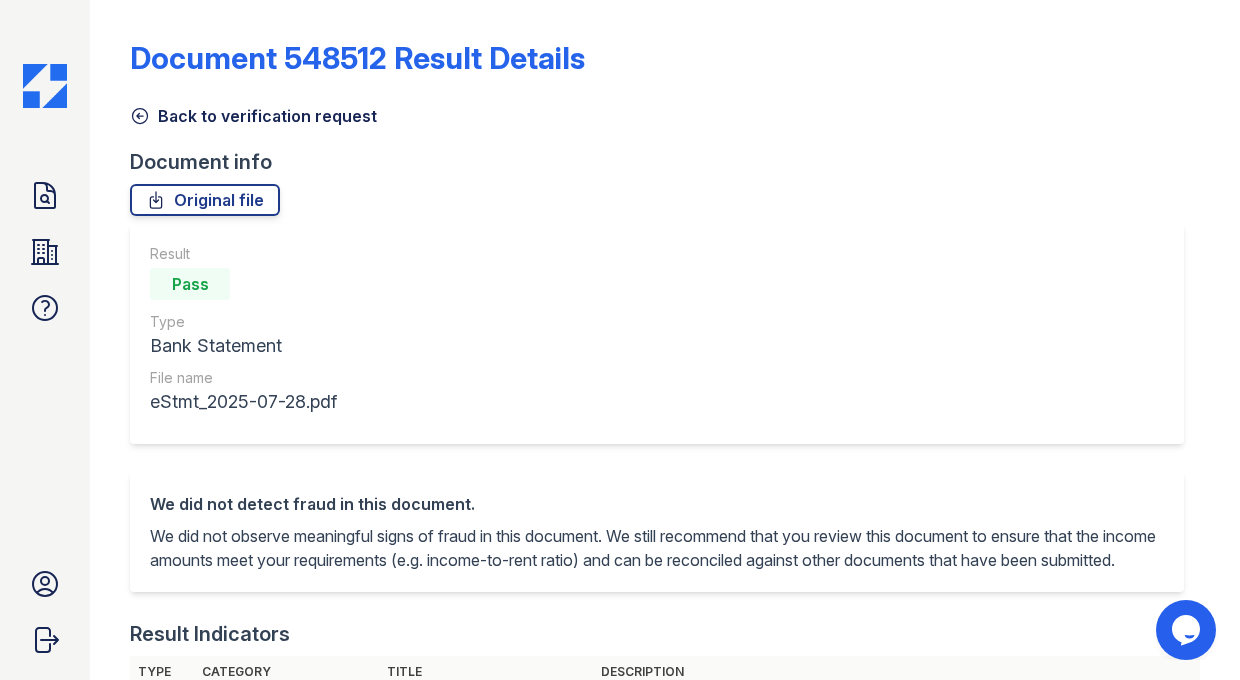 click on "Back to verification request" at bounding box center (253, 116) 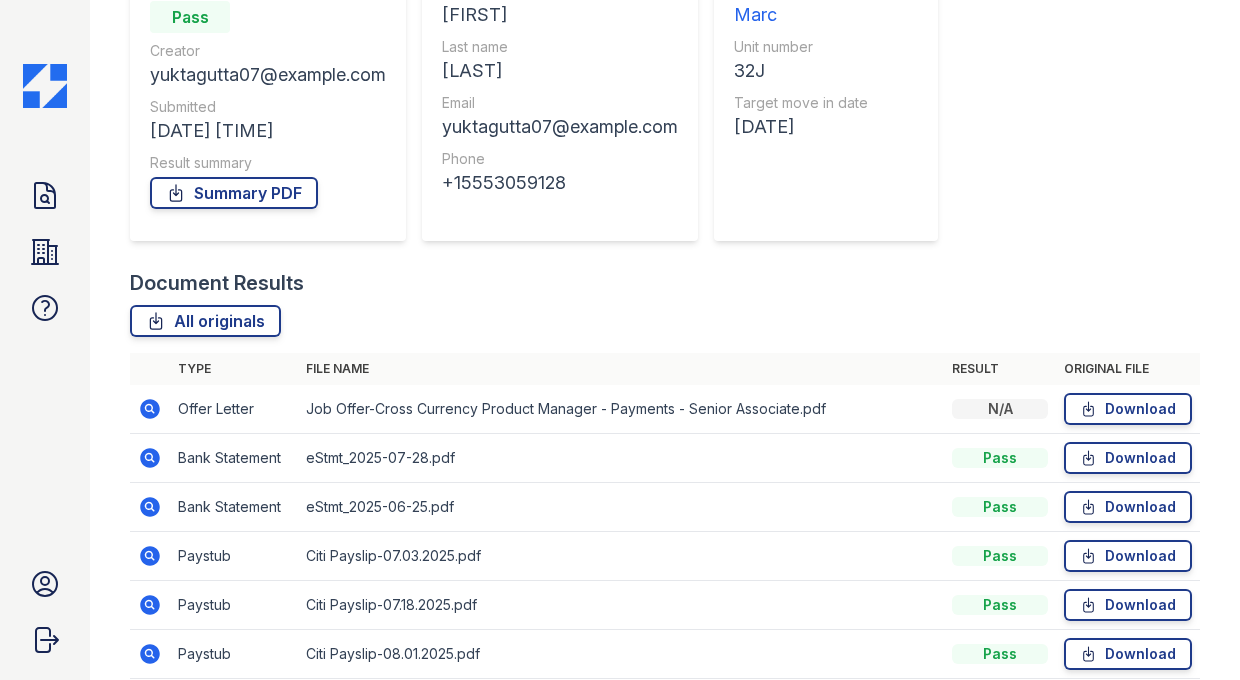 scroll, scrollTop: 235, scrollLeft: 0, axis: vertical 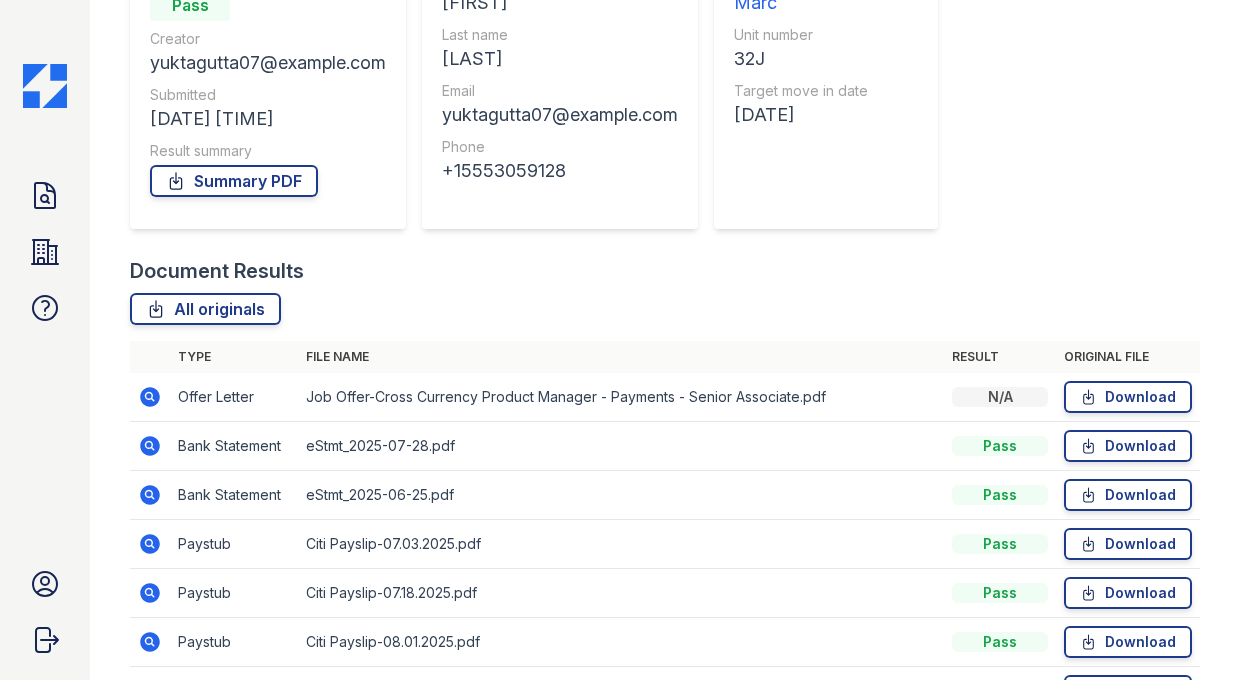 click 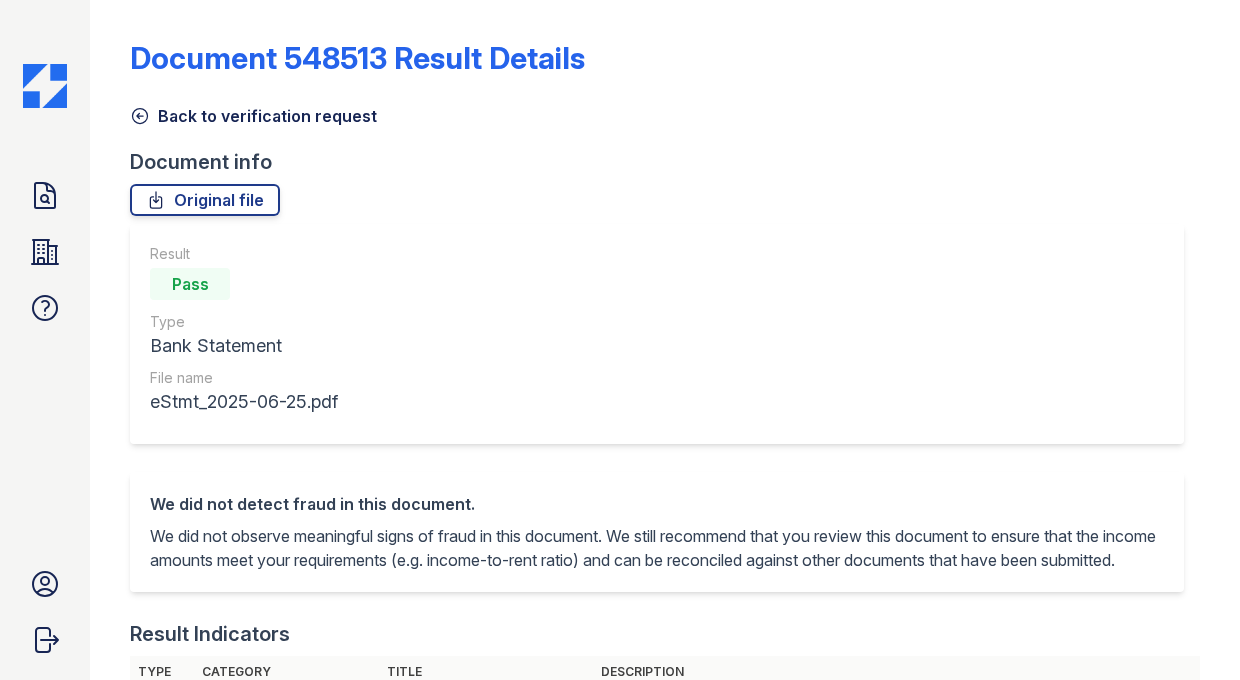 scroll, scrollTop: 0, scrollLeft: 0, axis: both 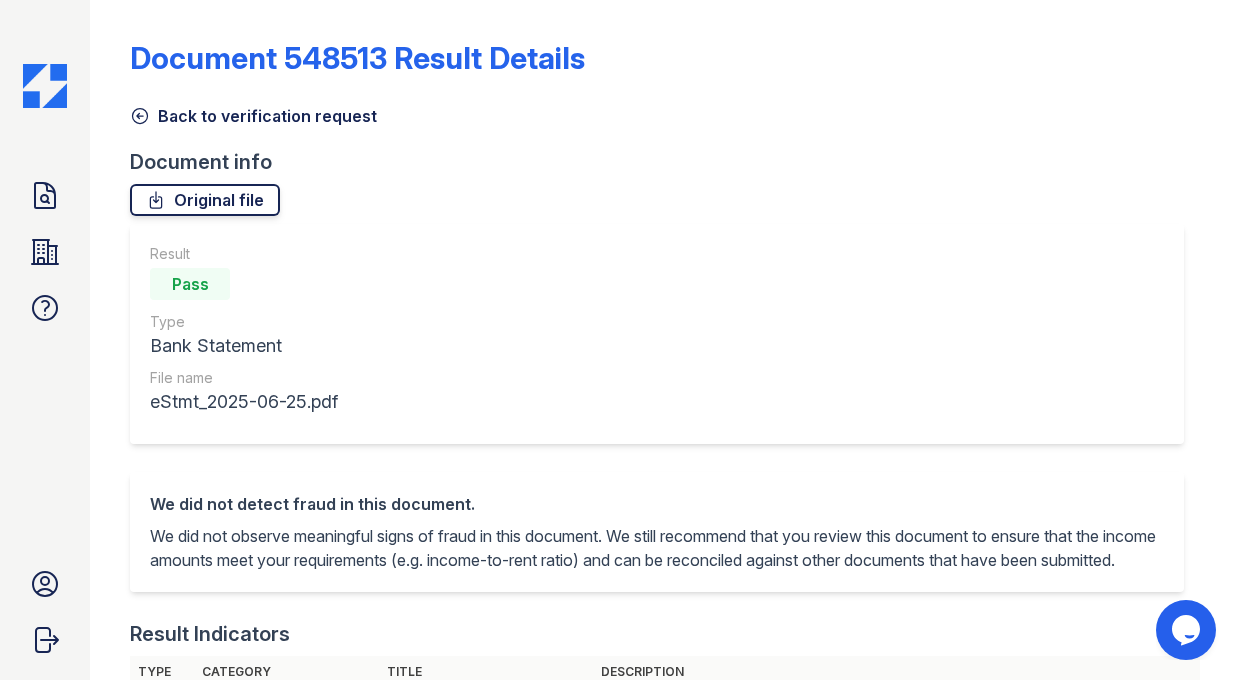 click on "Original file" at bounding box center (205, 200) 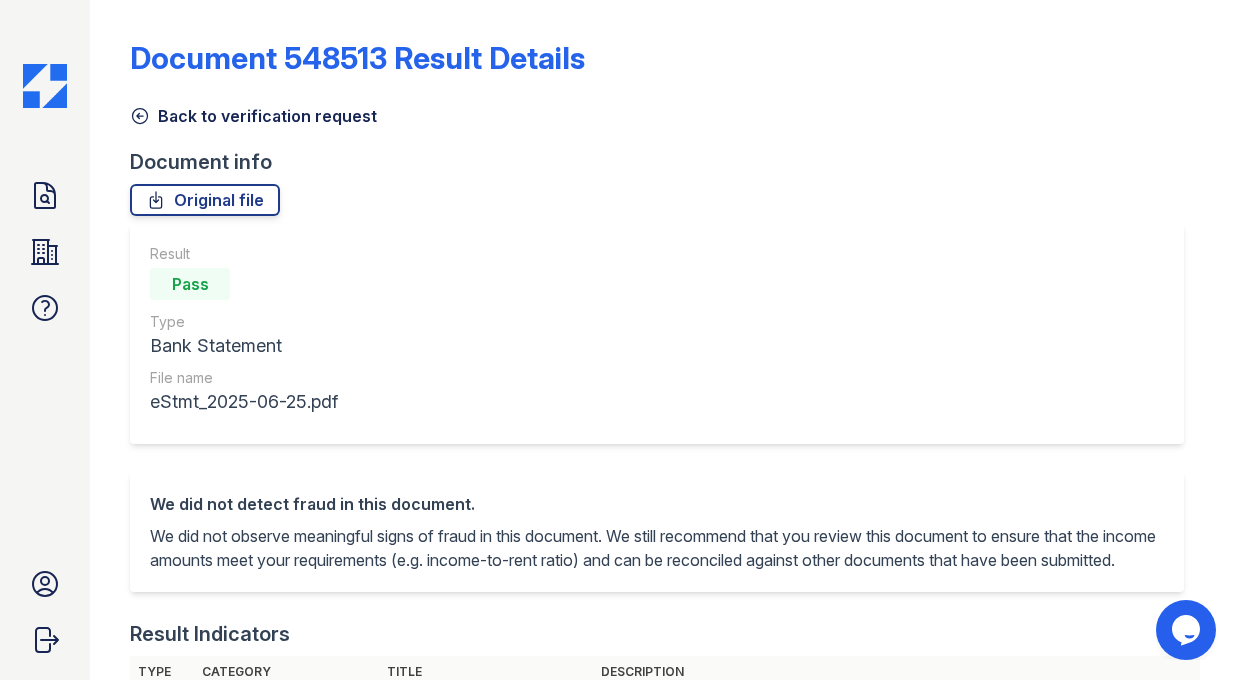 click on "Back to verification request" at bounding box center [253, 116] 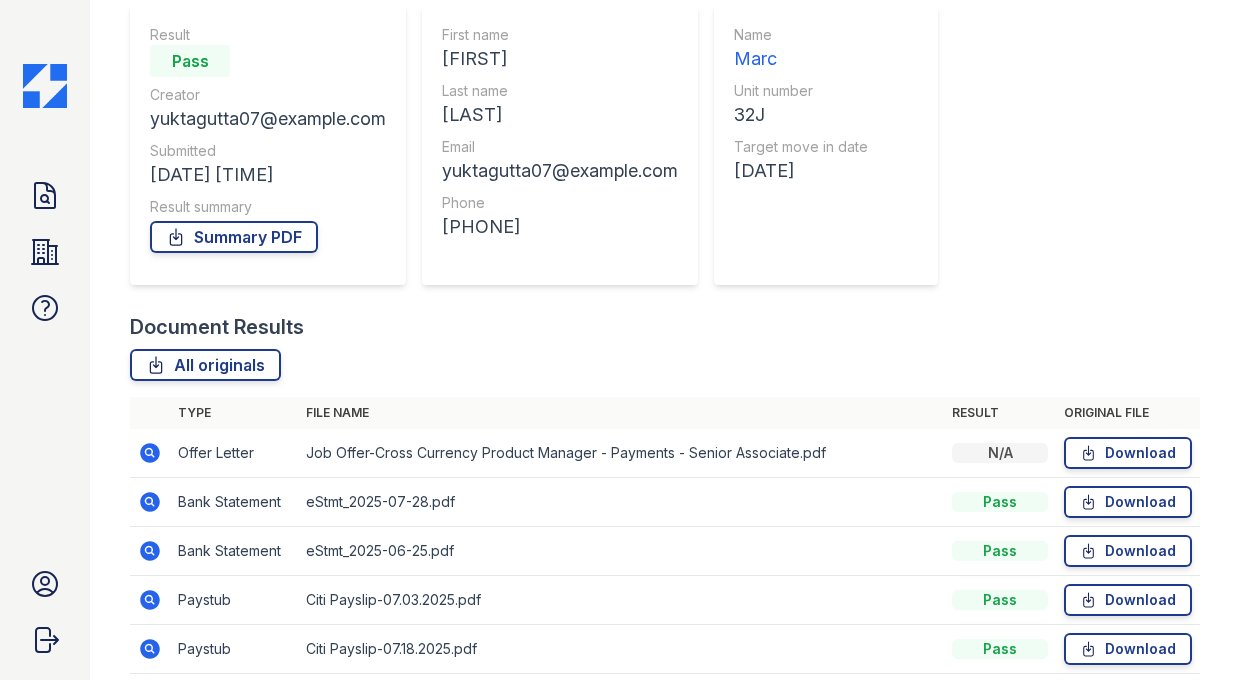 scroll, scrollTop: 174, scrollLeft: 0, axis: vertical 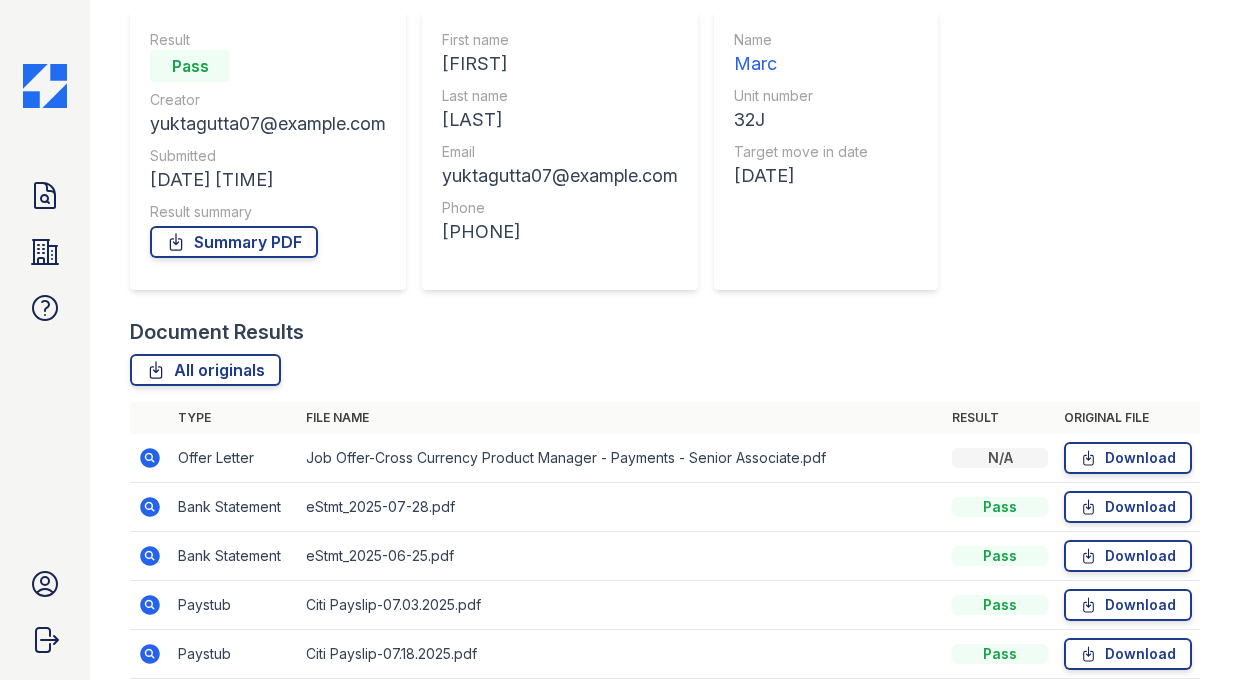 click 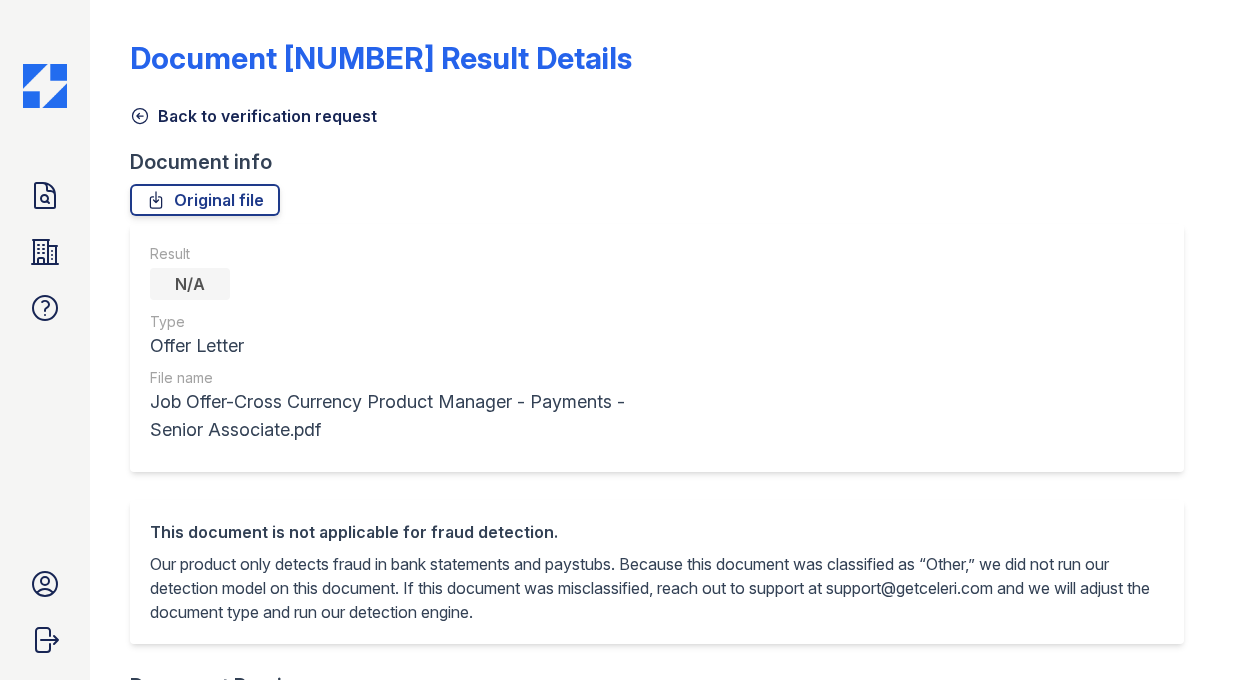 scroll, scrollTop: 0, scrollLeft: 0, axis: both 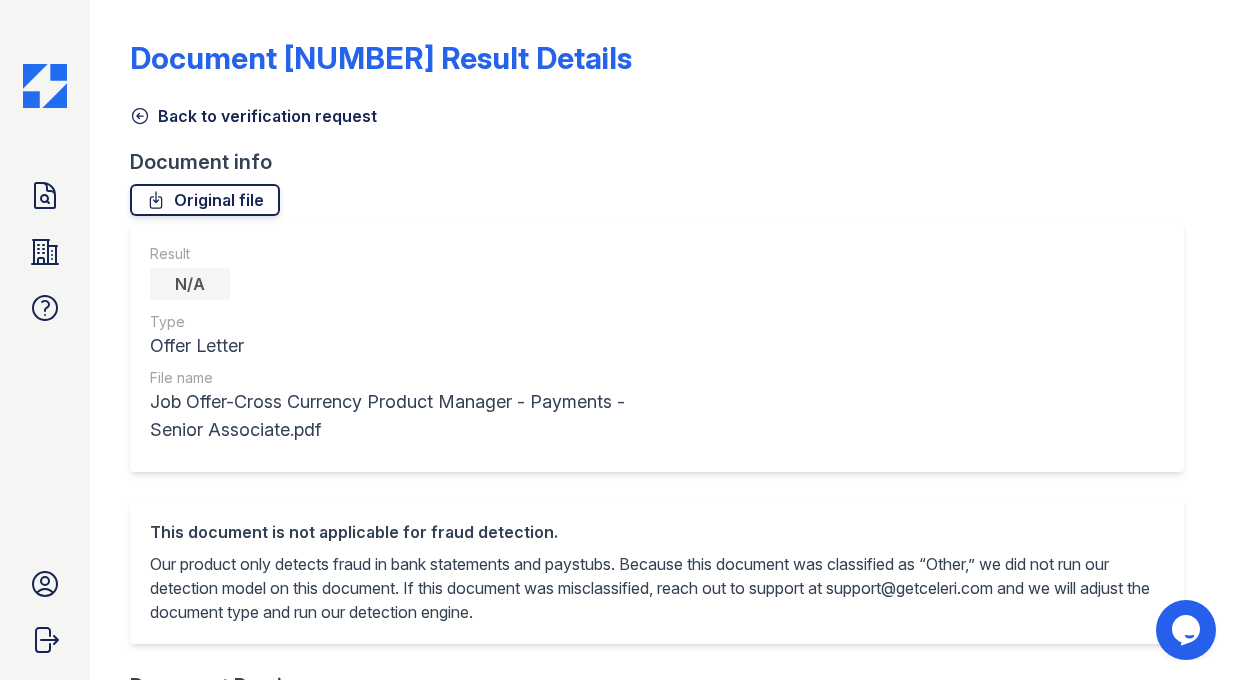 click on "Original file" at bounding box center (205, 200) 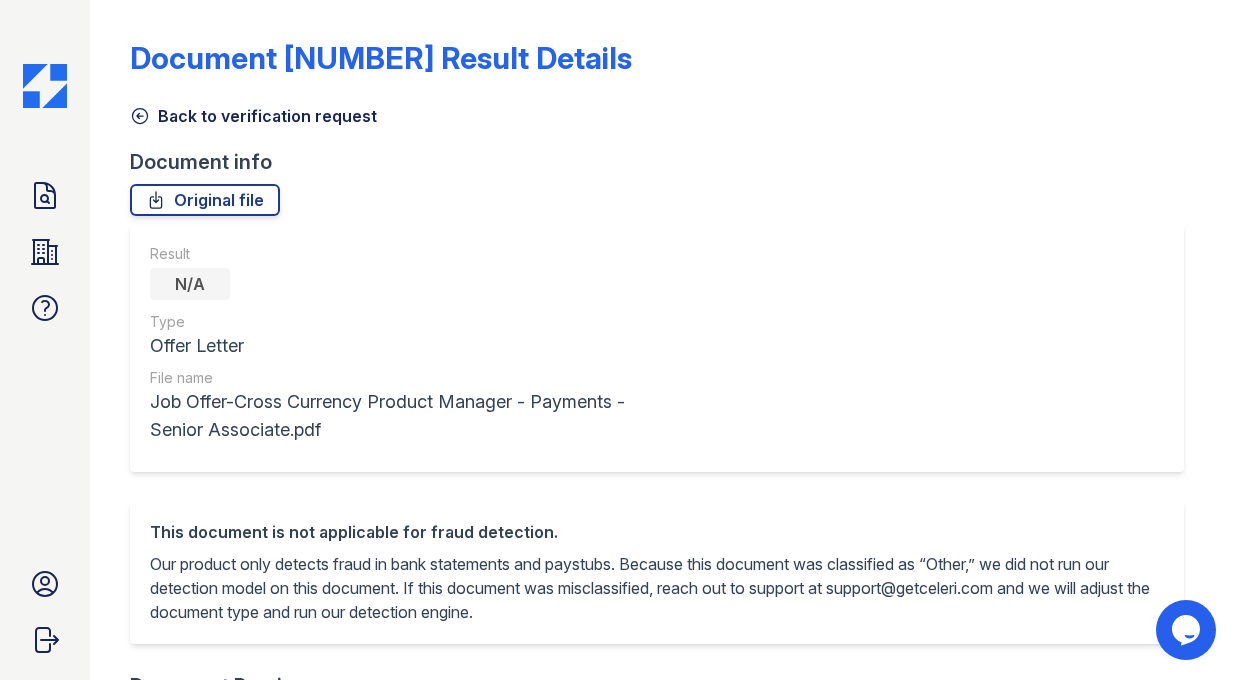 click on "Back to verification request" at bounding box center [253, 116] 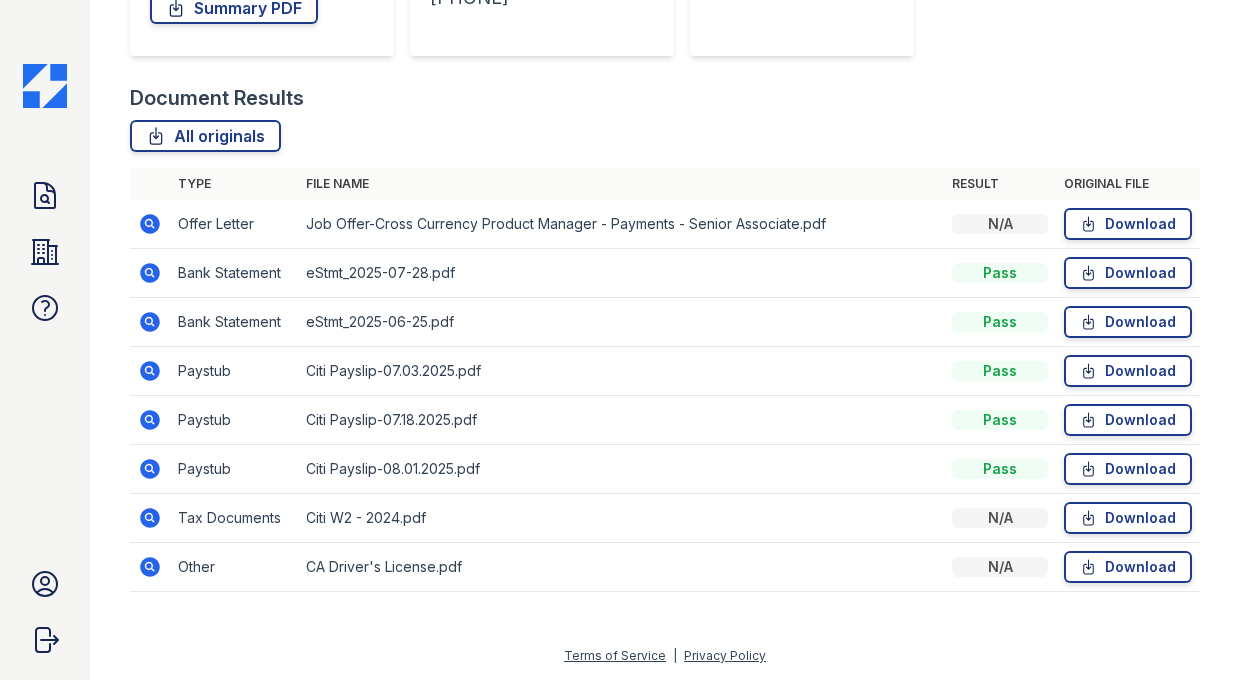 scroll, scrollTop: 0, scrollLeft: 0, axis: both 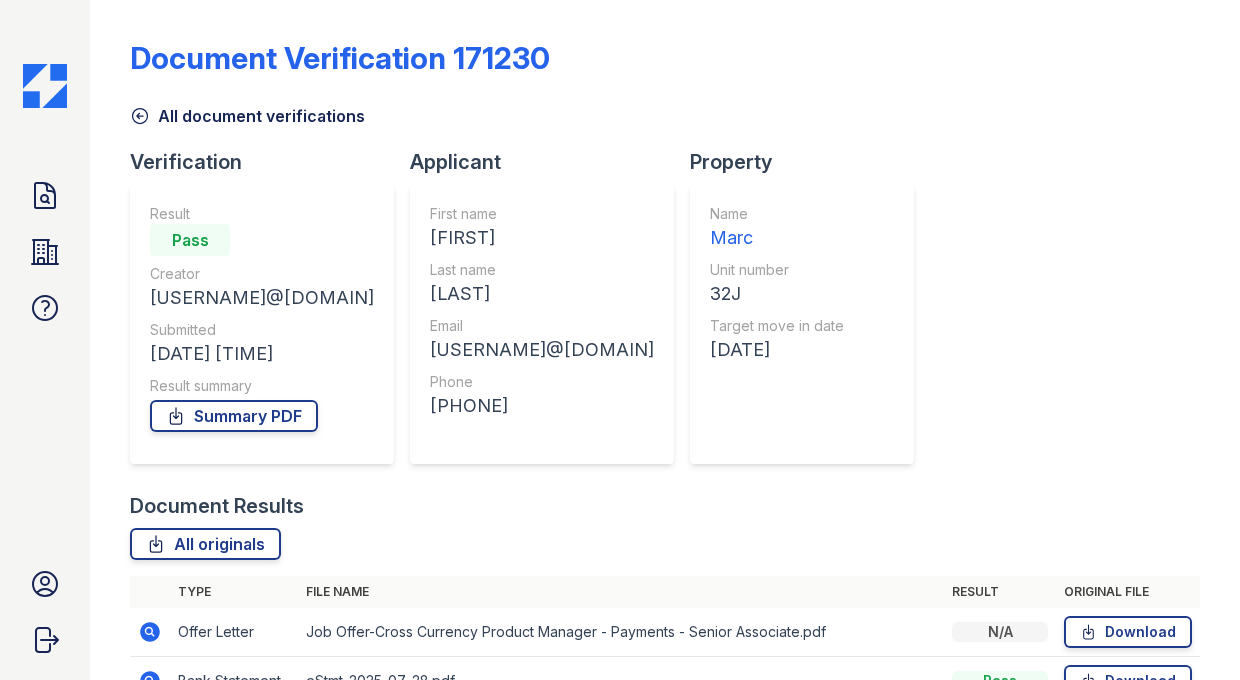 click on "All document verifications" at bounding box center (247, 116) 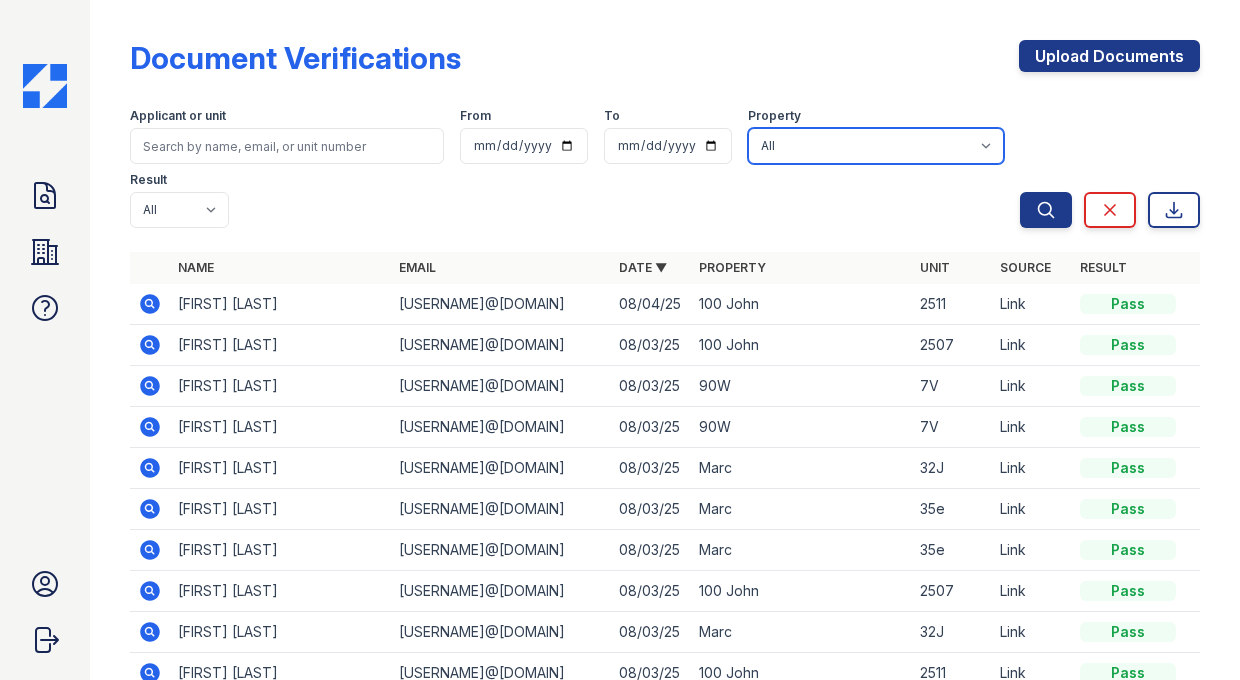 click on "All
100 John
1264
90W
Marc
Ocean
PLG
Sky" at bounding box center [876, 146] 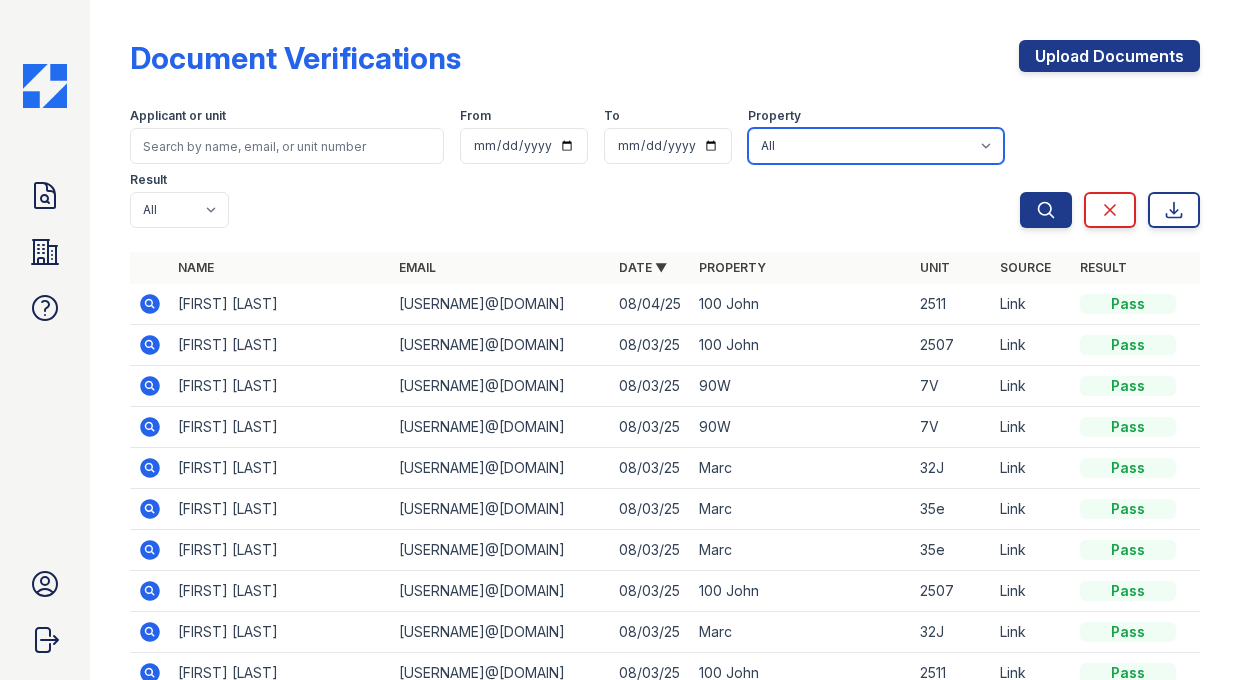 select on "131" 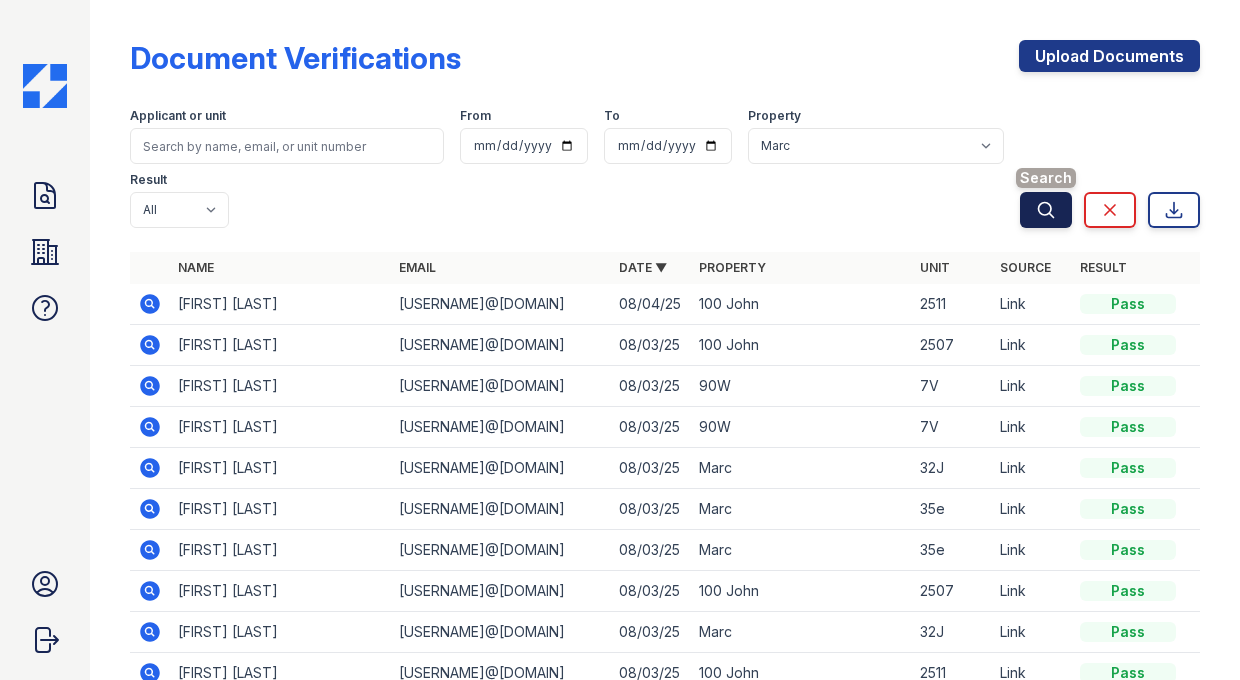 click on "Search" at bounding box center (1046, 210) 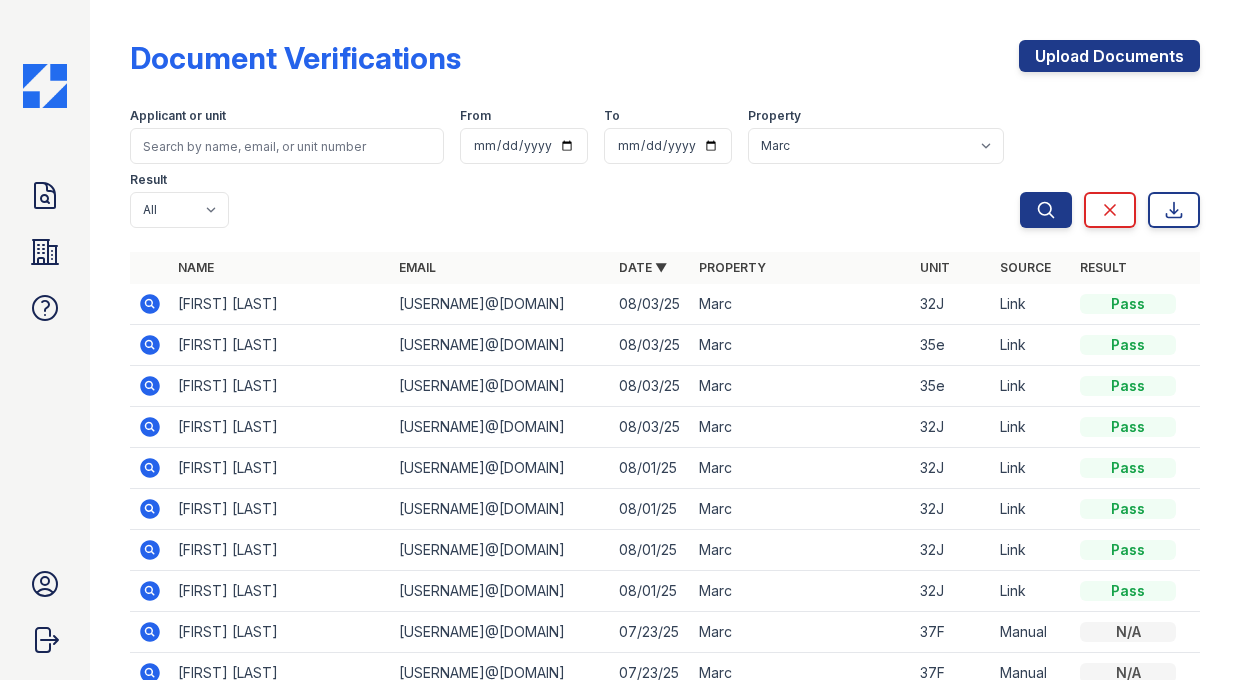 click 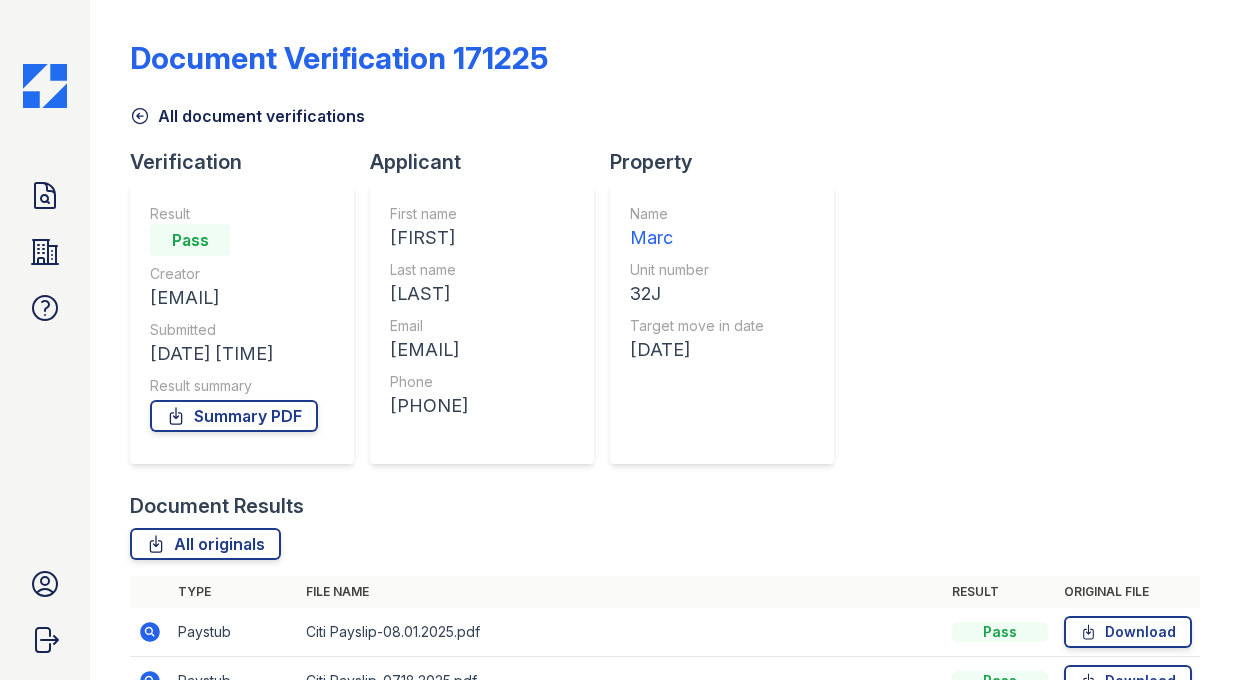 scroll, scrollTop: 0, scrollLeft: 0, axis: both 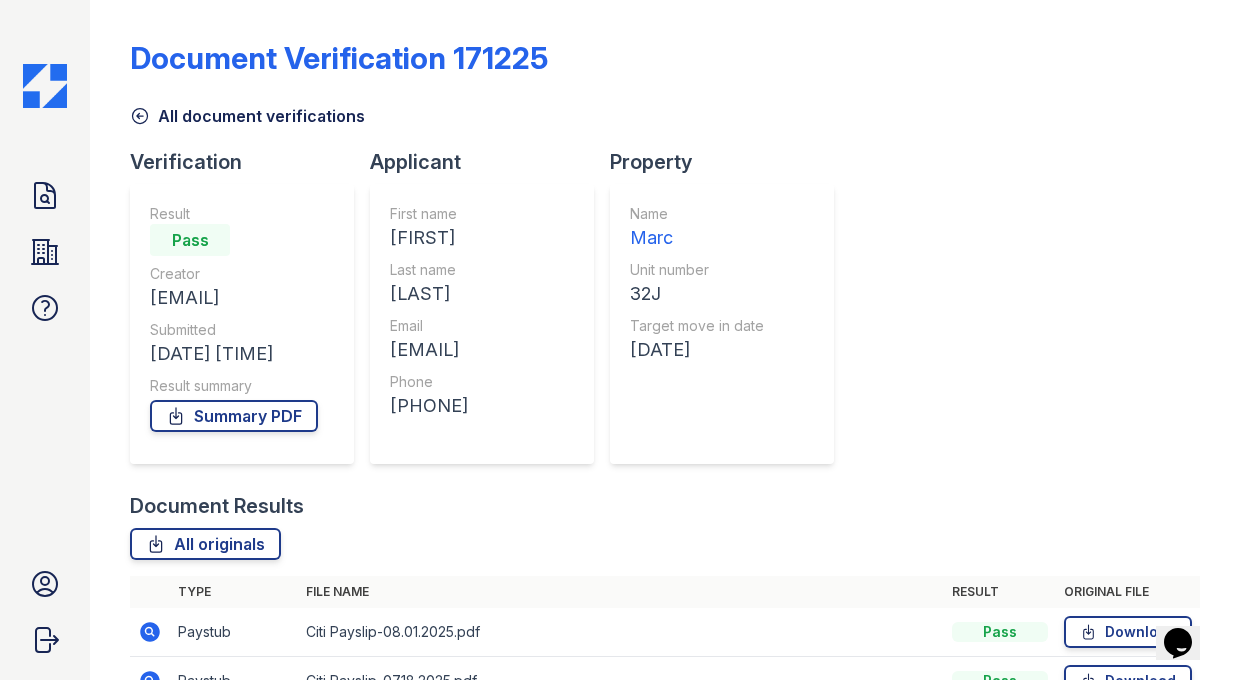 click on "All document verifications" at bounding box center (247, 116) 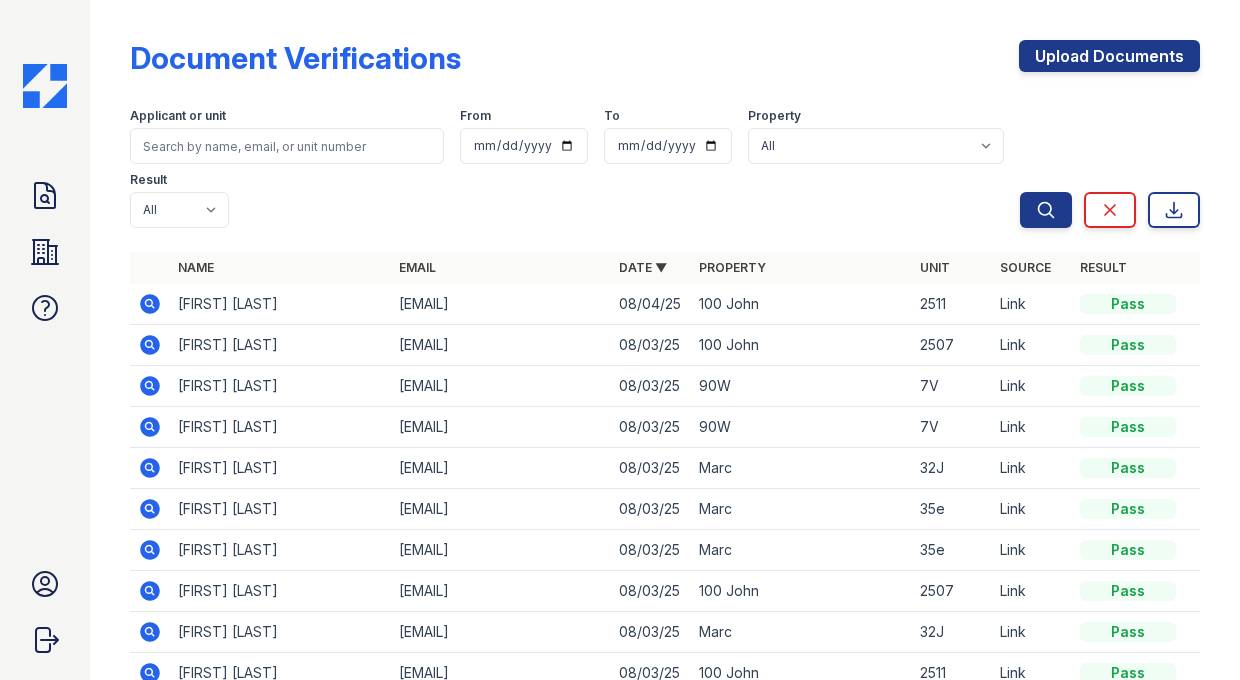 click 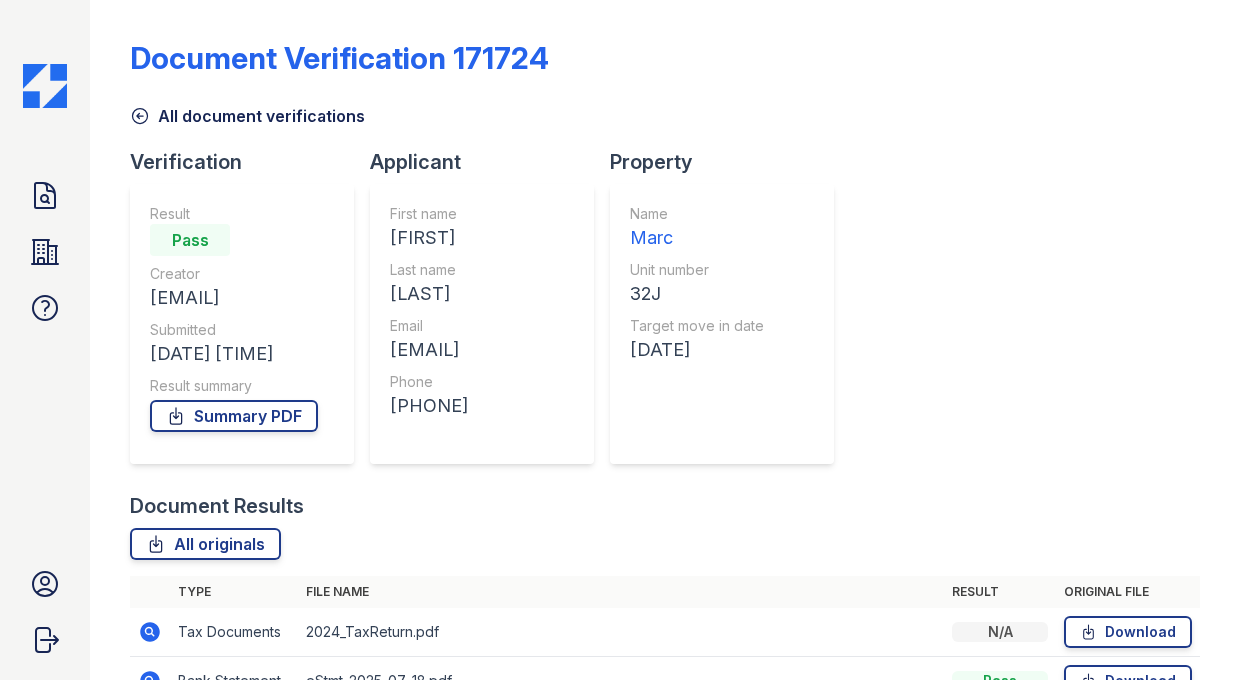 scroll, scrollTop: 0, scrollLeft: 0, axis: both 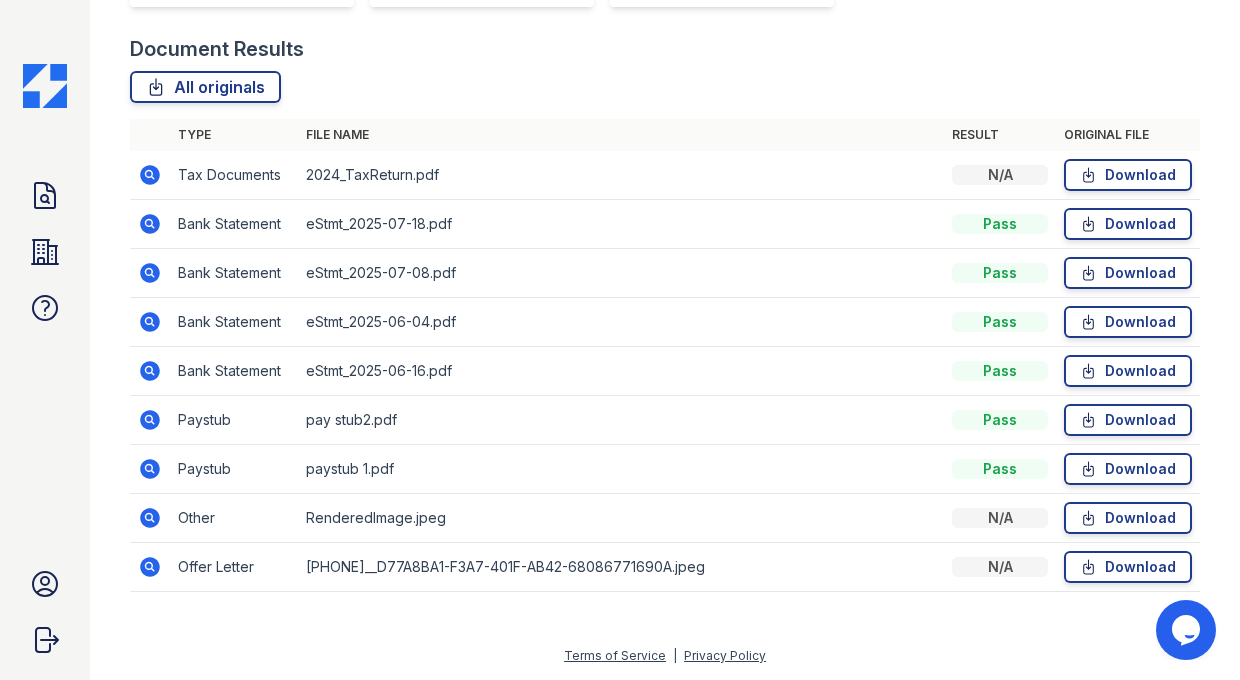 click 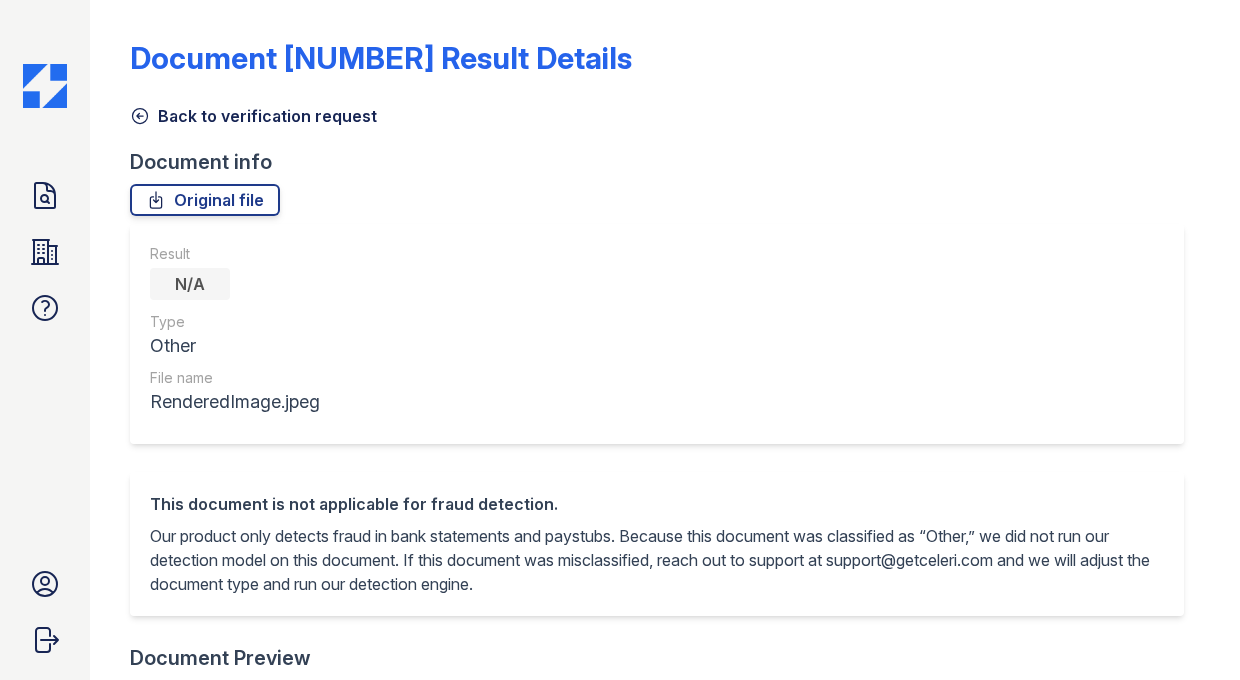 scroll, scrollTop: 0, scrollLeft: 0, axis: both 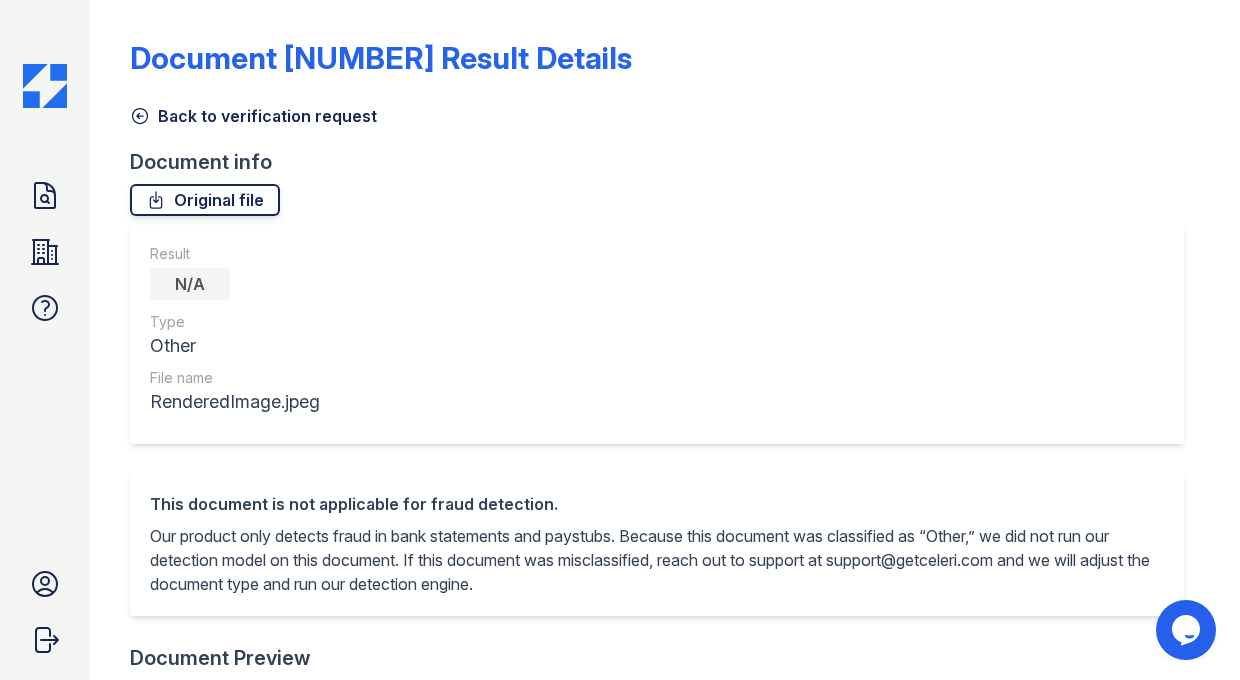 click on "Original file" at bounding box center (205, 200) 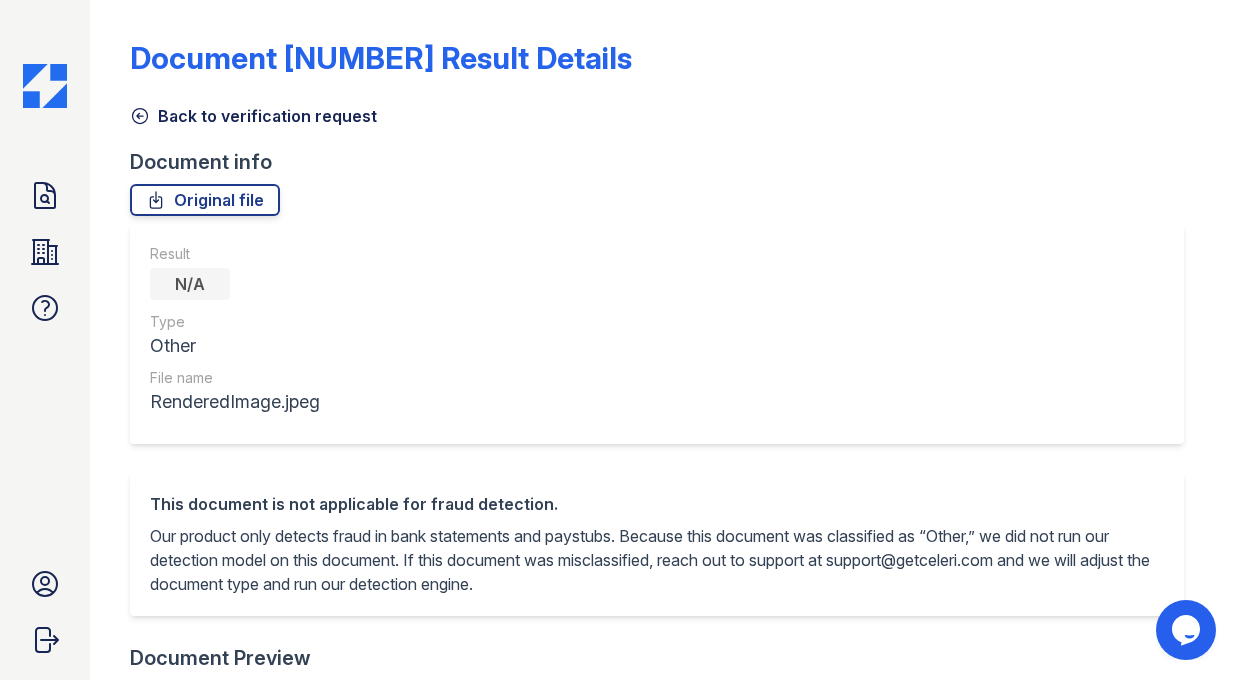 click on "Document 550310 Result Details
Back to verification request
Document info
Original file
Result
N/A
Type
Other
File name
RenderedImage.jpeg
This document is not applicable for fraud detection.
Our product only detects fraud in bank statements and paystubs. Because this document was classified as “Other,” we did not run our detection model on this document. If this document was misclassified, reach out to support at support@getceleri.com and we will adjust the document type and run our detection engine.
Document Preview" at bounding box center [665, 684] 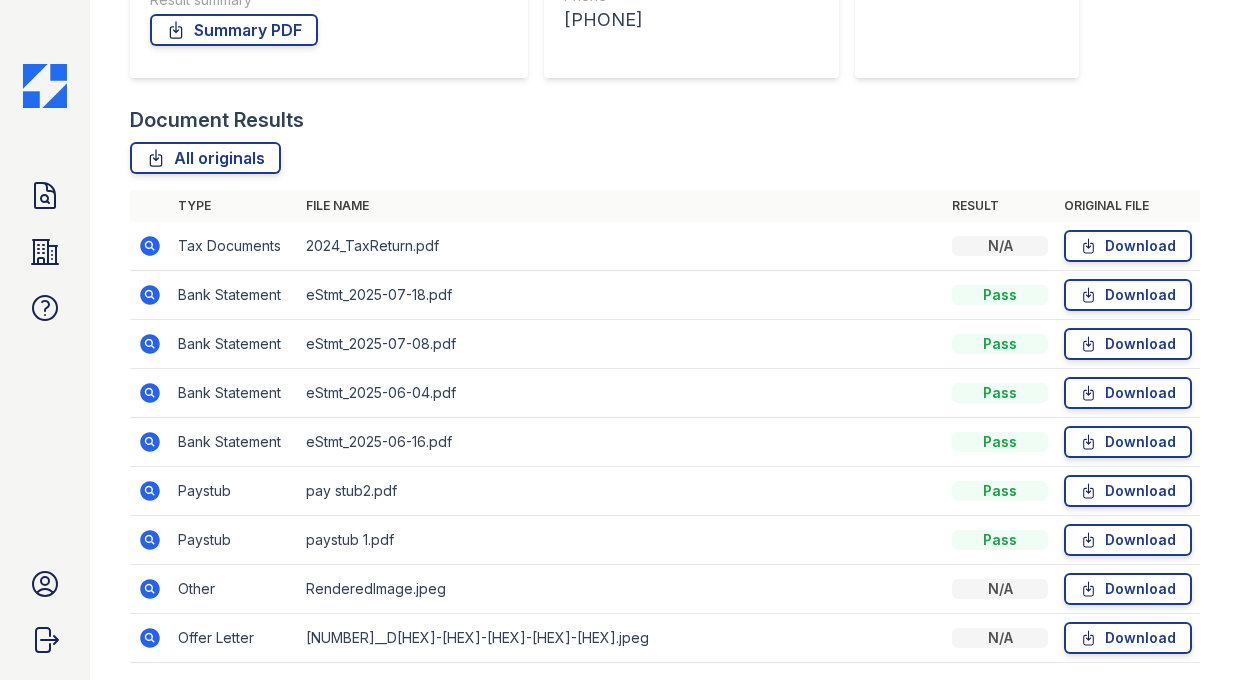 scroll, scrollTop: 392, scrollLeft: 0, axis: vertical 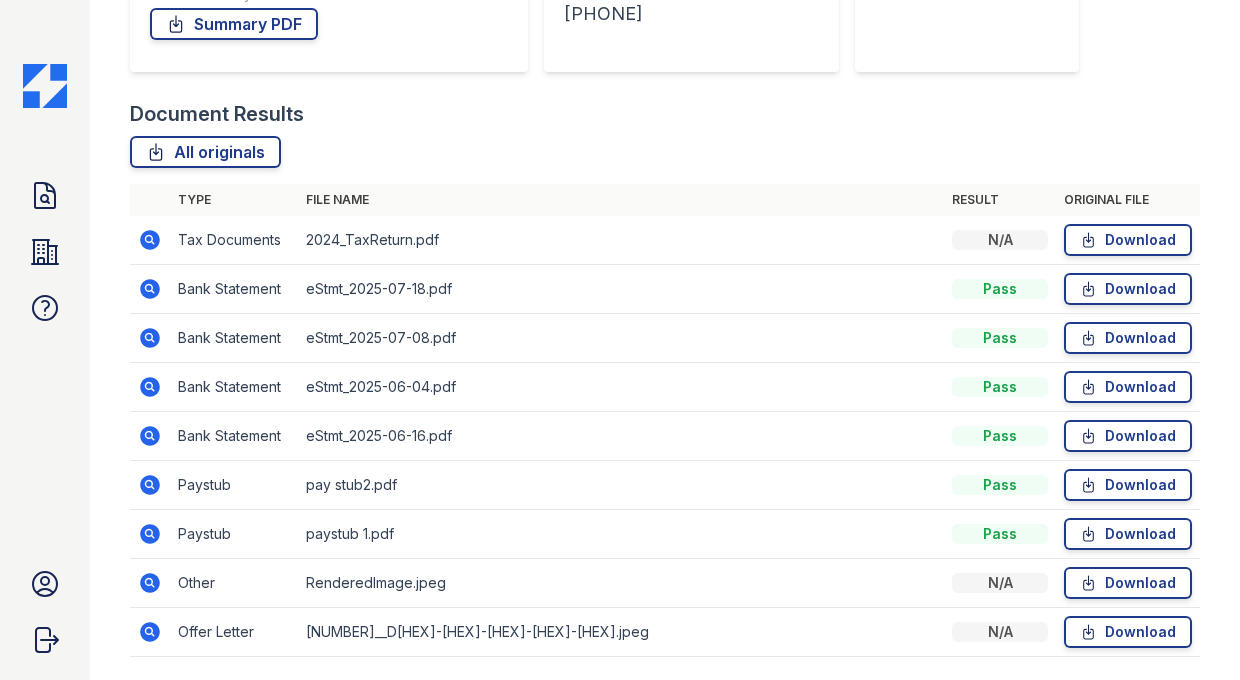 click 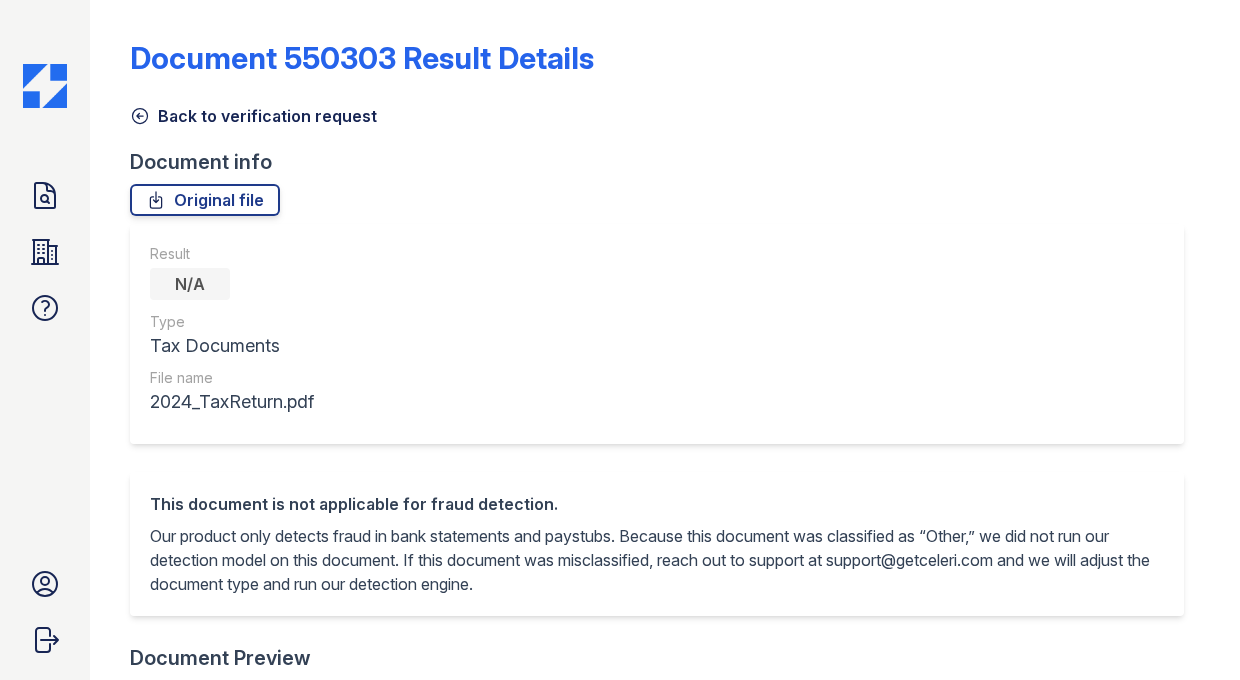 scroll, scrollTop: 0, scrollLeft: 0, axis: both 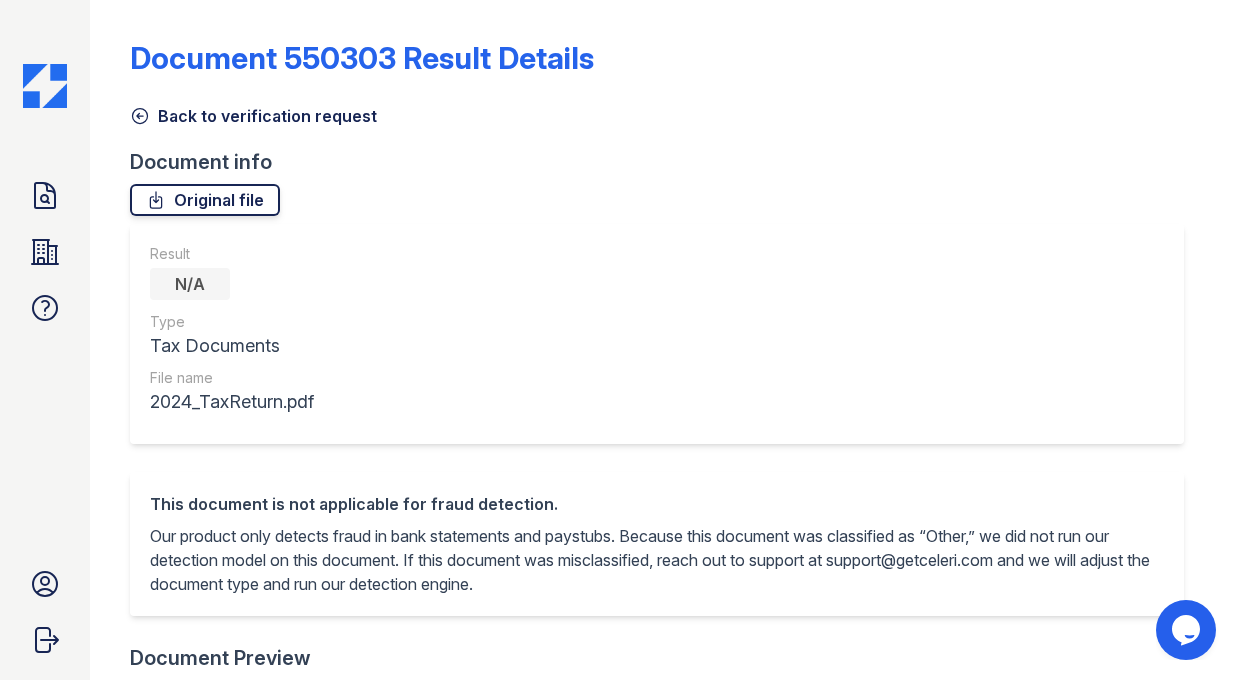 click on "Original file" at bounding box center [205, 200] 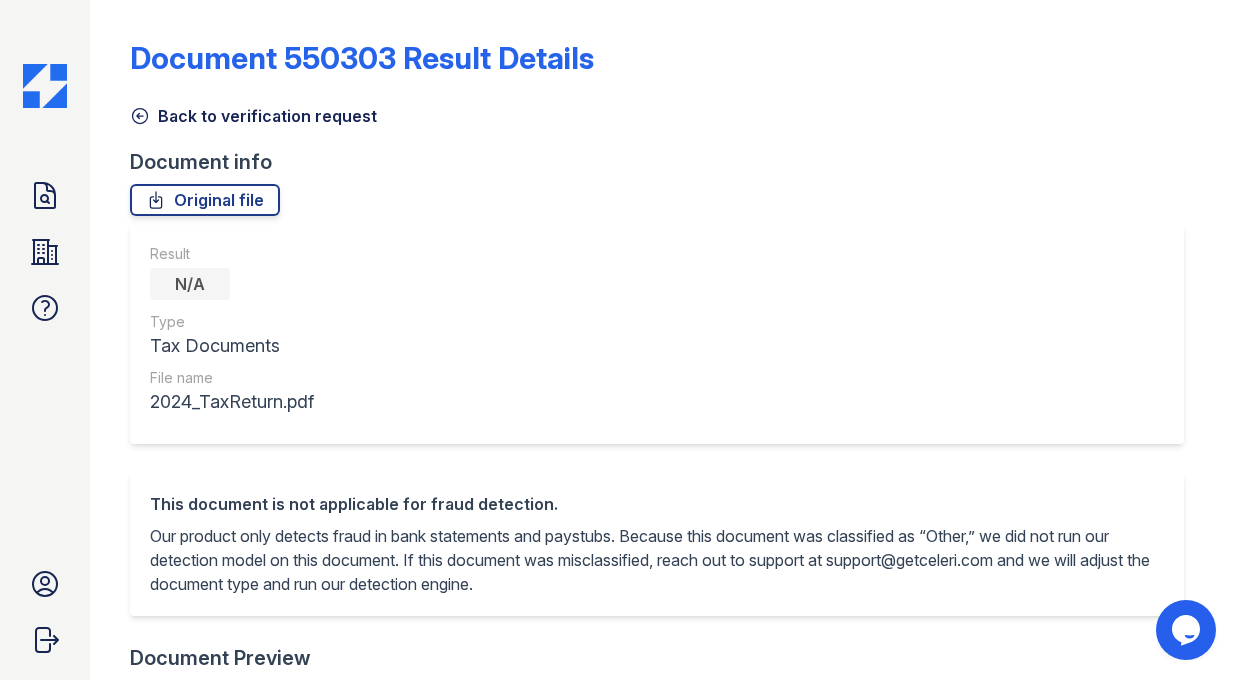 click on "Back to verification request" at bounding box center (253, 116) 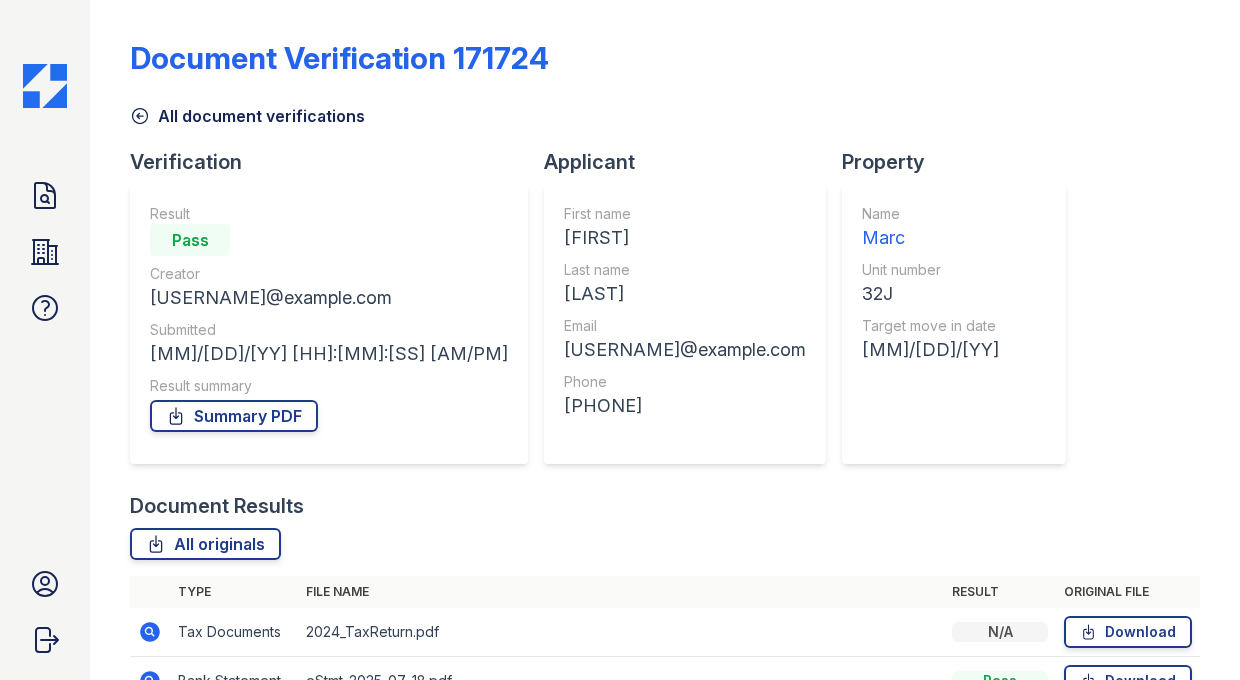 scroll, scrollTop: 457, scrollLeft: 0, axis: vertical 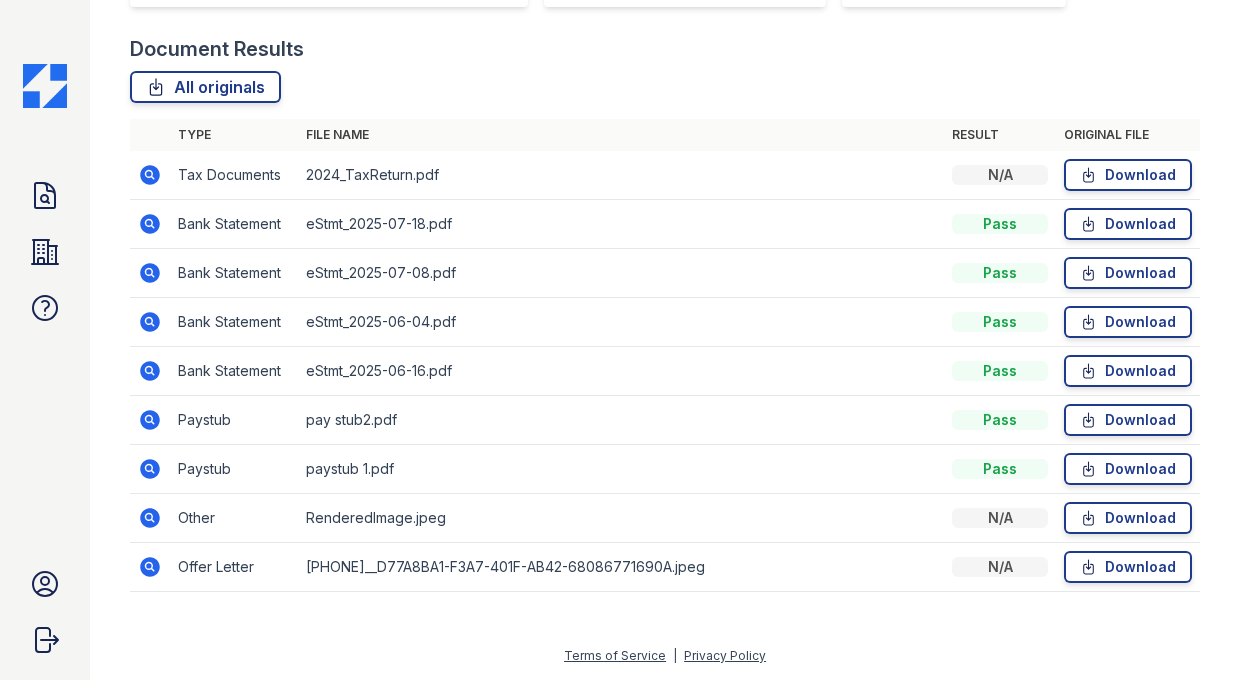 click 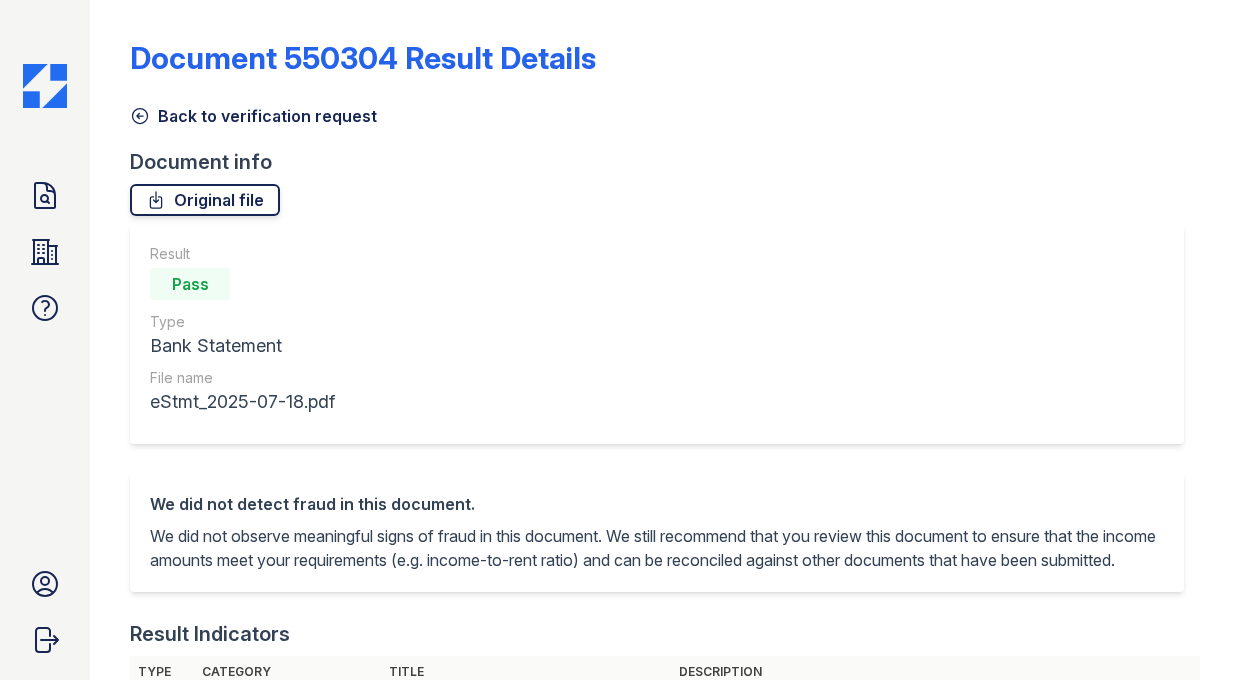 scroll, scrollTop: 0, scrollLeft: 0, axis: both 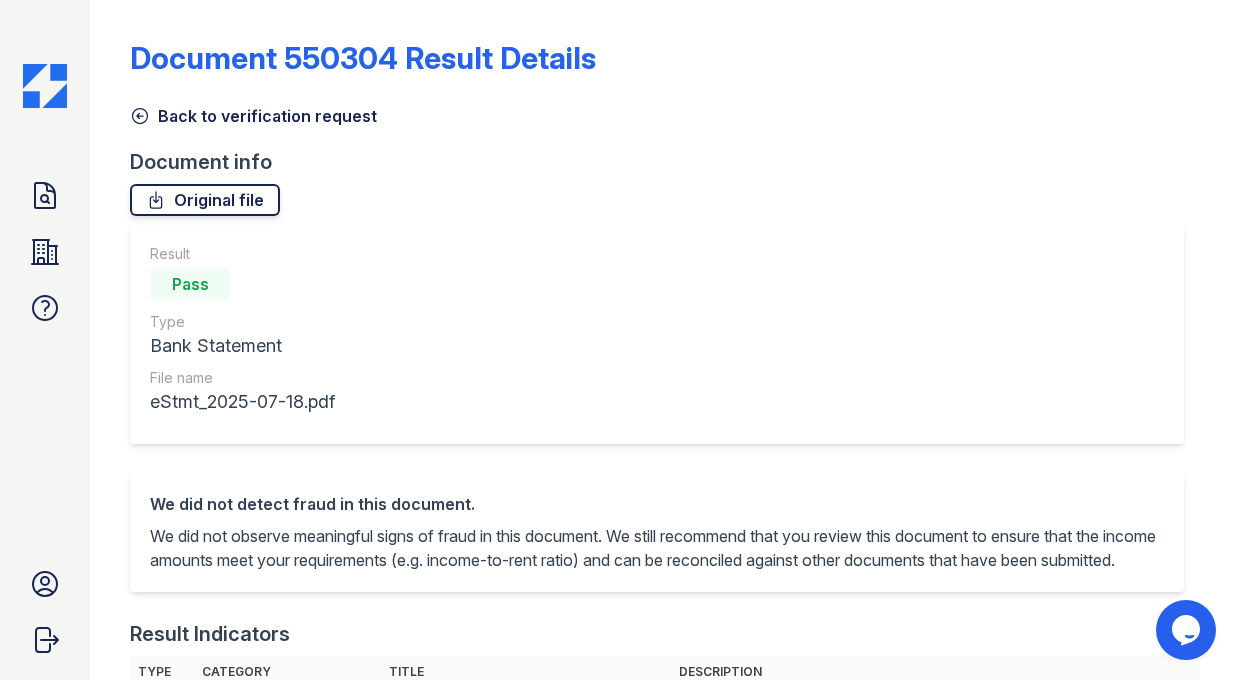 click on "Original file" at bounding box center (205, 200) 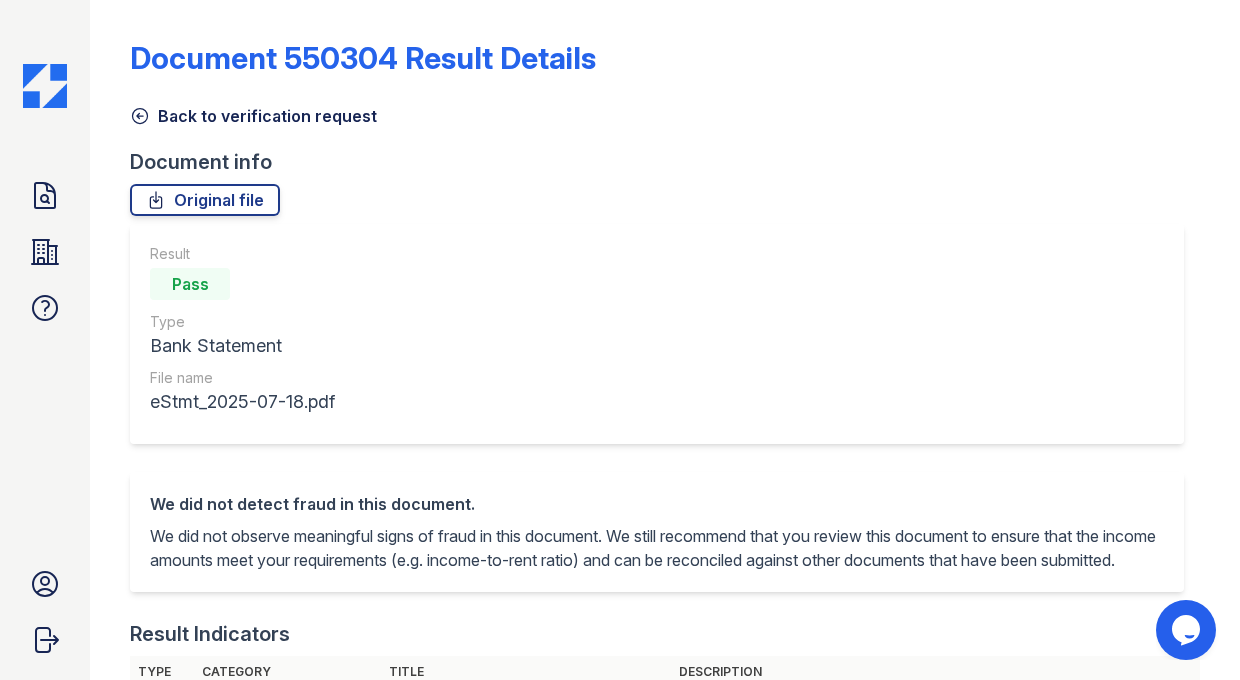 click on "Back to verification request" at bounding box center [253, 116] 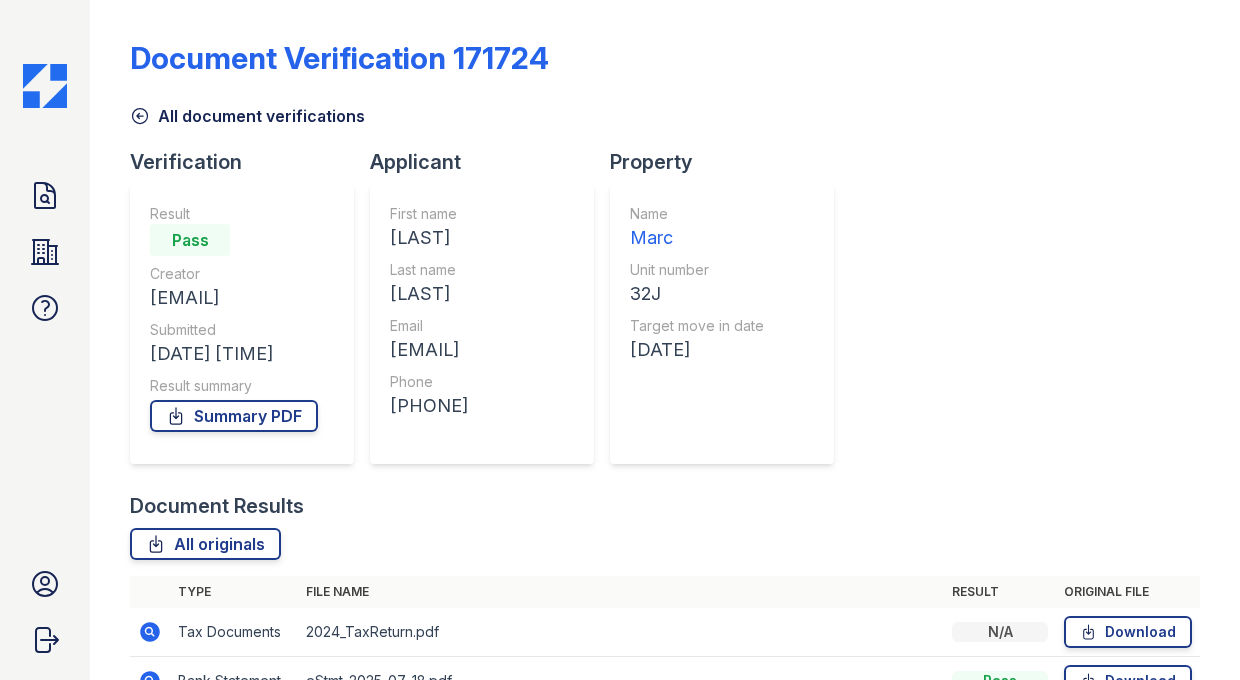 scroll, scrollTop: 457, scrollLeft: 0, axis: vertical 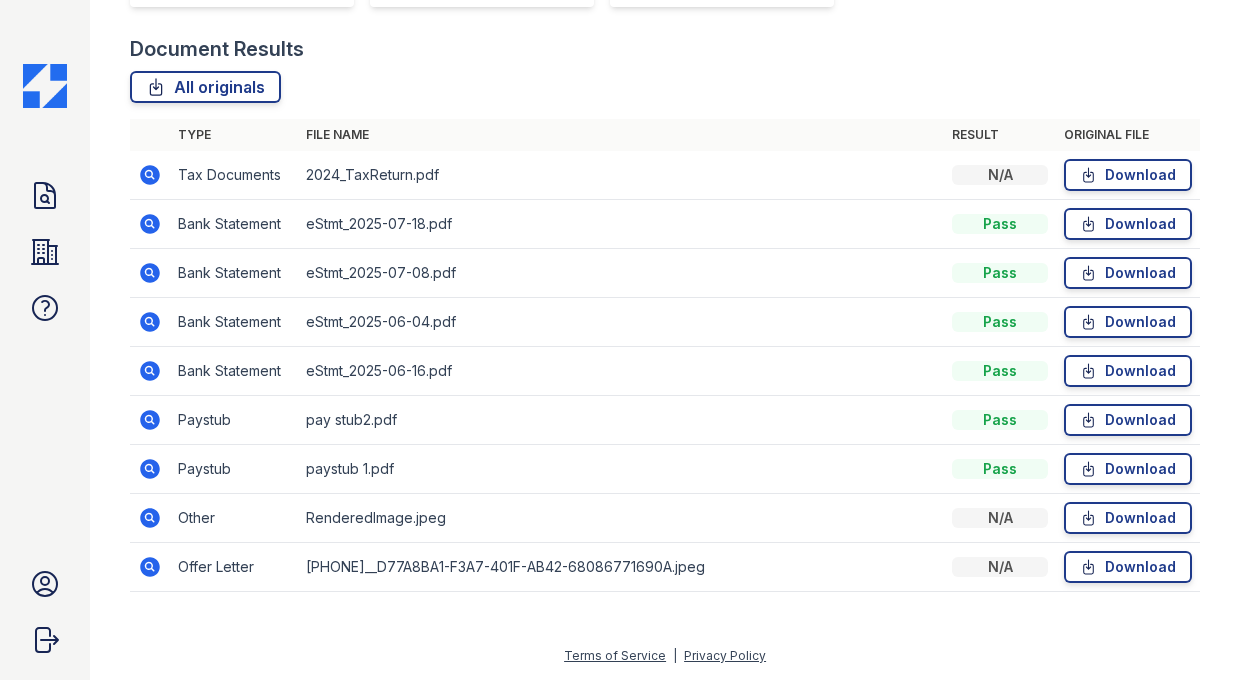 click 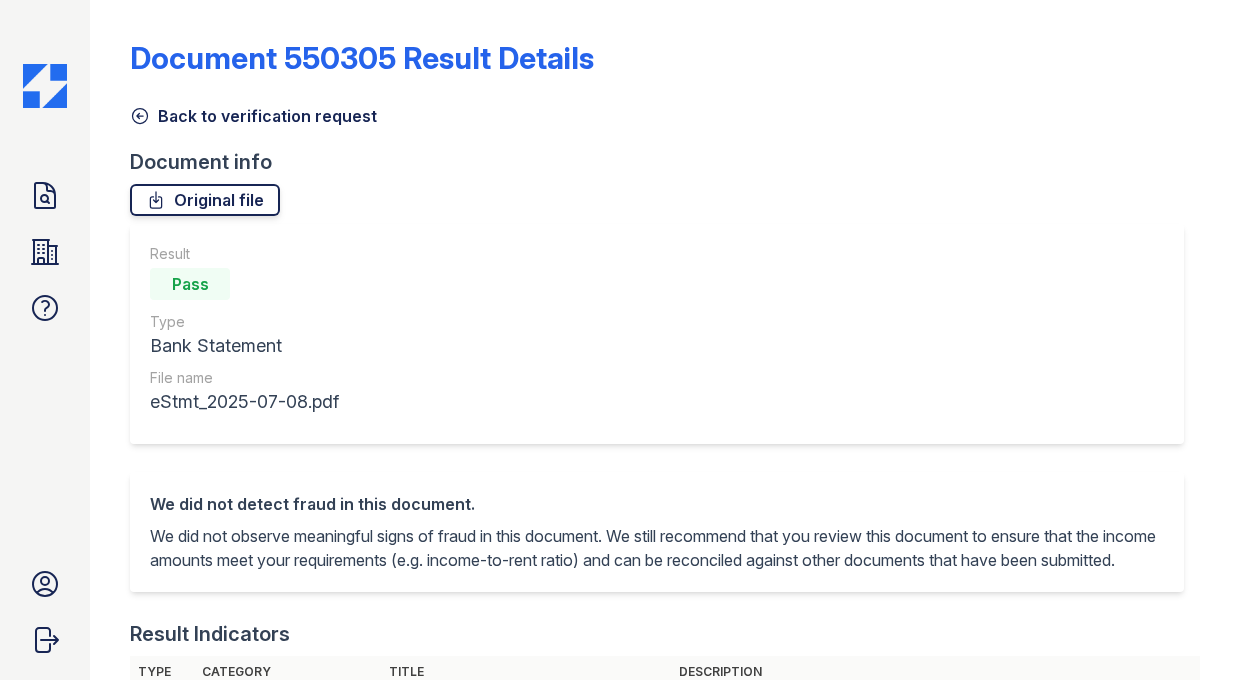 scroll, scrollTop: 0, scrollLeft: 0, axis: both 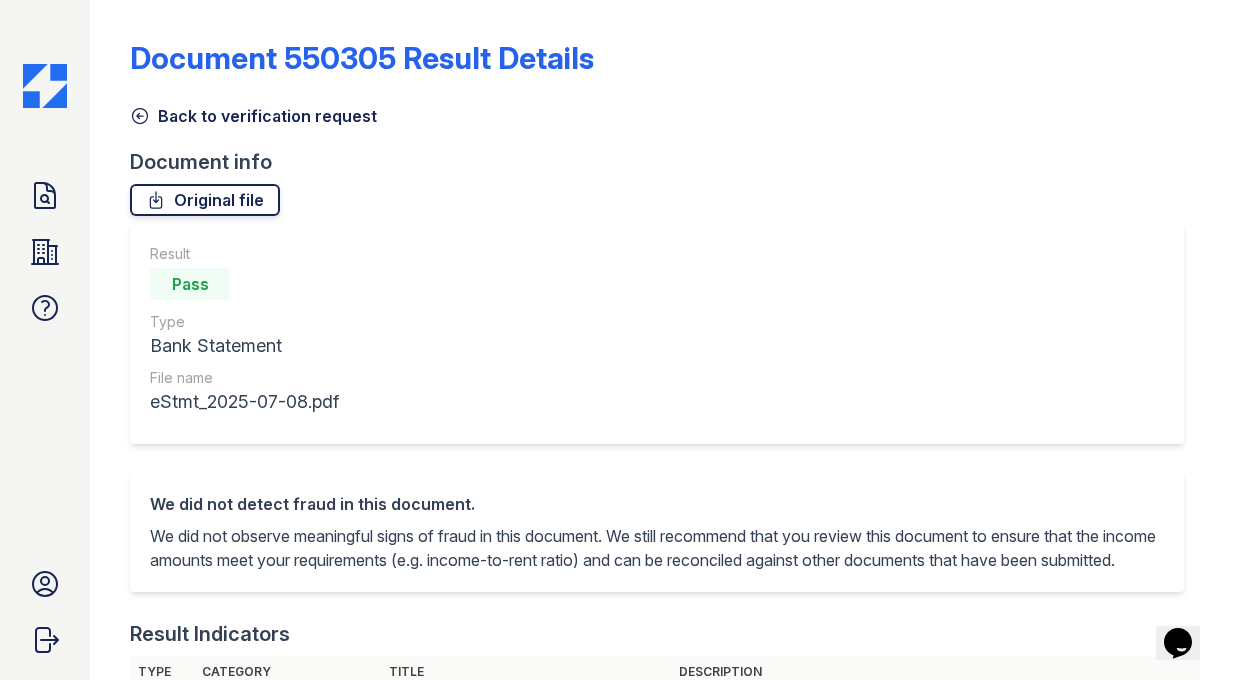 click on "Original file" at bounding box center (205, 200) 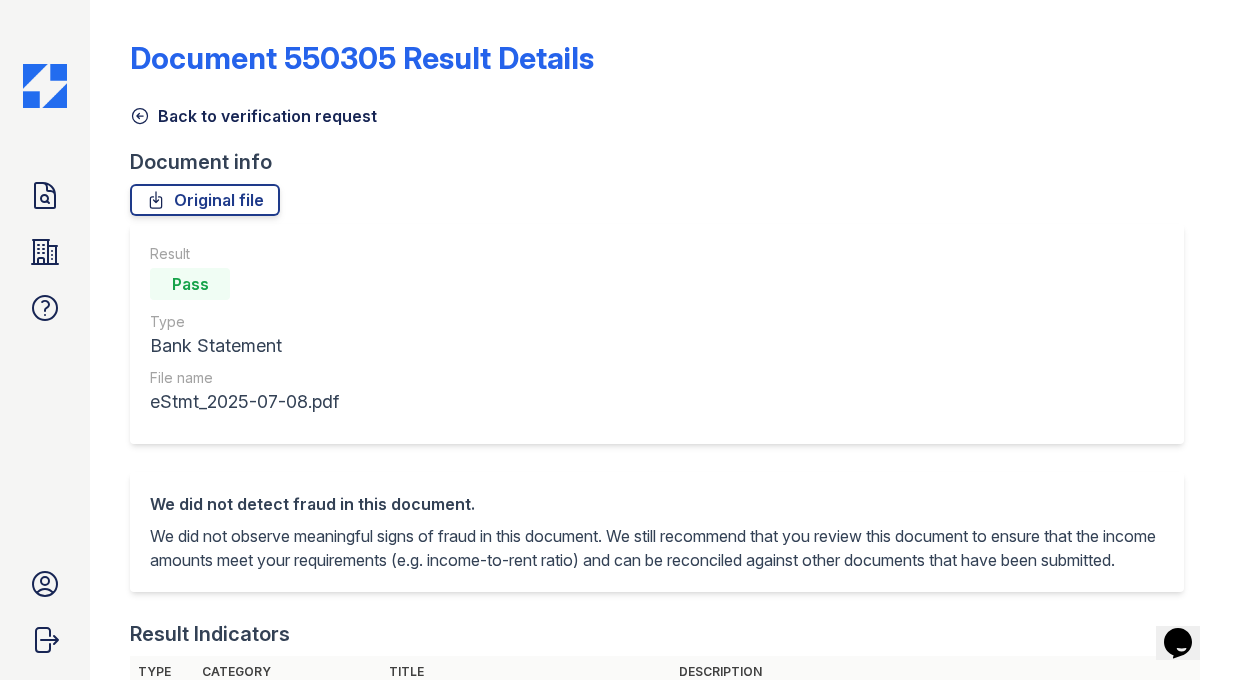 click on "Back to verification request" at bounding box center [253, 116] 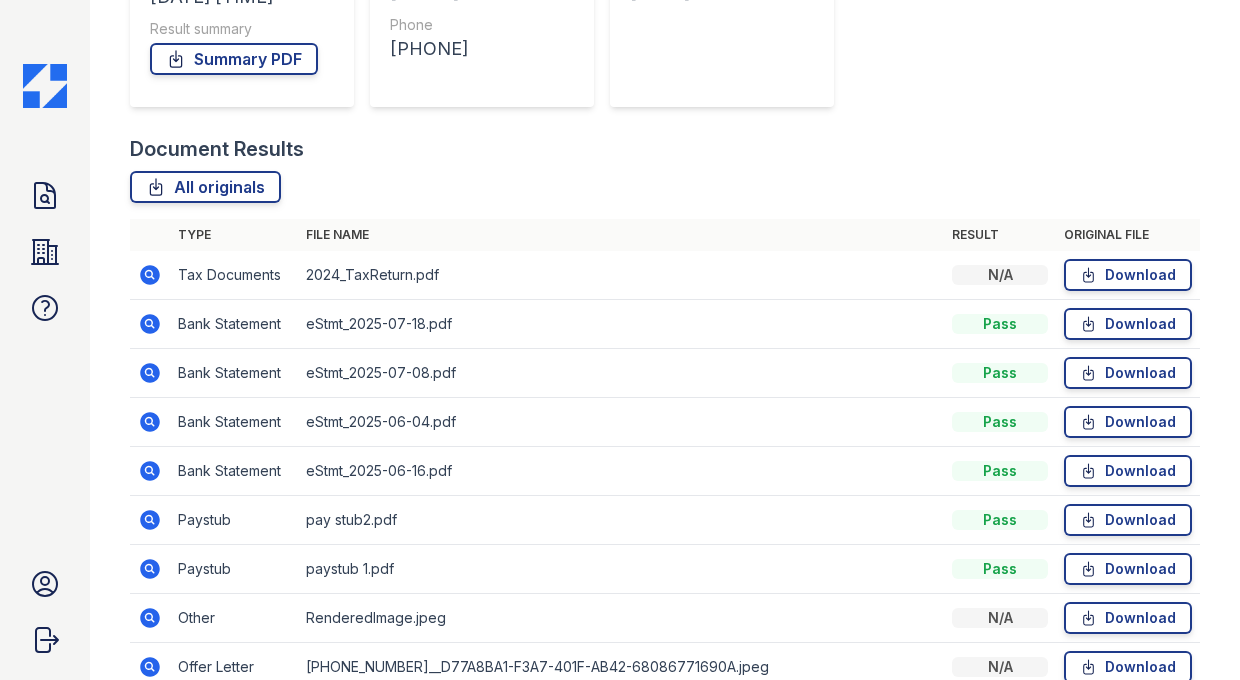 scroll, scrollTop: 457, scrollLeft: 0, axis: vertical 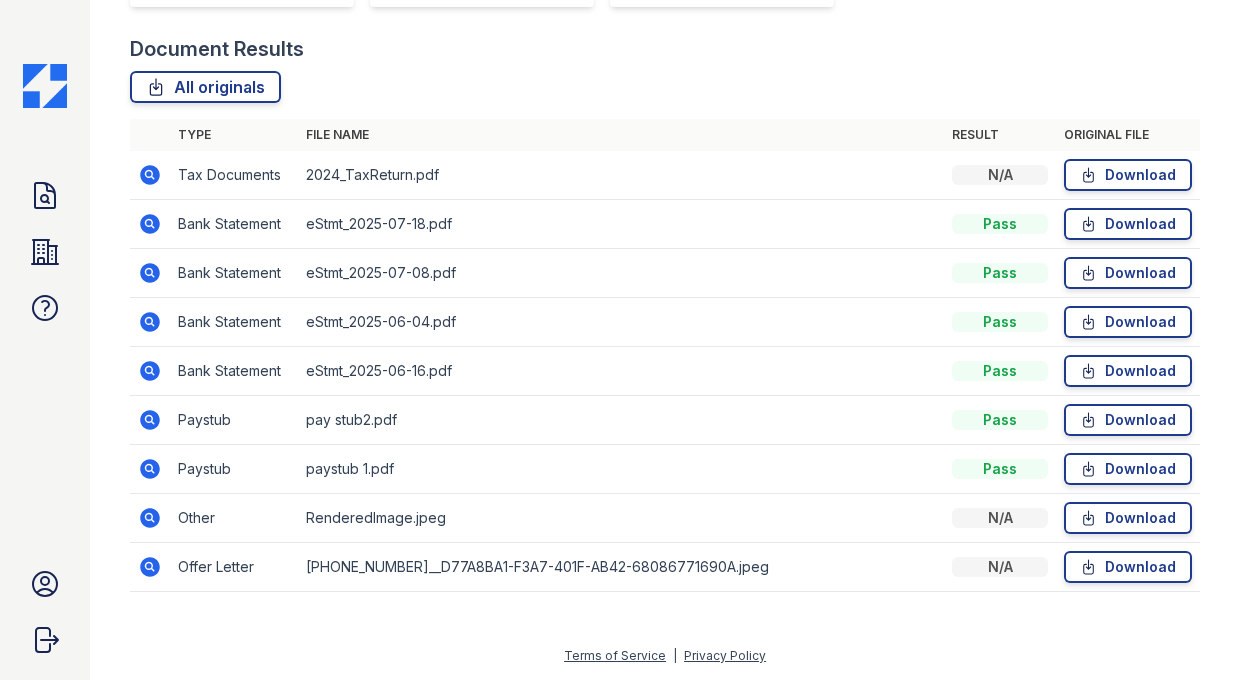 click 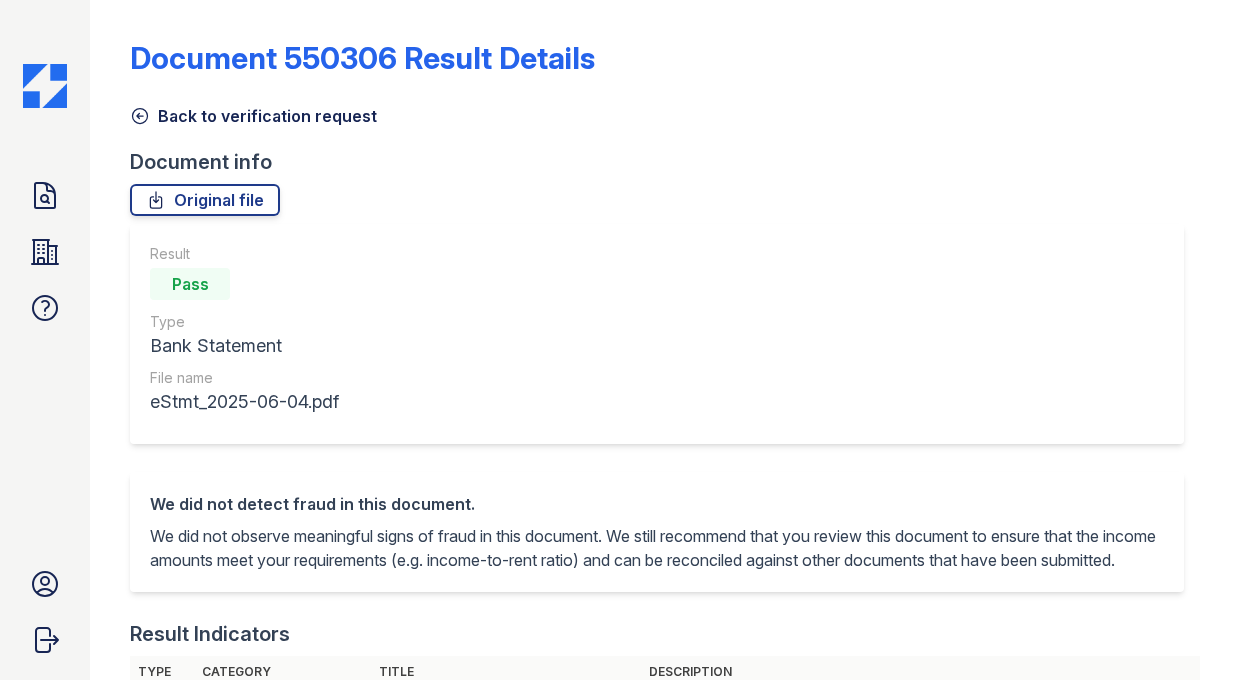 scroll, scrollTop: 0, scrollLeft: 0, axis: both 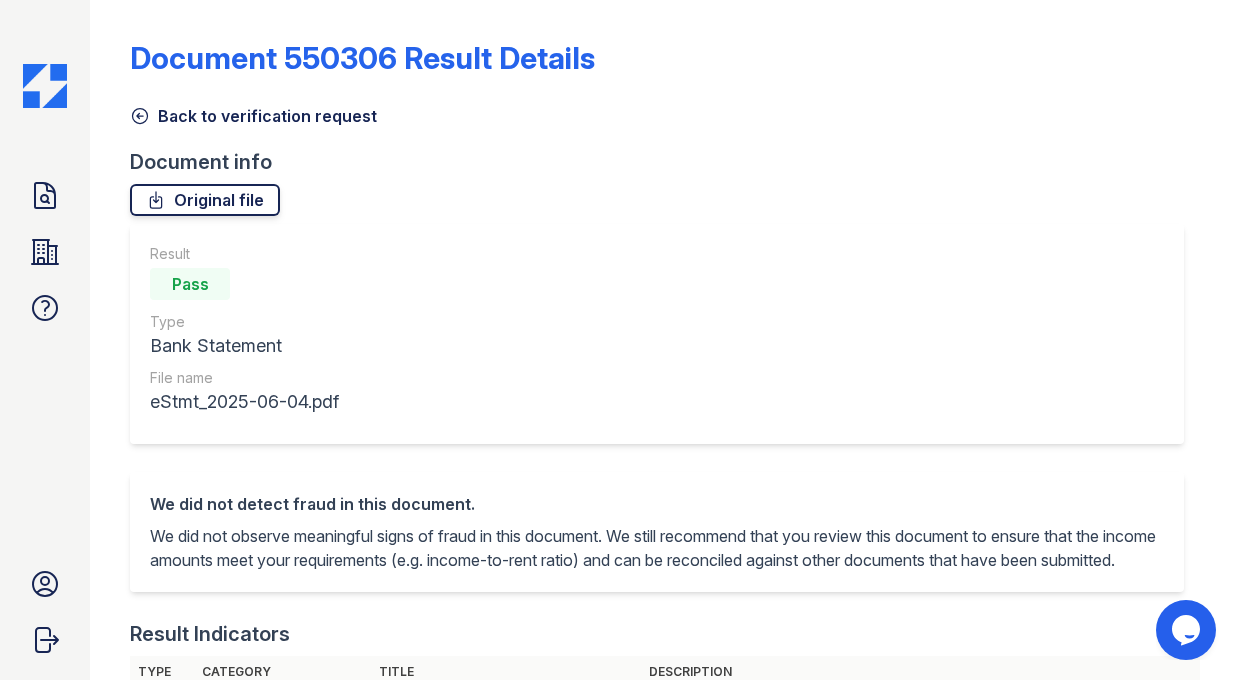 click on "Original file" at bounding box center [205, 200] 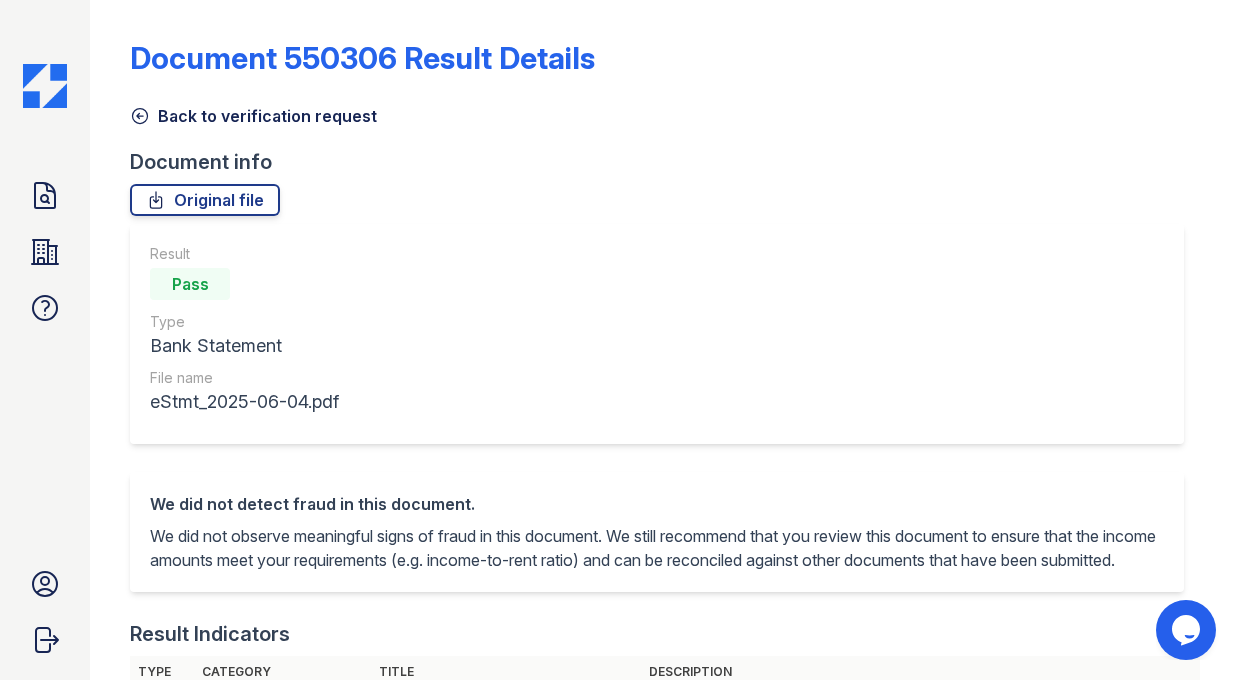 click on "Back to verification request" at bounding box center (253, 116) 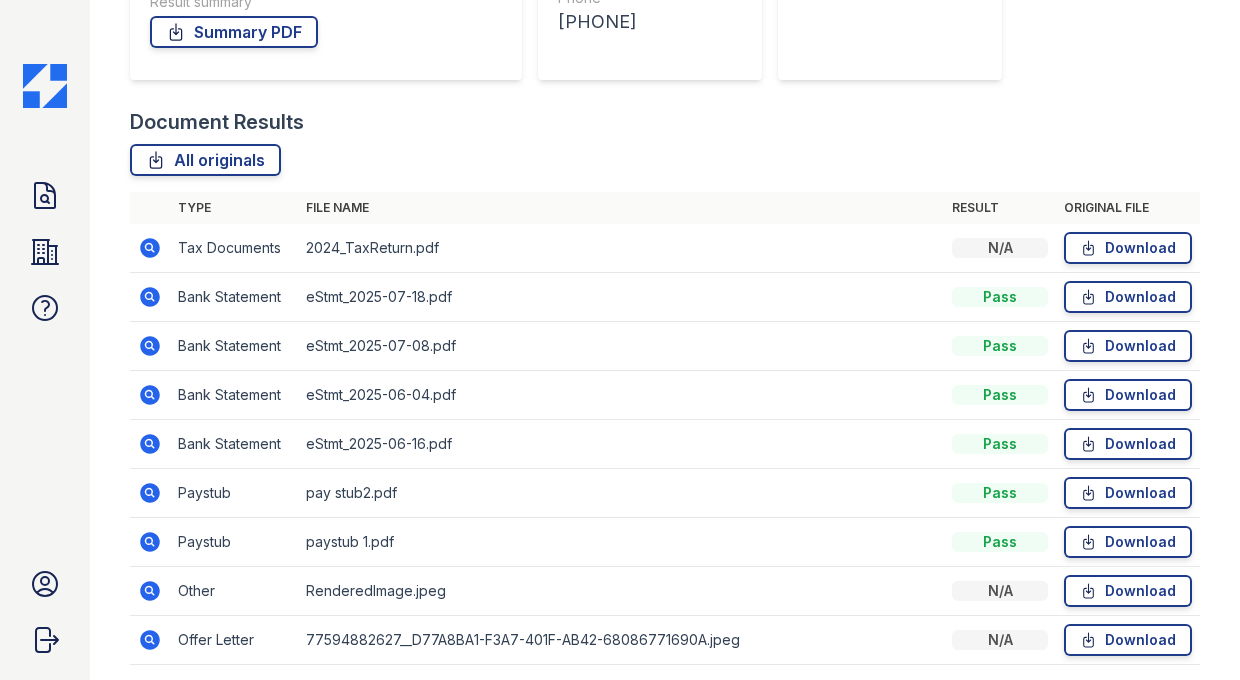 scroll, scrollTop: 457, scrollLeft: 0, axis: vertical 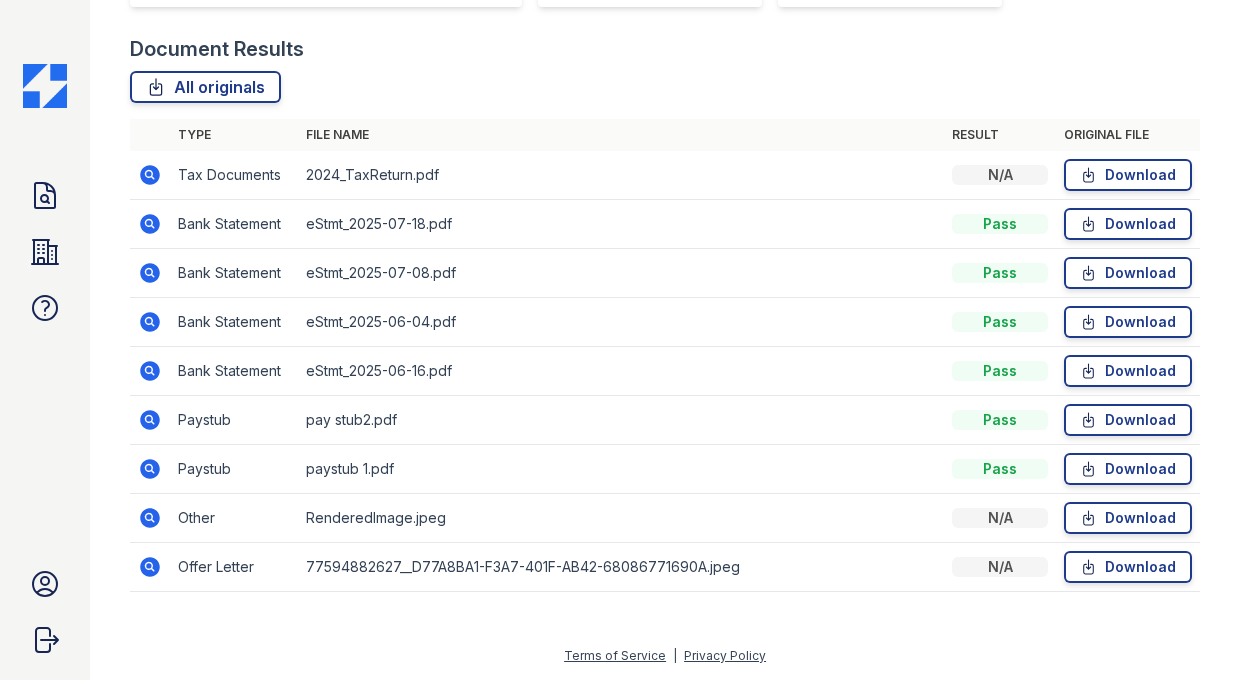 click 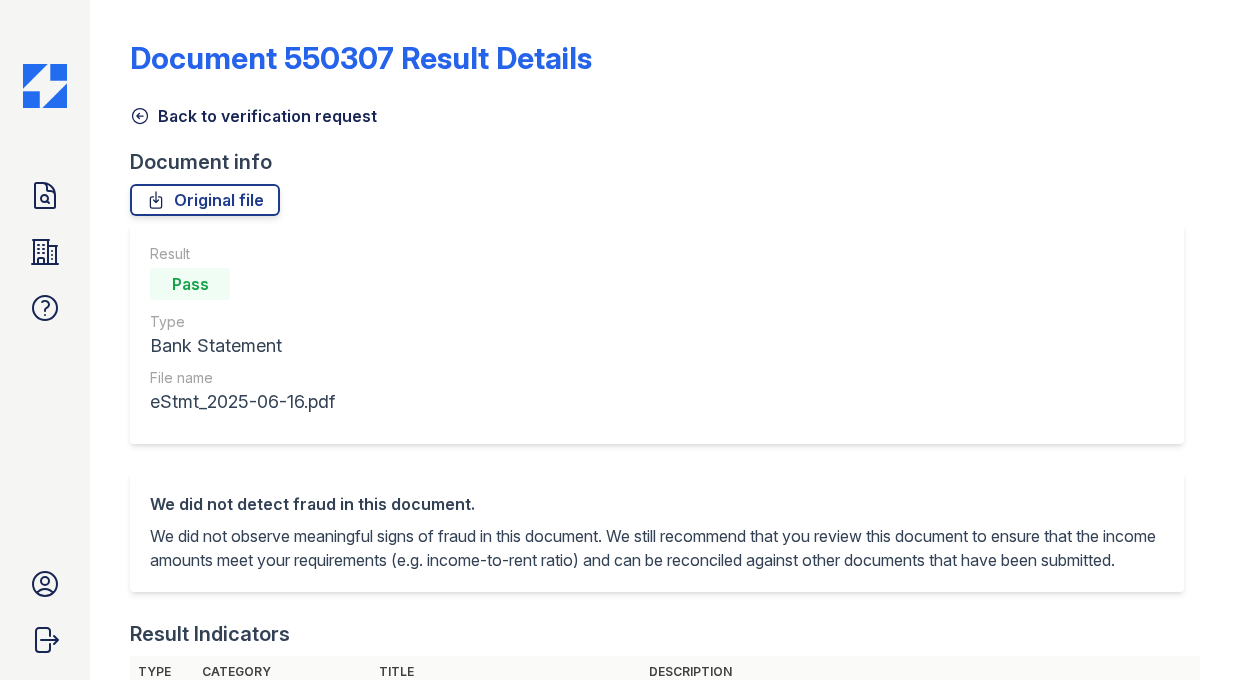 scroll, scrollTop: 0, scrollLeft: 0, axis: both 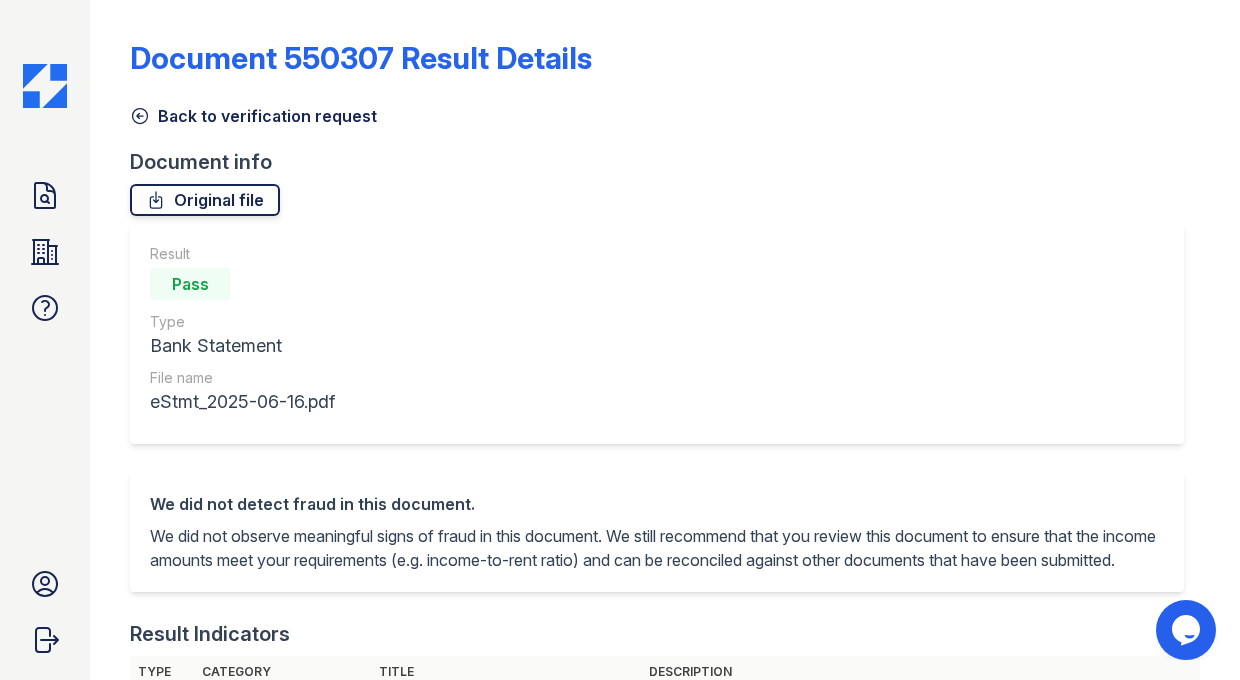click on "Original file" at bounding box center (205, 200) 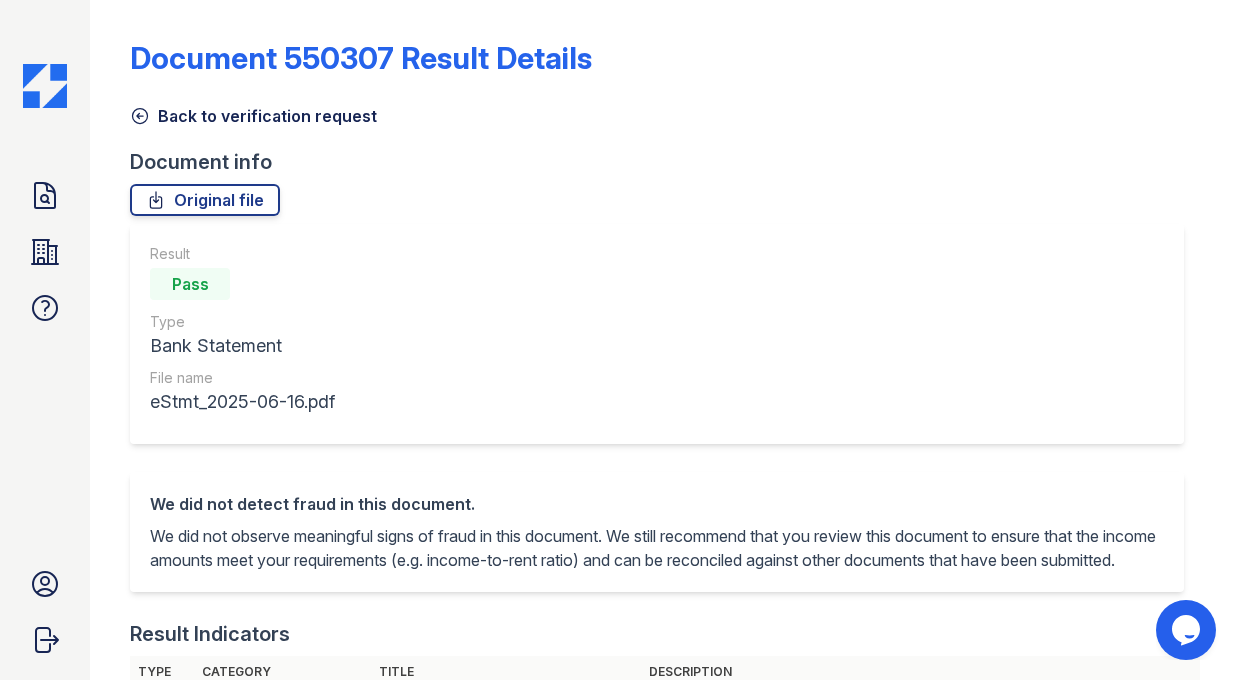 click on "Back to verification request" at bounding box center (253, 116) 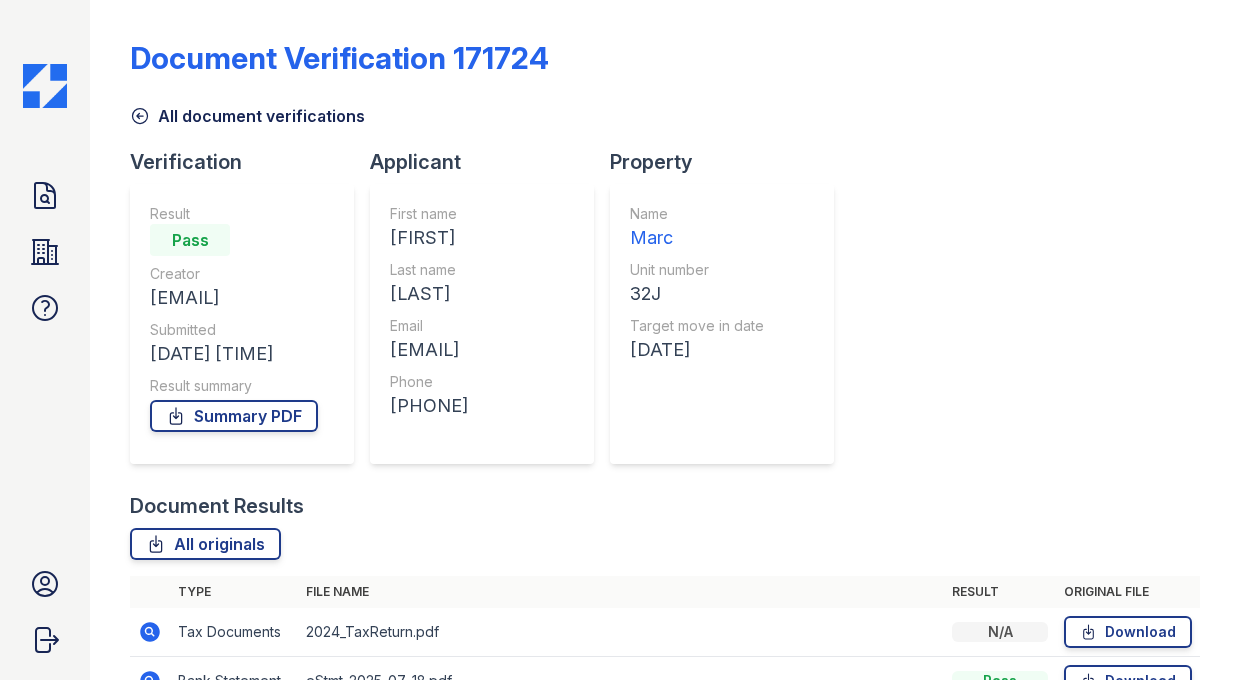 scroll, scrollTop: 457, scrollLeft: 0, axis: vertical 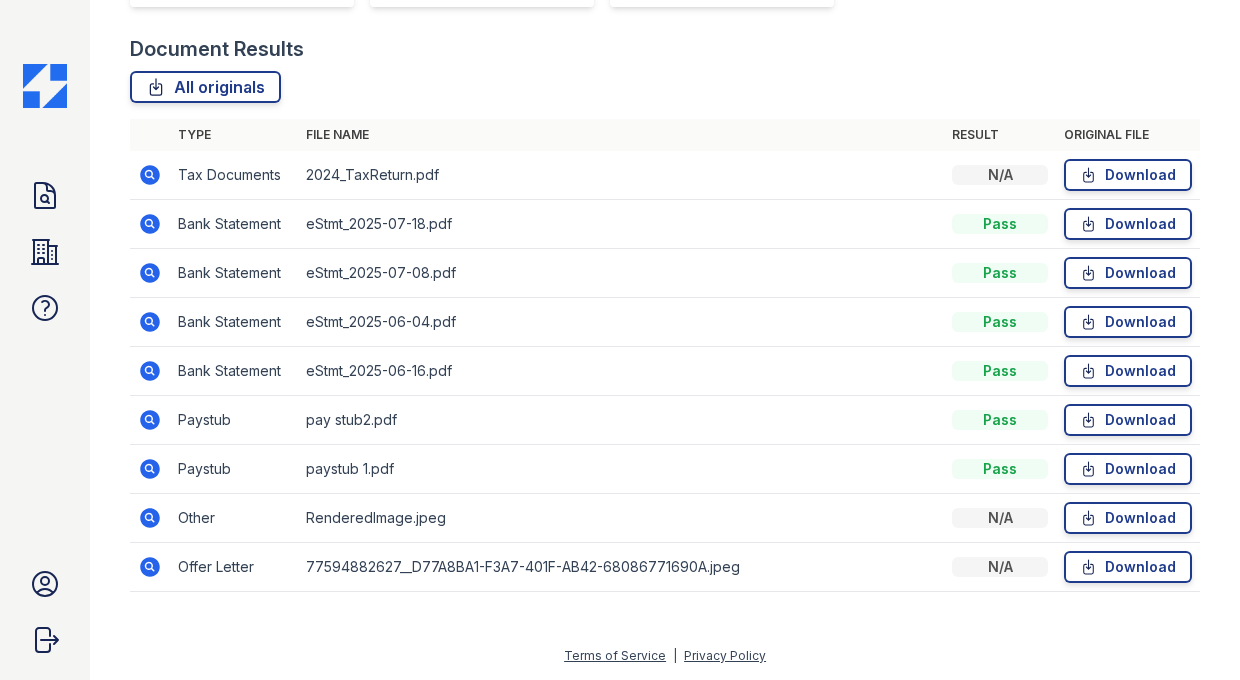 click 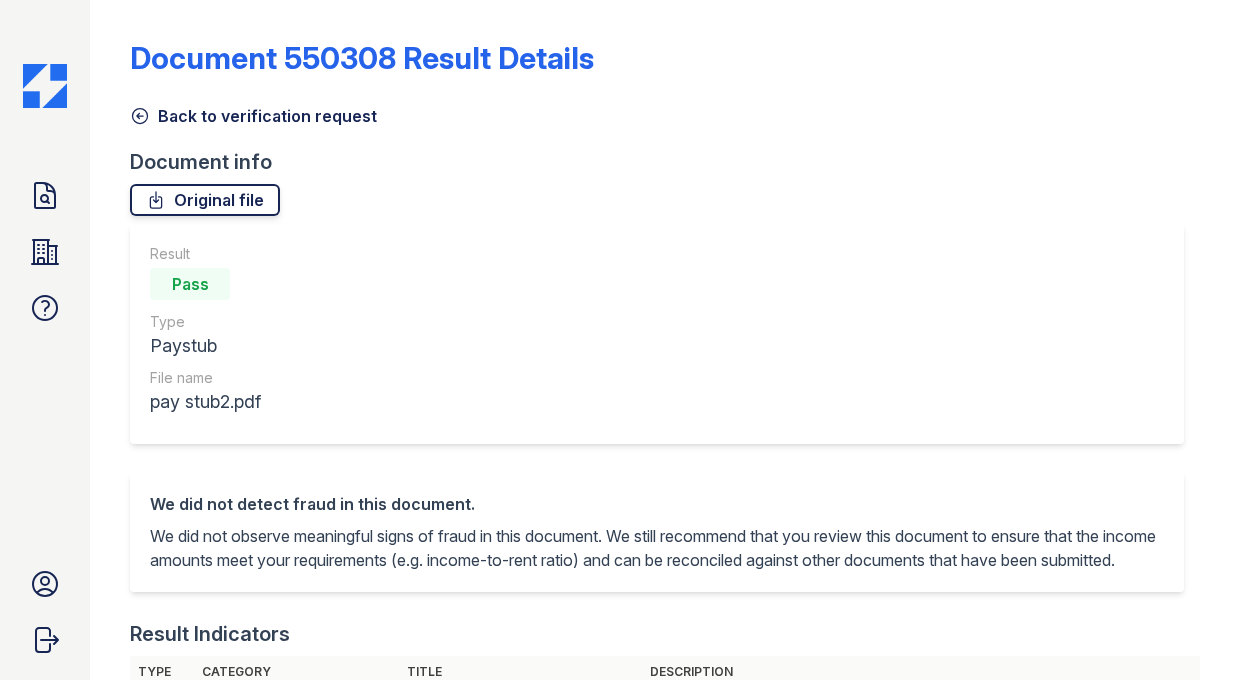 scroll, scrollTop: 0, scrollLeft: 0, axis: both 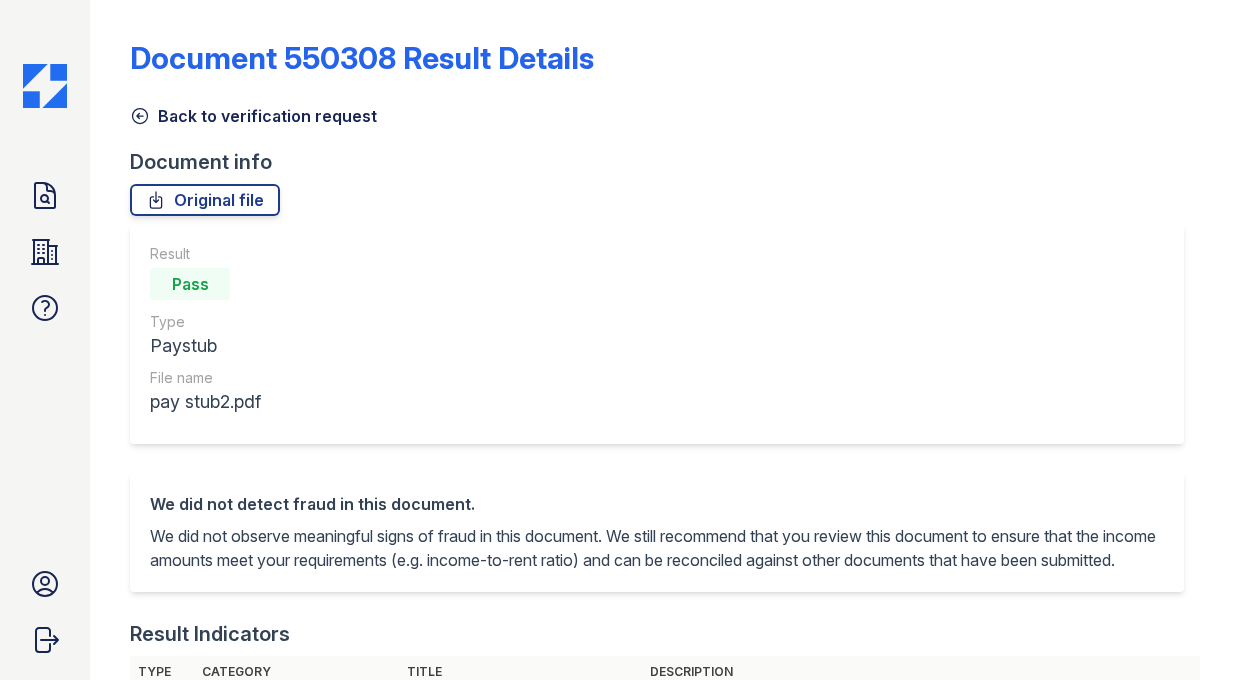 click on "Back to verification request" at bounding box center (253, 116) 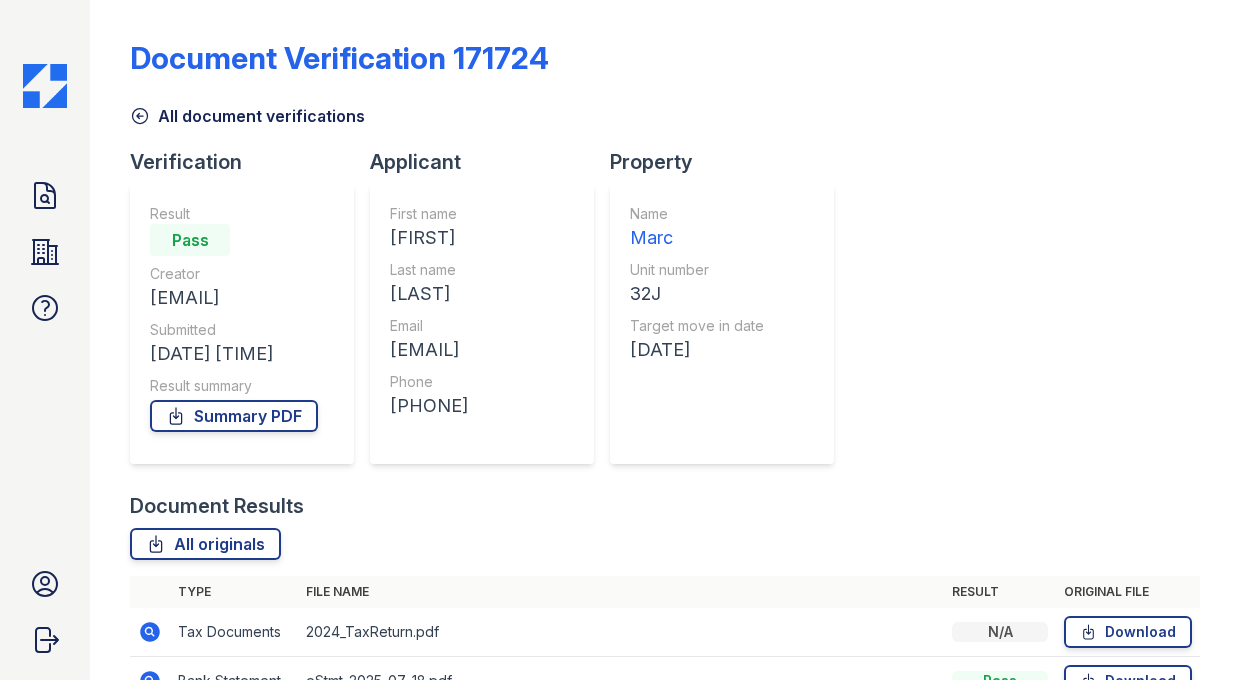 scroll, scrollTop: 457, scrollLeft: 0, axis: vertical 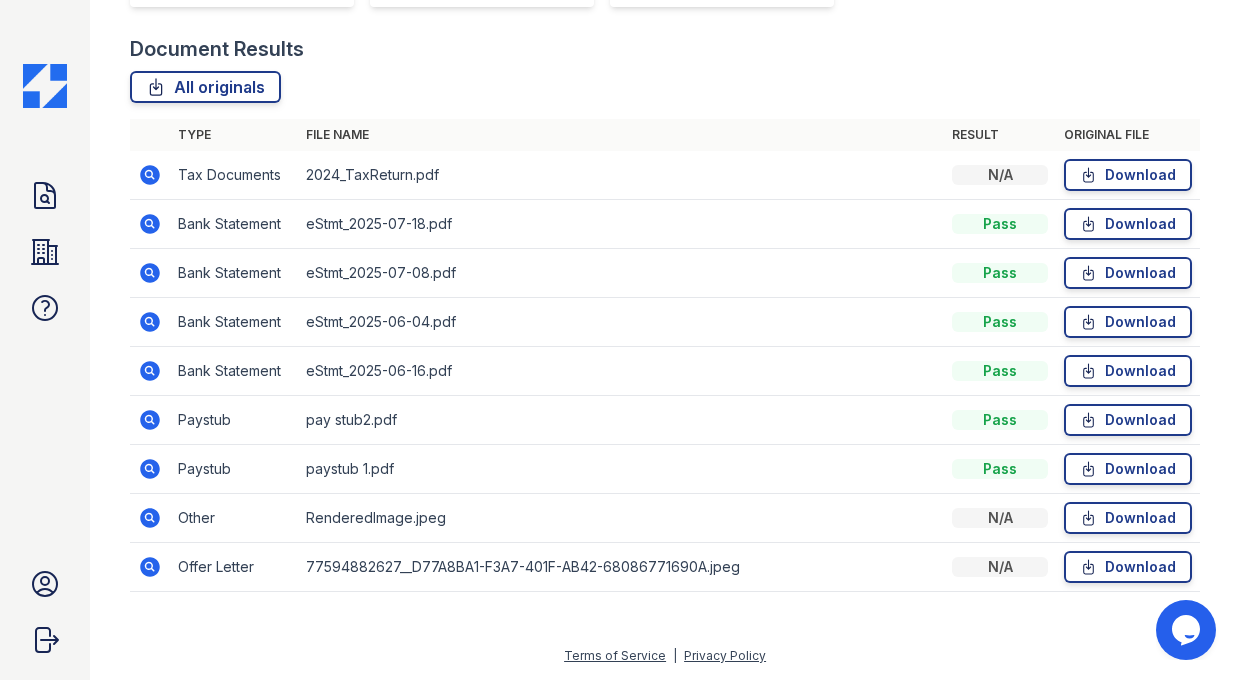 click 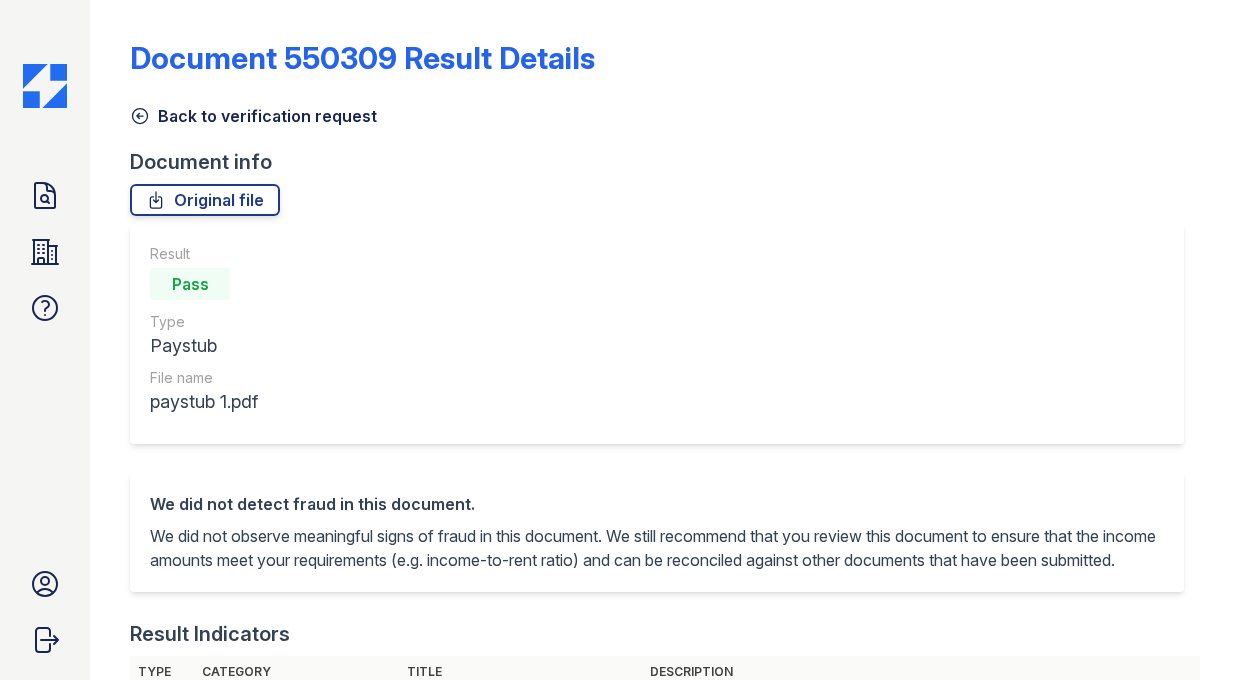 scroll, scrollTop: 0, scrollLeft: 0, axis: both 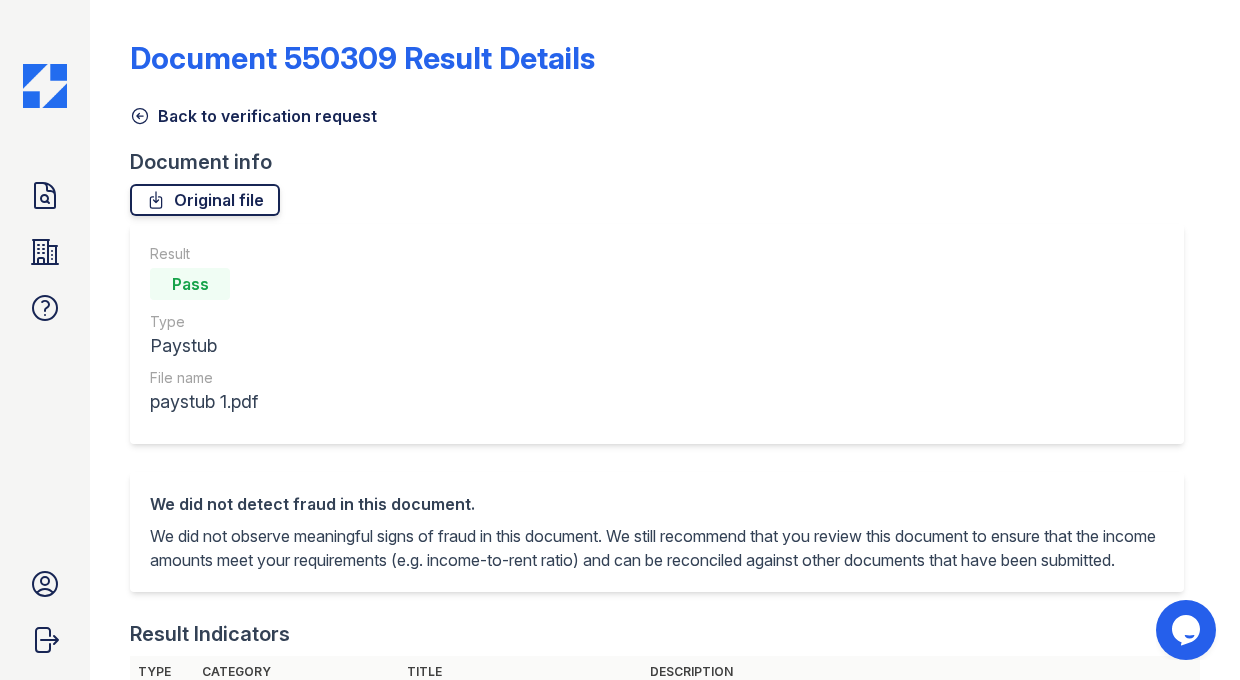 click on "Original file" at bounding box center (205, 200) 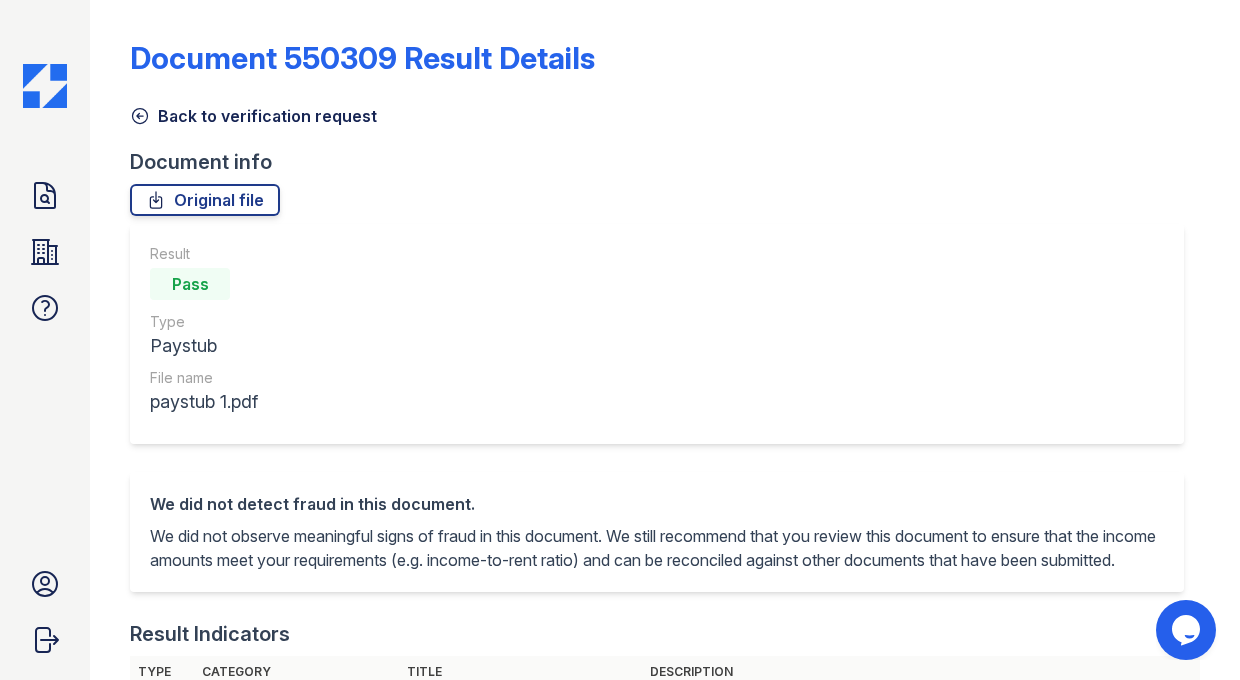 click on "Document 550309 Result Details
Back to verification request
Document info
Original file
Result
Pass
Type
Paystub
File name
paystub  1.pdf
We did not detect fraud in this document.
We did not observe meaningful signs of fraud in this document. We still recommend that you review this document to ensure that the income amounts meet your requirements (e.g. income-to-rent ratio) and can be reconciled against other documents that have been submitted.
Result Indicators
Type
Category
Title
Description
TRUST
Anomalous Metadata
Document has expected metadata
The metadata (creator, producer, etc.) are the same as typical document from the same issuer.
TRUST
Anomalous Document Structure" at bounding box center [665, 830] 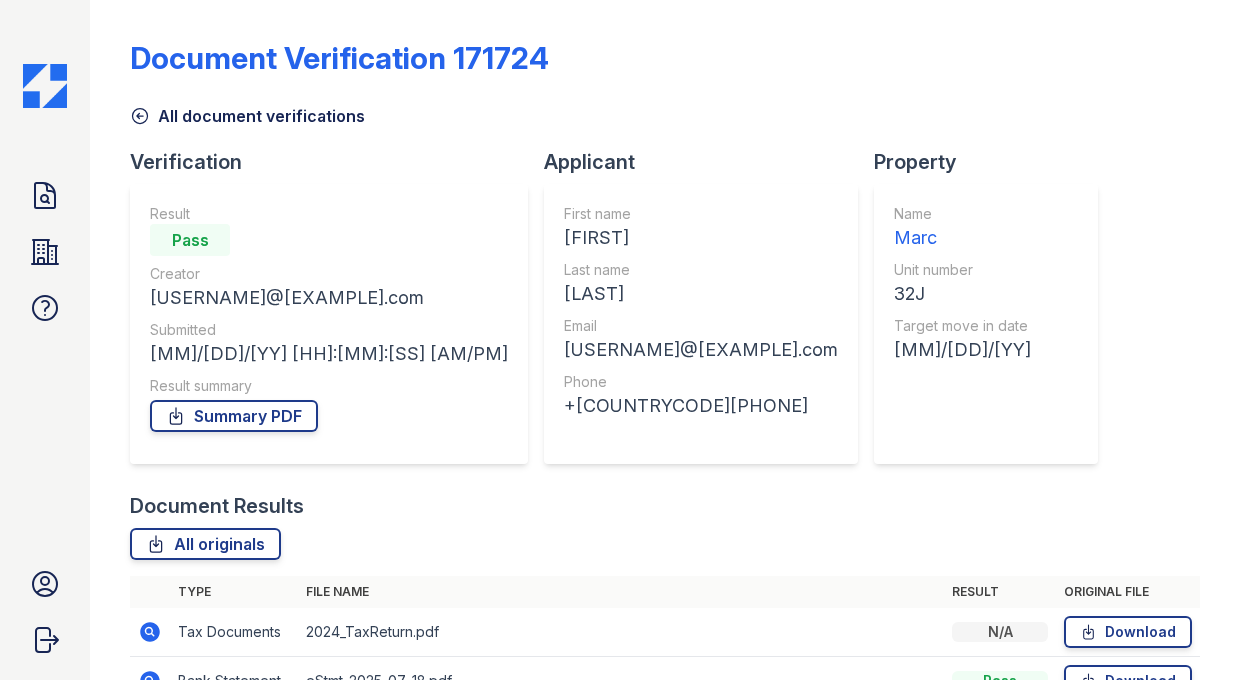 scroll, scrollTop: 457, scrollLeft: 0, axis: vertical 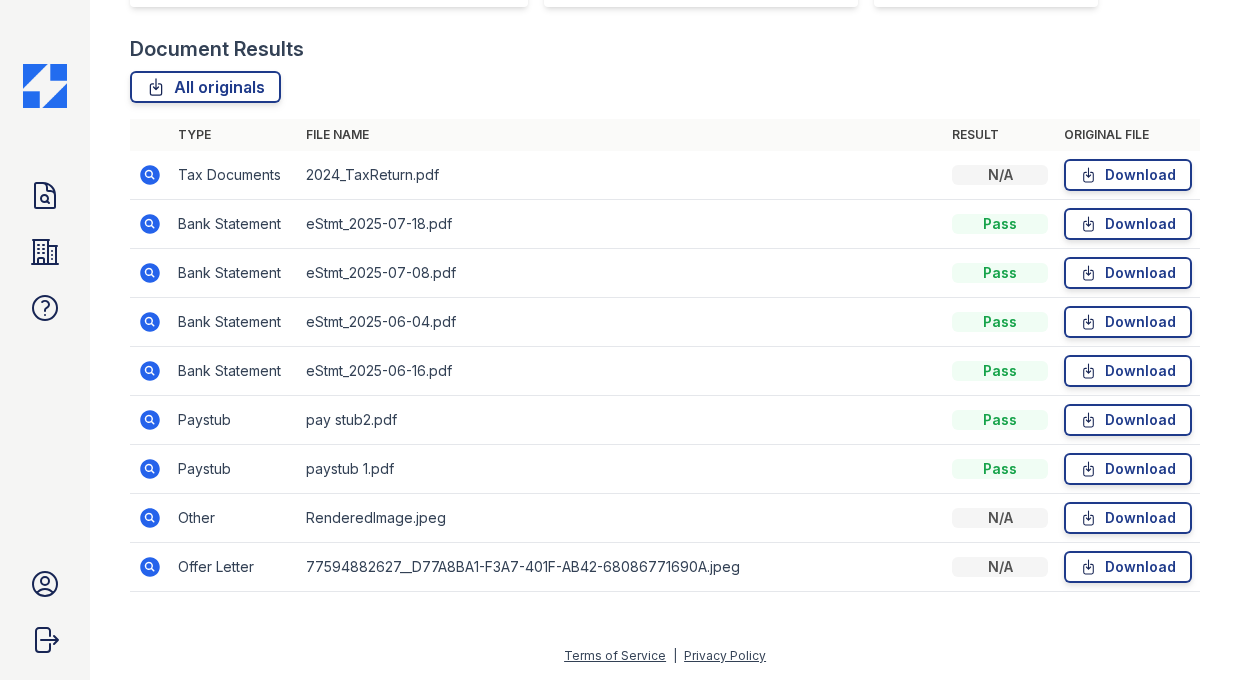 click 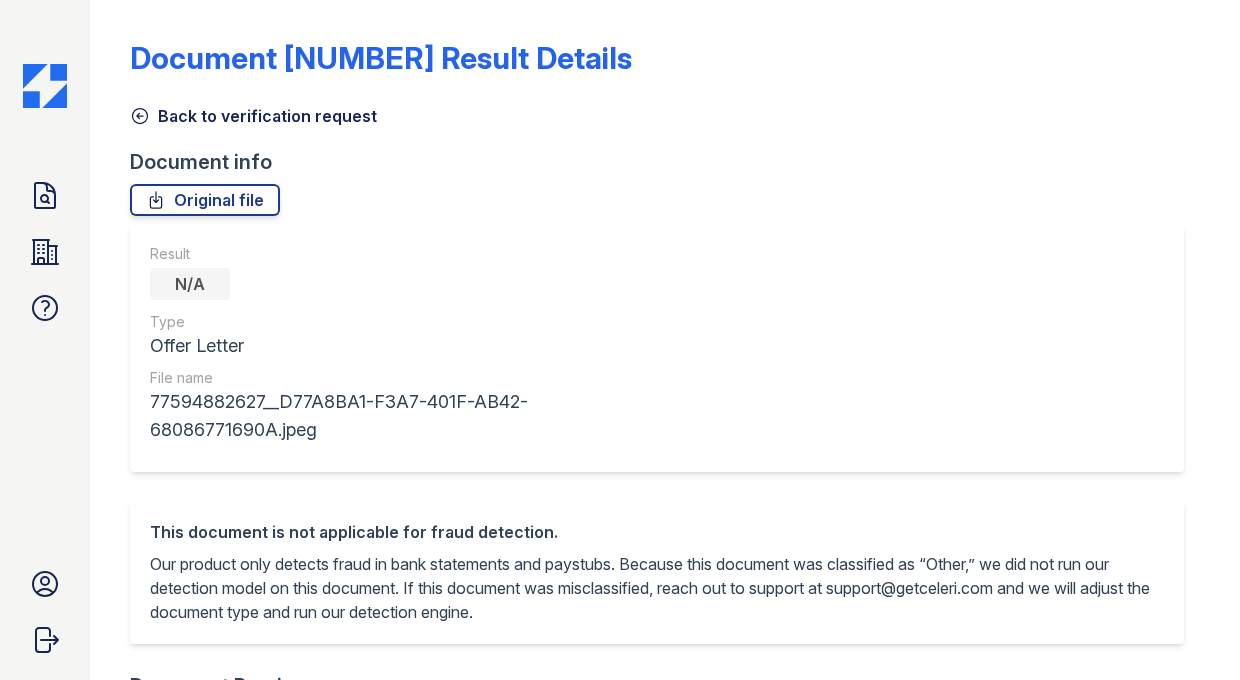 scroll, scrollTop: 0, scrollLeft: 0, axis: both 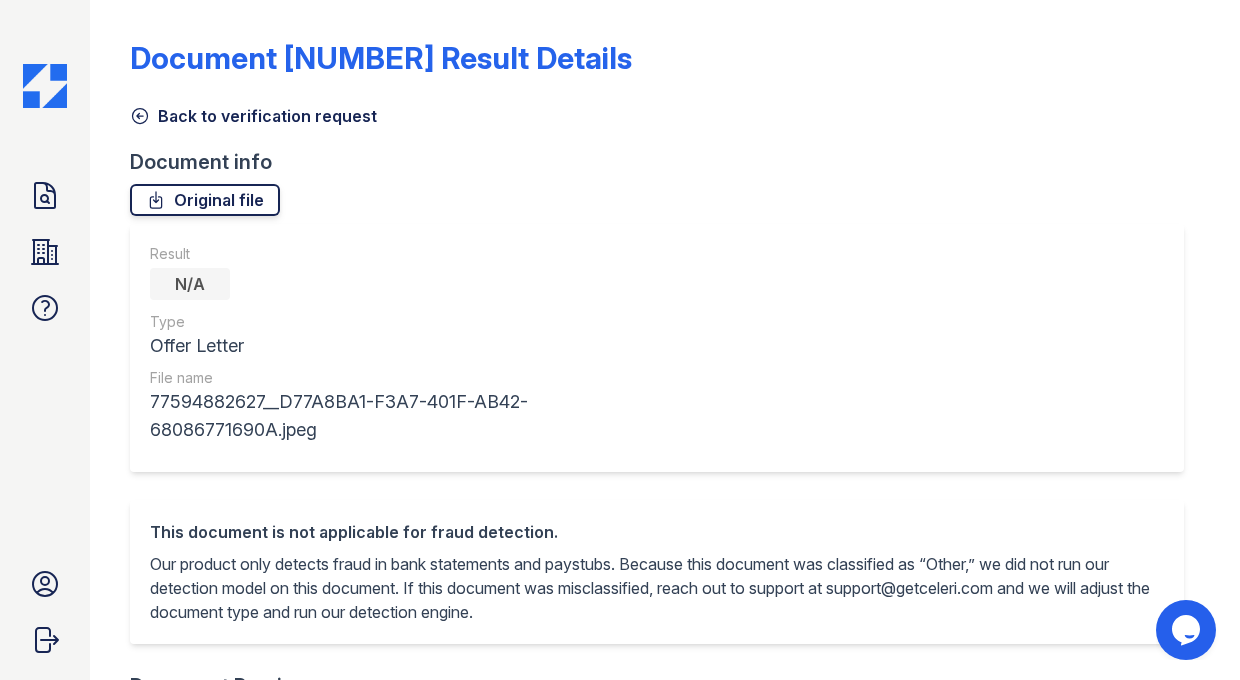 click on "Original file" at bounding box center (205, 200) 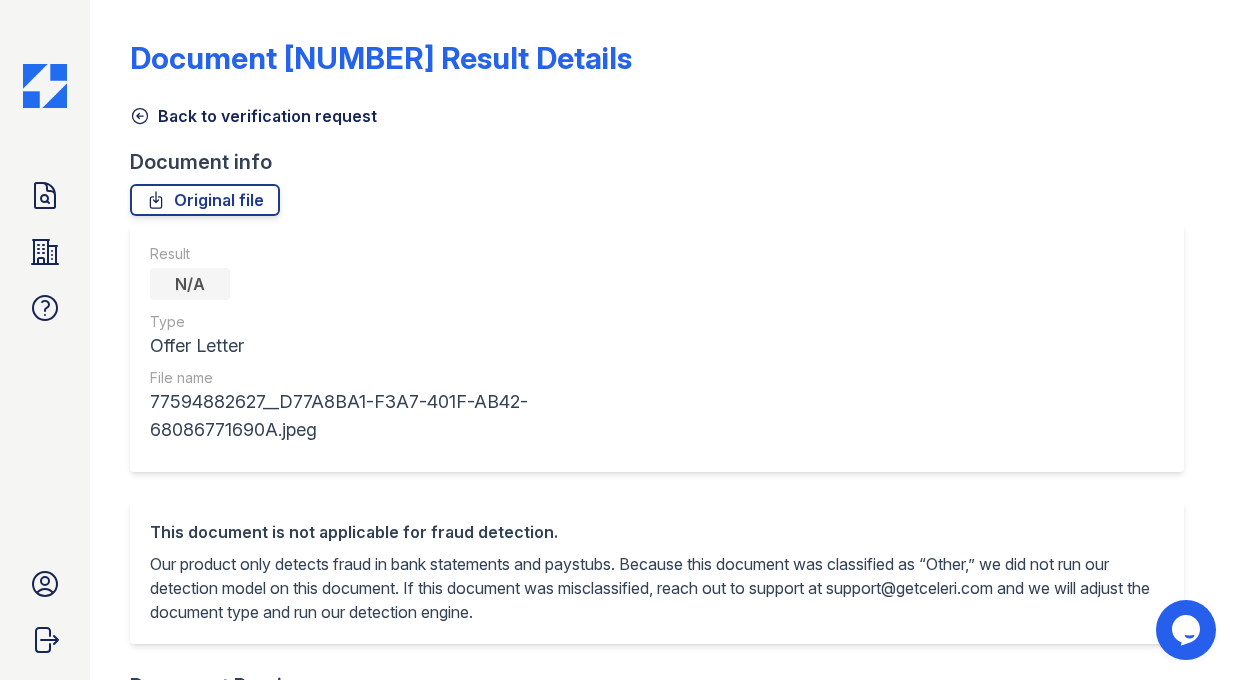 click on "Back to verification request" at bounding box center (253, 116) 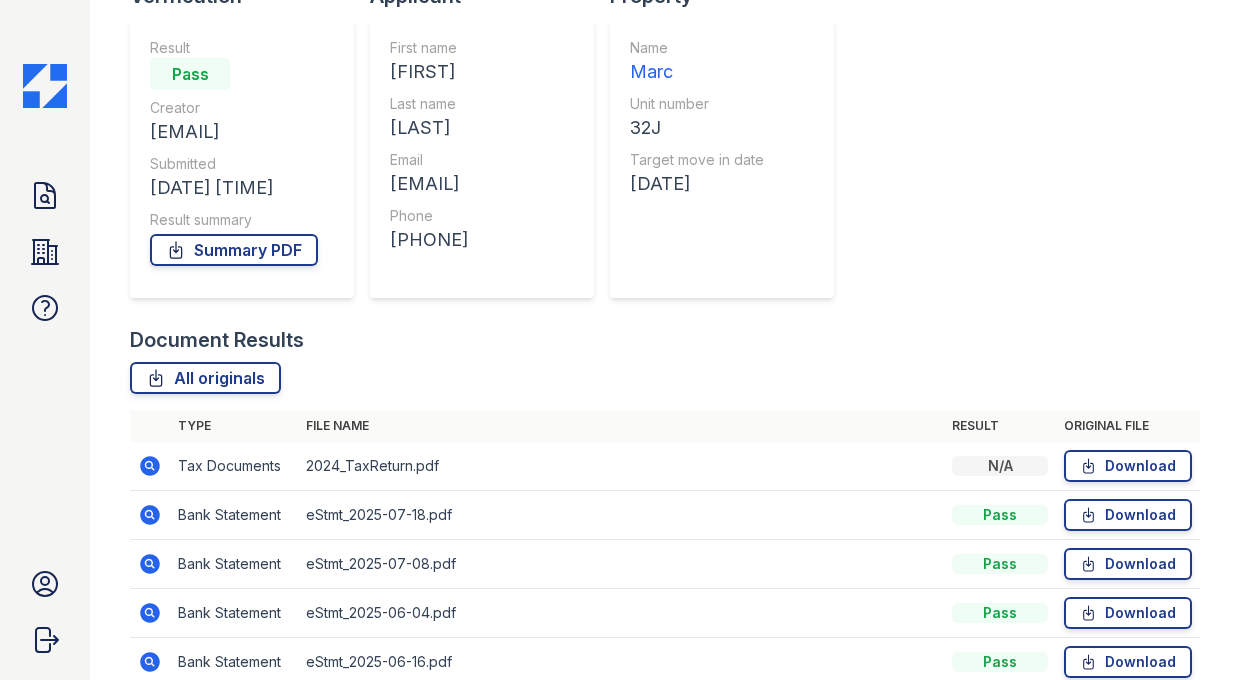 scroll, scrollTop: 0, scrollLeft: 0, axis: both 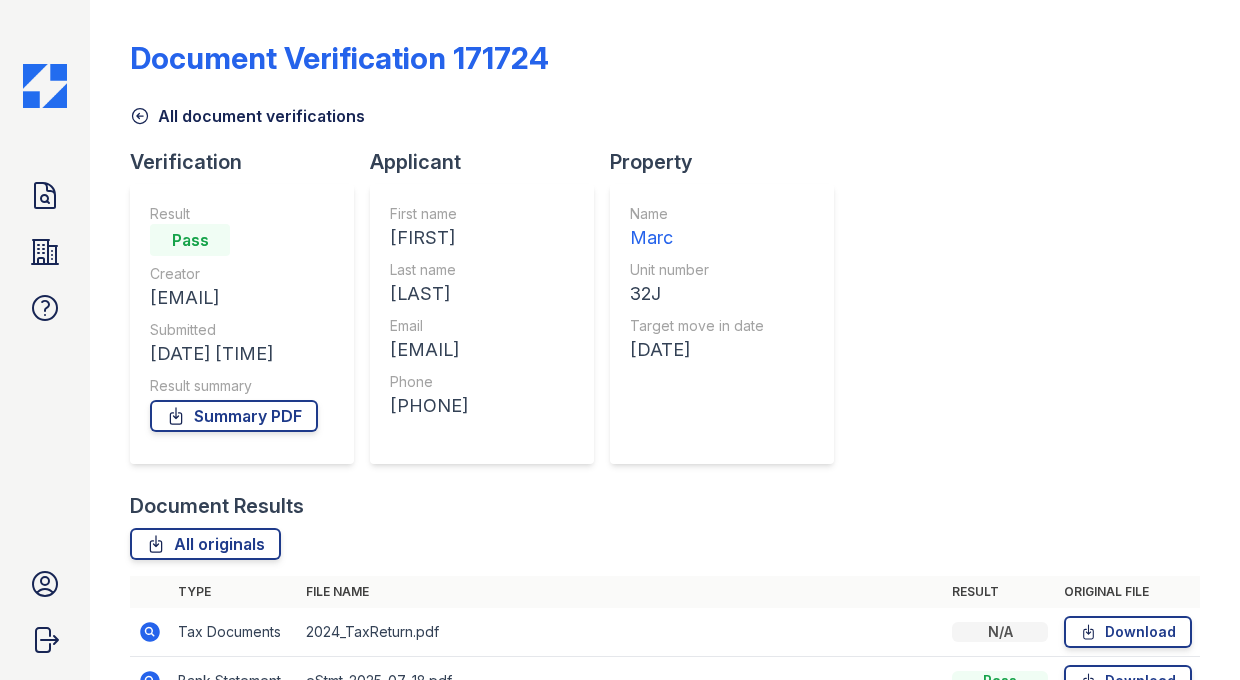 click on "All document verifications" at bounding box center [247, 116] 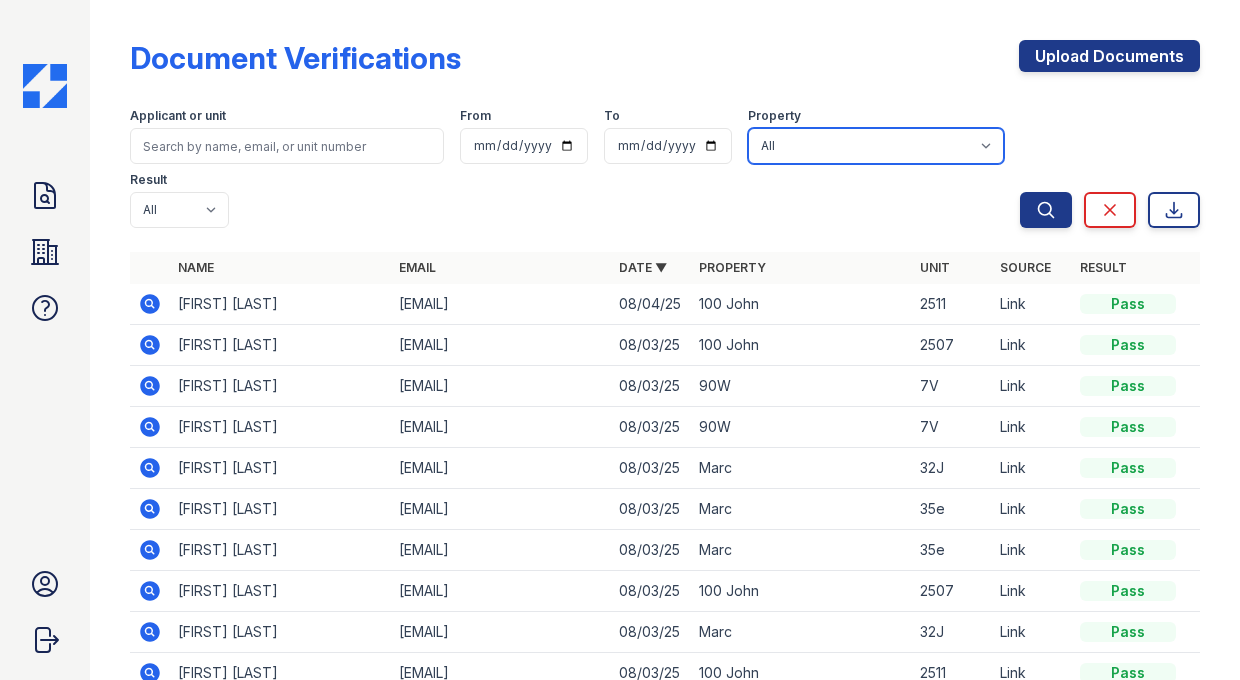 click on "All
100 John
1264
90W
Marc
Ocean
PLG
Sky" at bounding box center [876, 146] 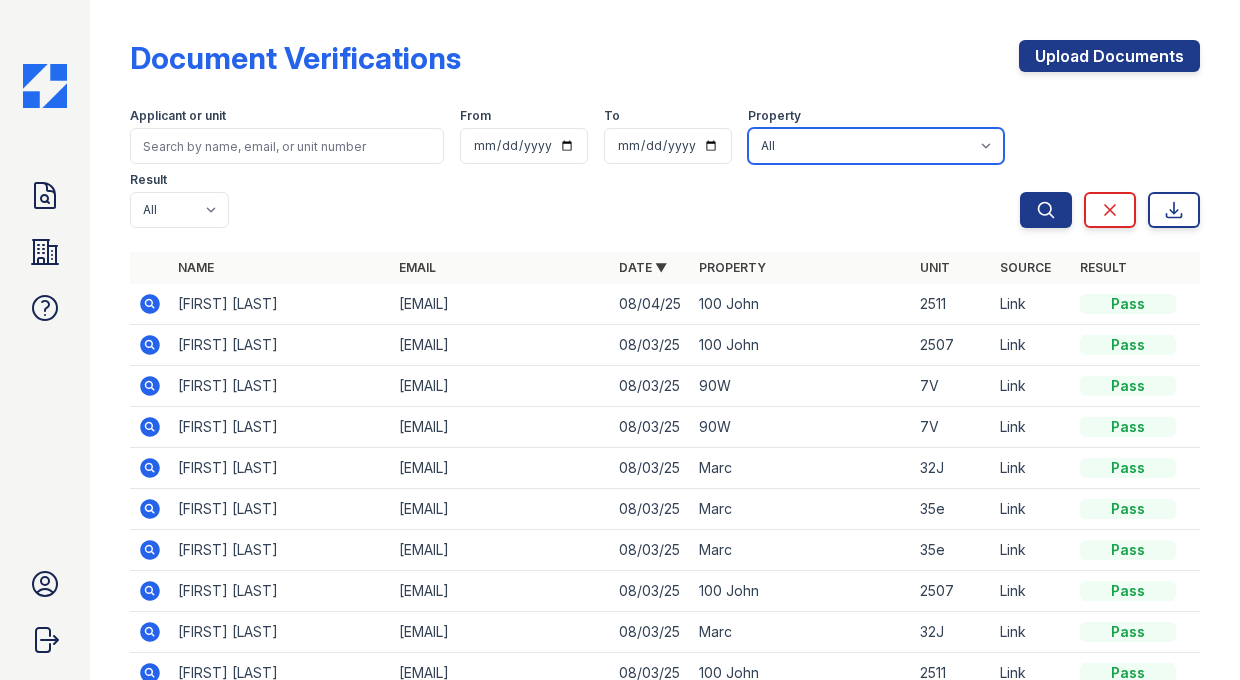 select on "131" 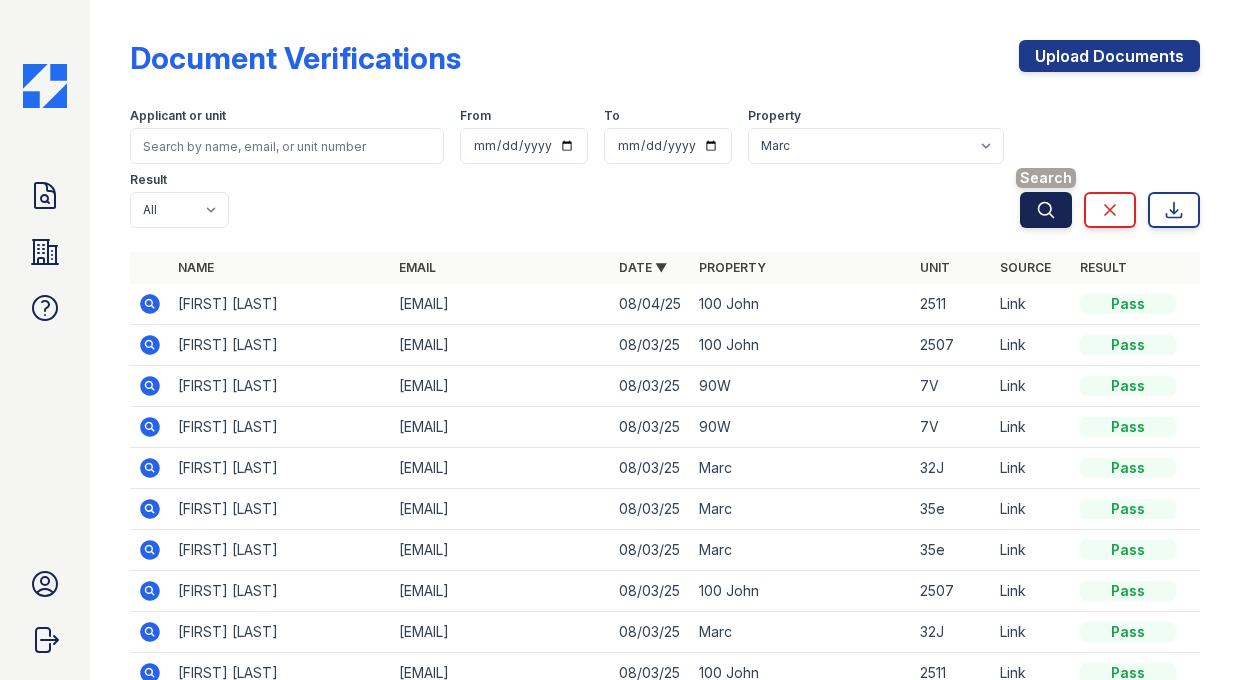 click on "Search" at bounding box center (1046, 210) 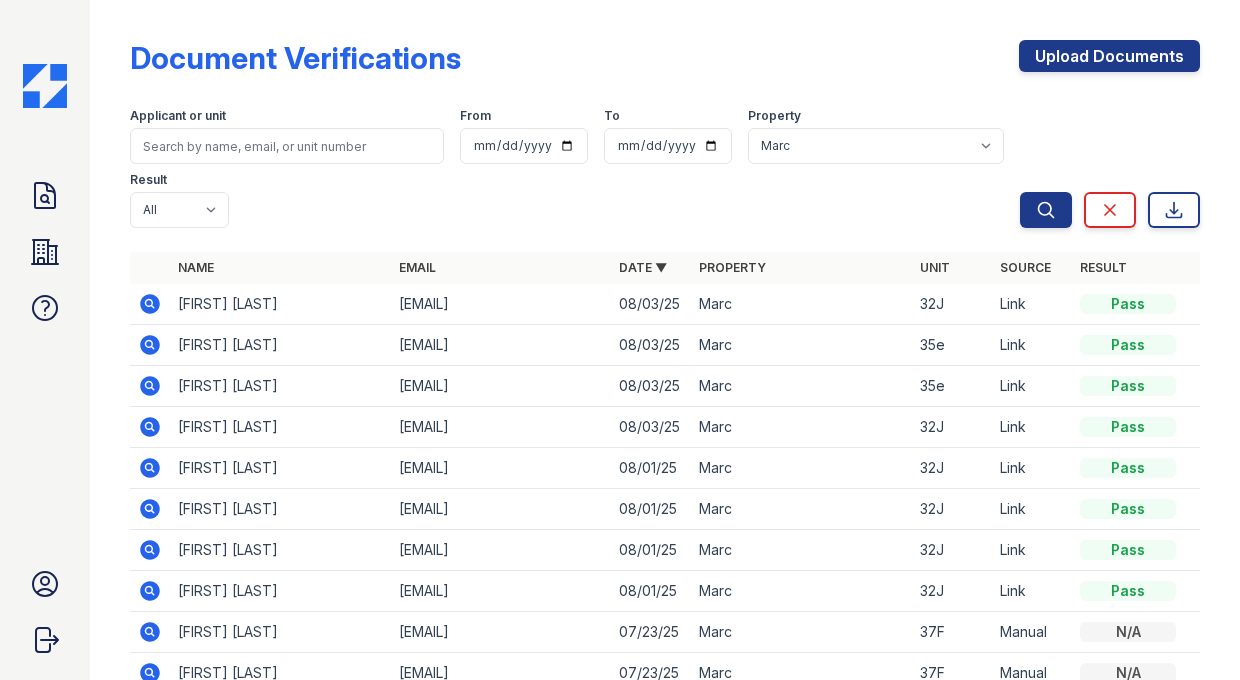 click 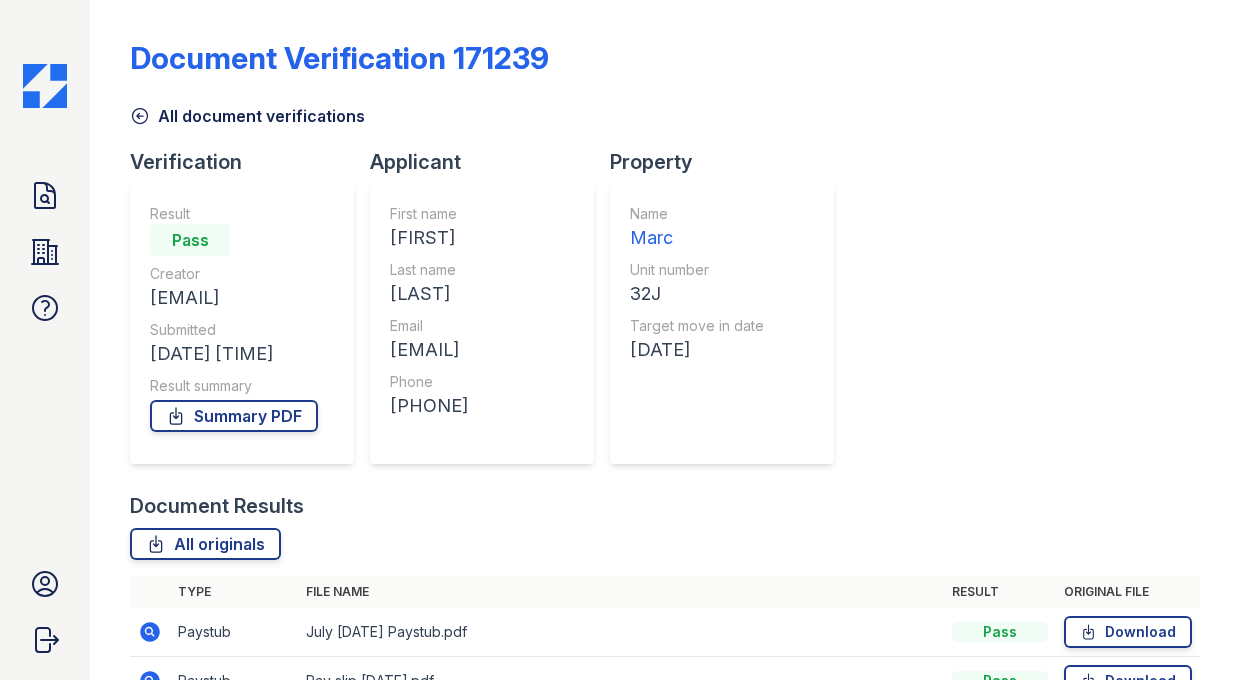 scroll, scrollTop: 0, scrollLeft: 0, axis: both 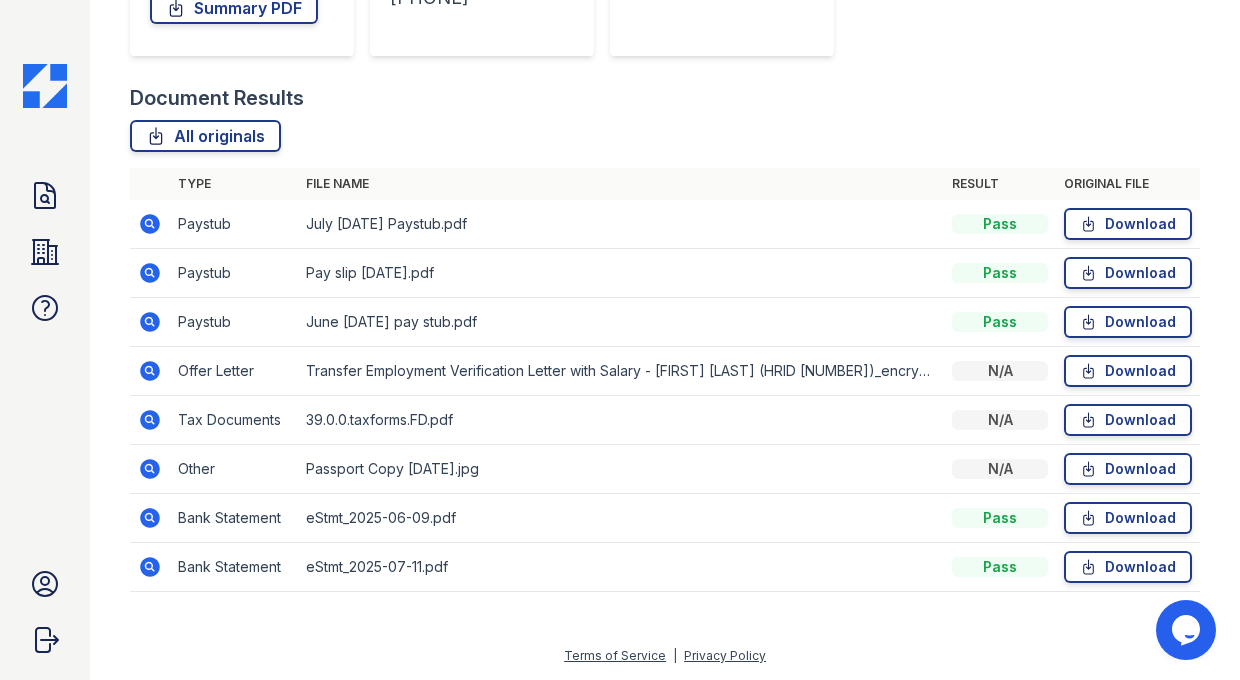 click 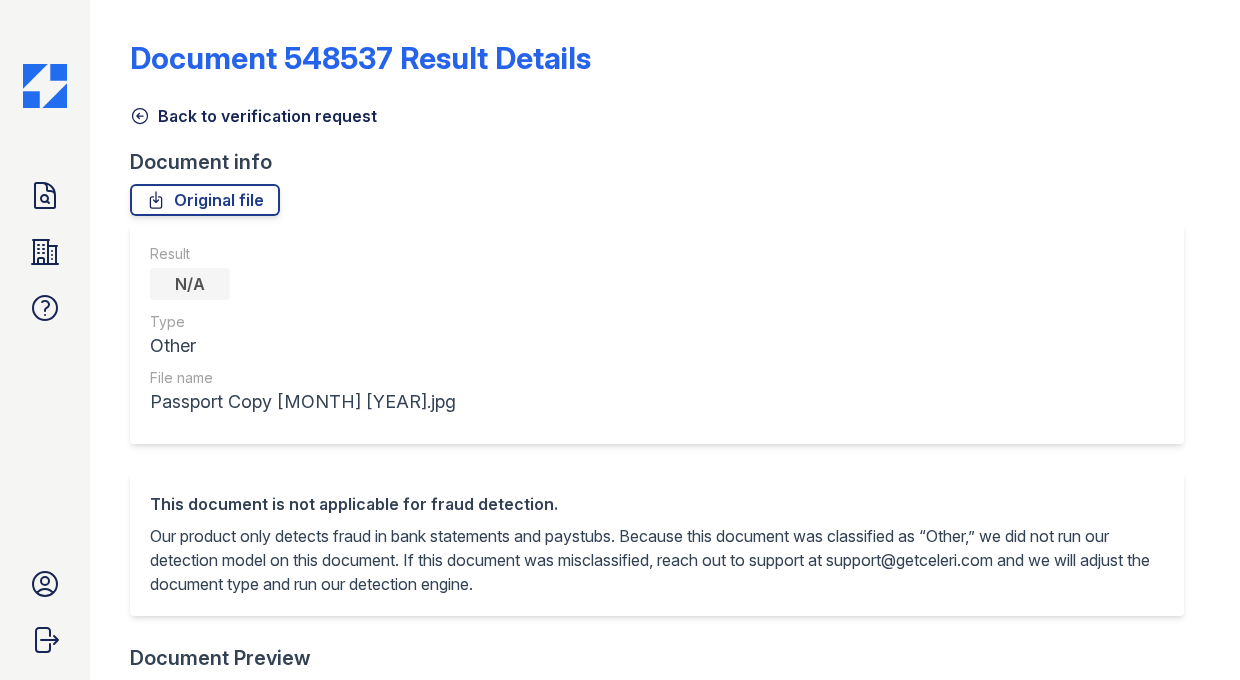 scroll, scrollTop: 0, scrollLeft: 0, axis: both 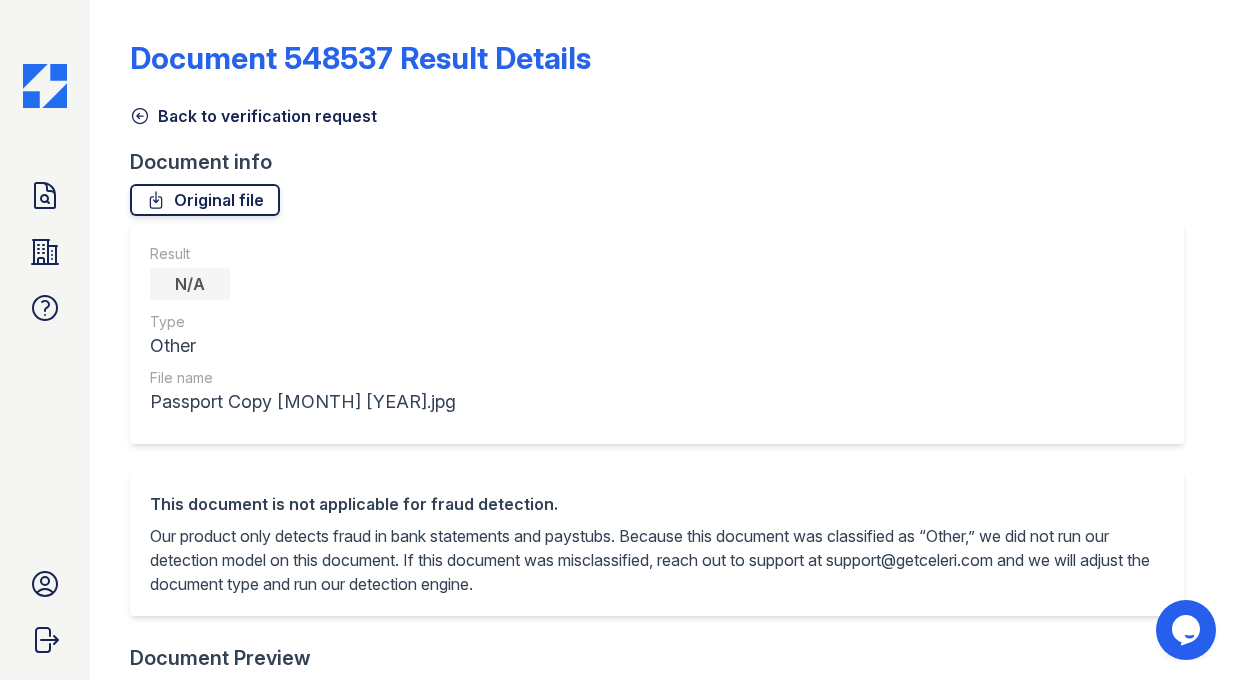 click on "Original file" at bounding box center (205, 200) 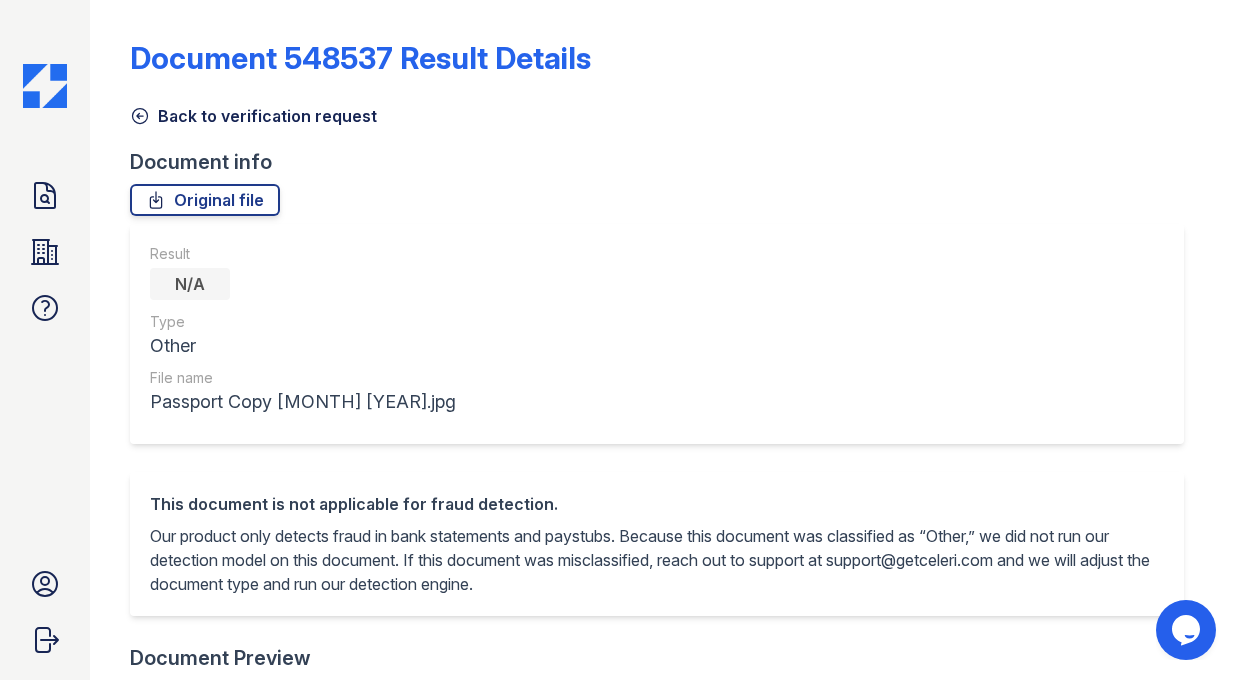 click on "Back to verification request" at bounding box center [665, 110] 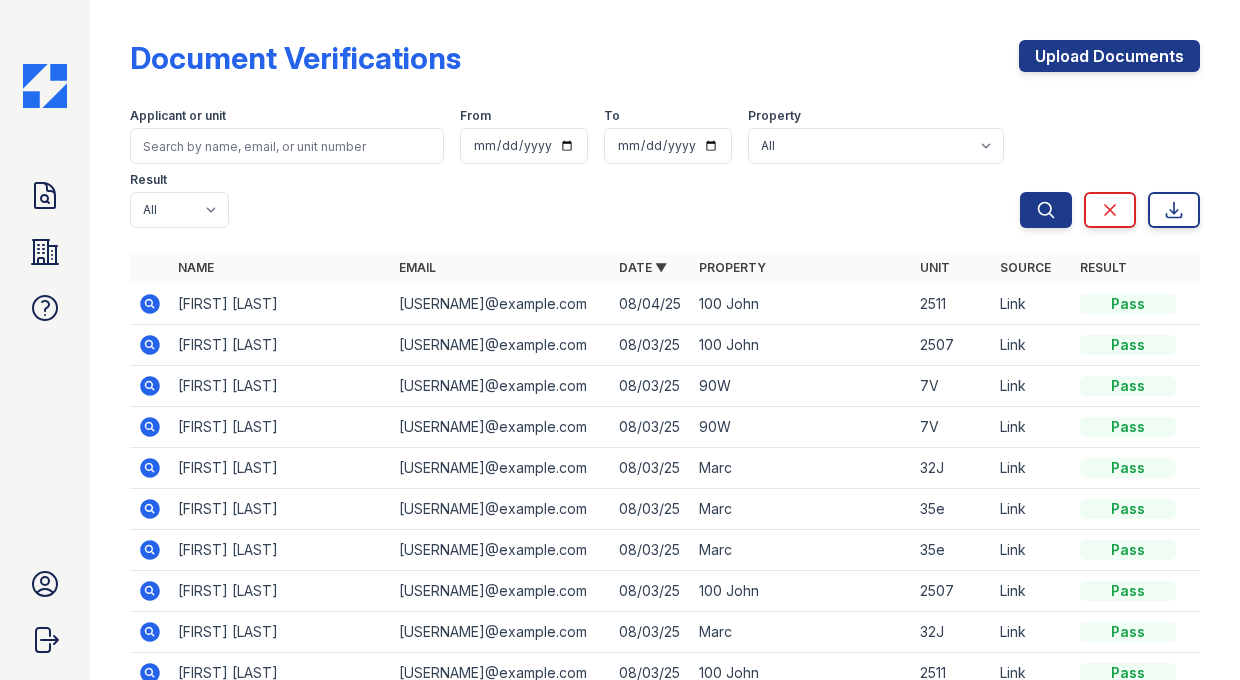 scroll, scrollTop: 0, scrollLeft: 0, axis: both 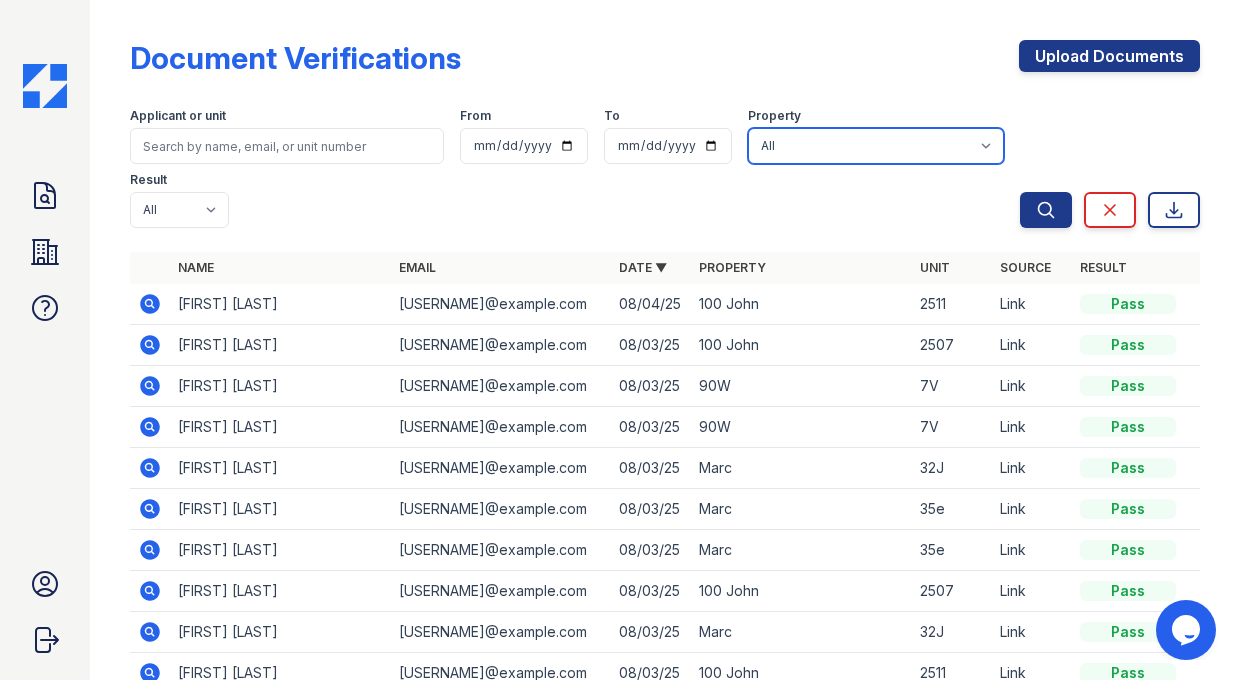click on "All
100 John
1264
90W
Marc
Ocean
PLG
Sky" at bounding box center [876, 146] 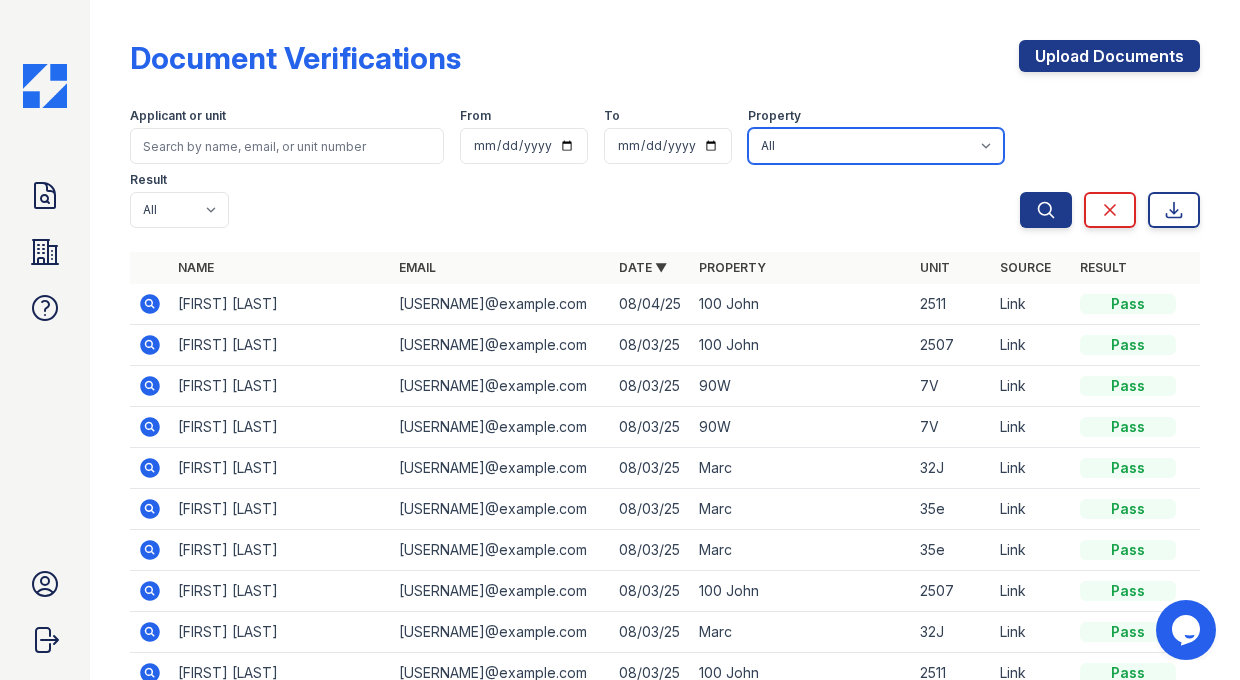select on "42" 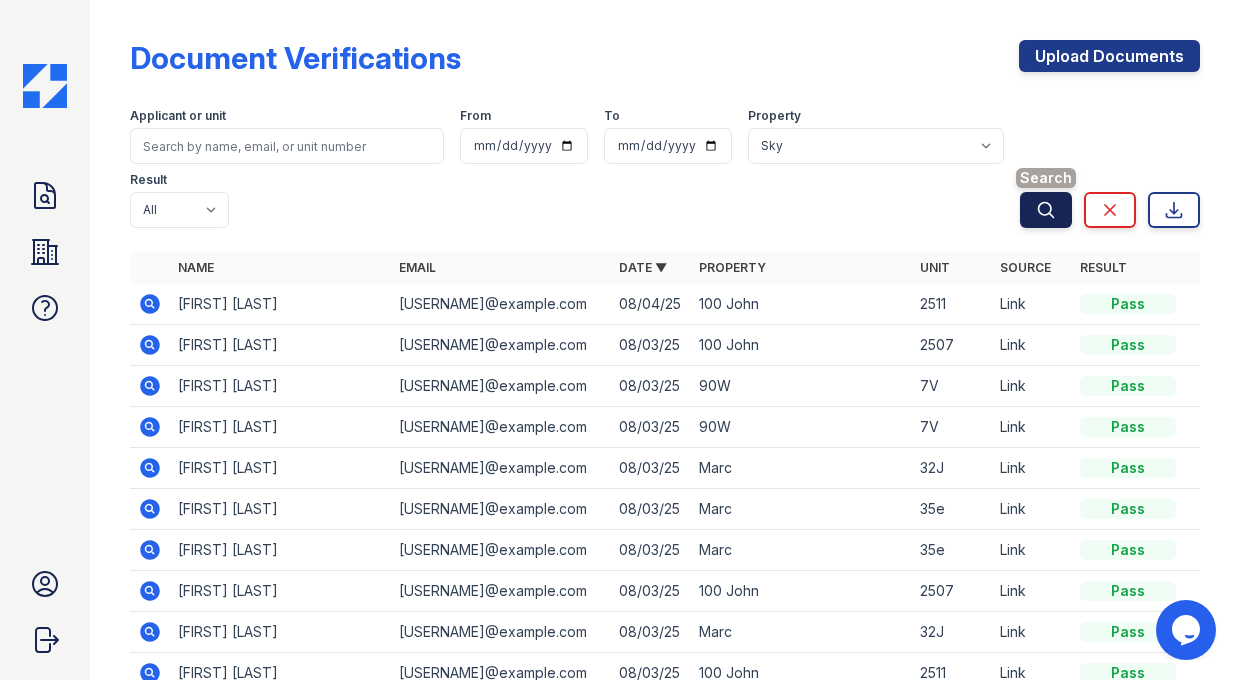 click on "Search" at bounding box center (1046, 210) 